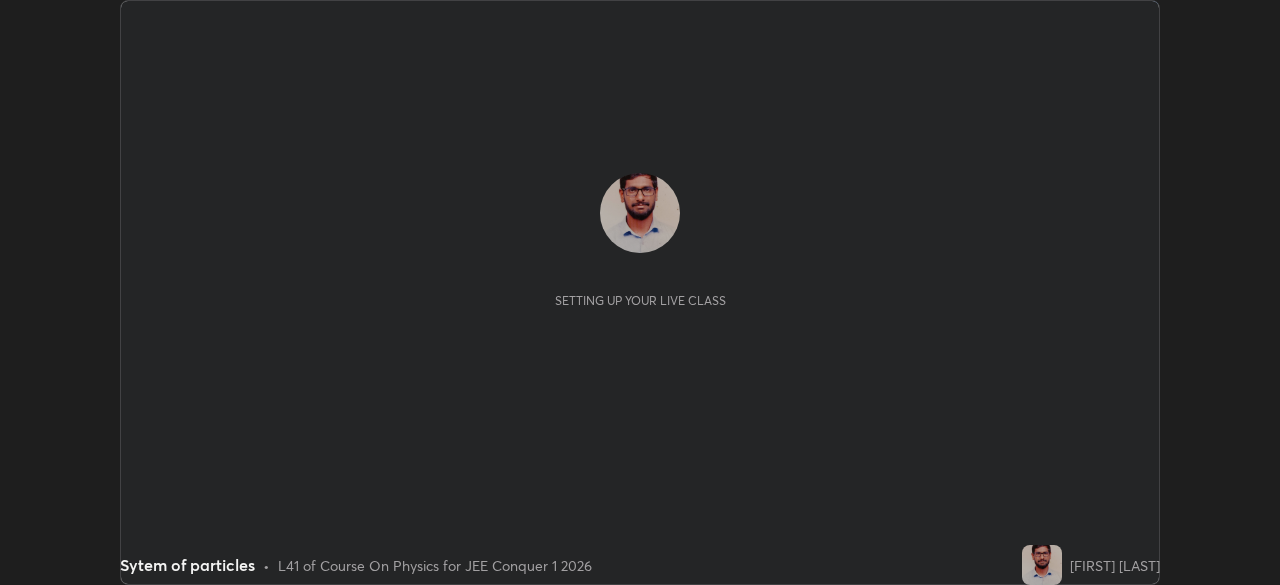 scroll, scrollTop: 0, scrollLeft: 0, axis: both 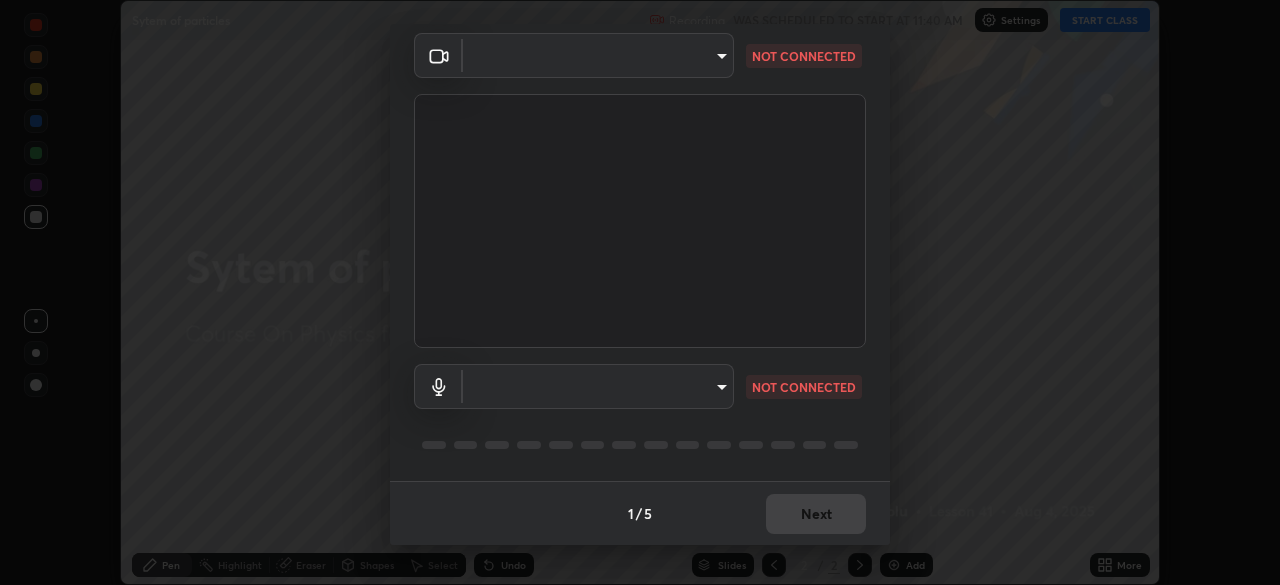 type on "4fcdf9cd0bbd57927afe2b1ce948a5a5e06cb15637d319c1cb88976845221bd0" 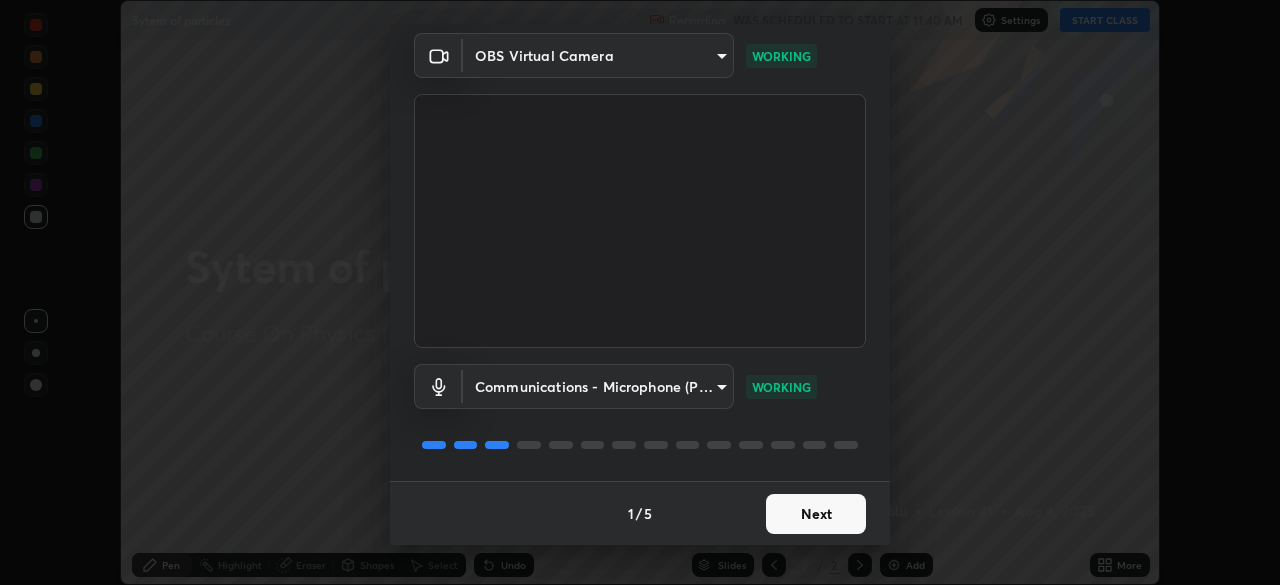 click on "Next" at bounding box center (816, 514) 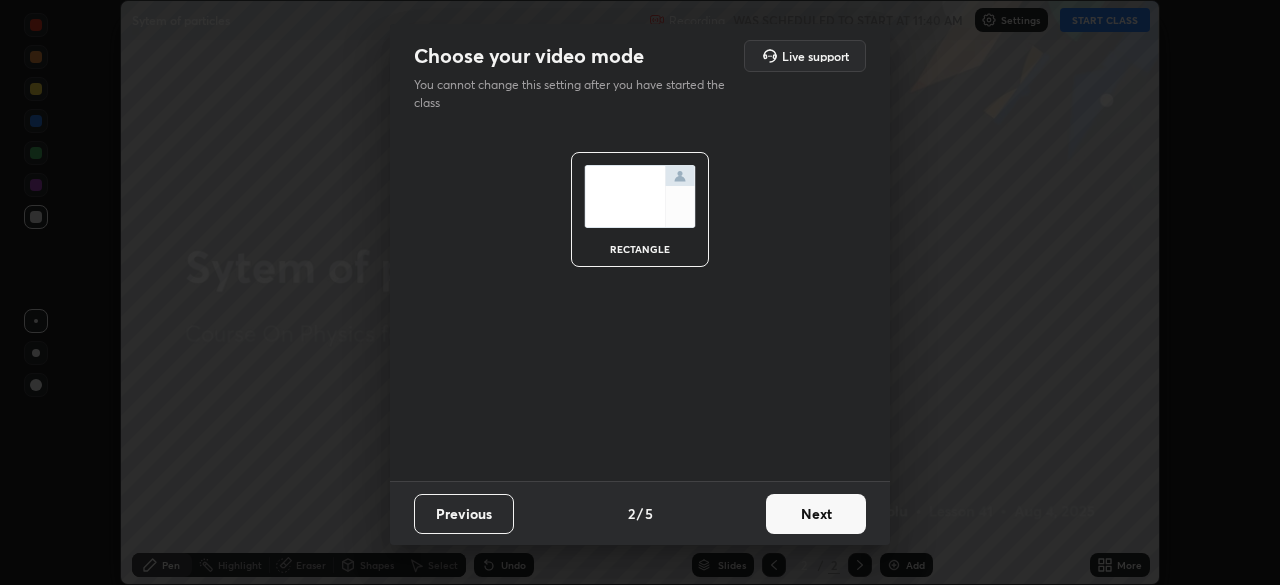 scroll, scrollTop: 0, scrollLeft: 0, axis: both 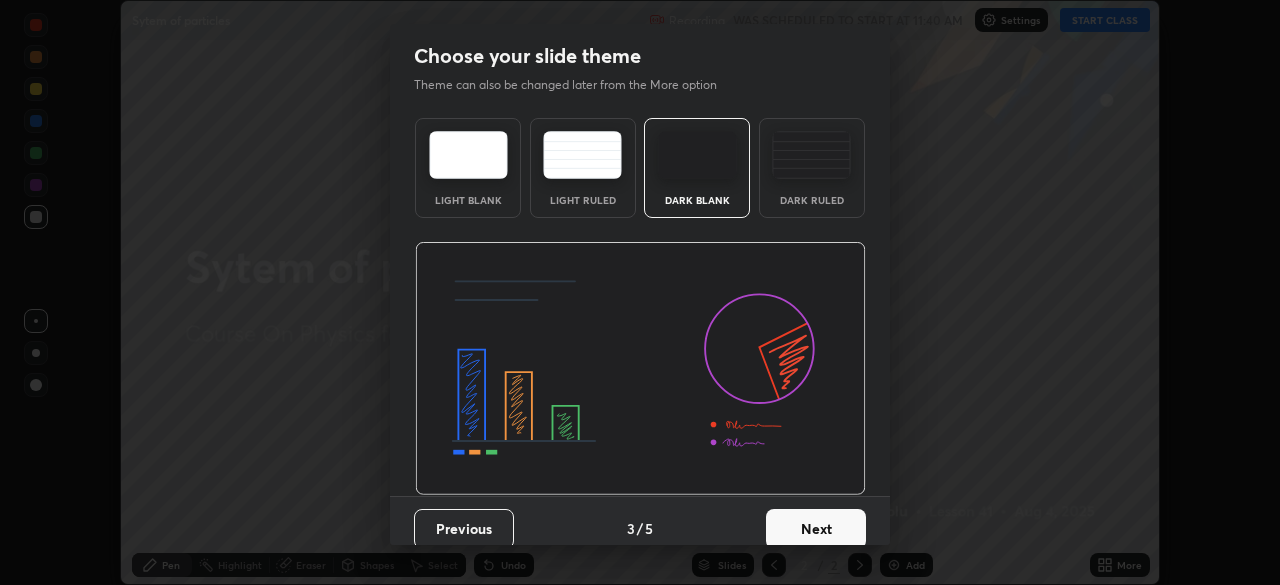 click on "Next" at bounding box center (816, 529) 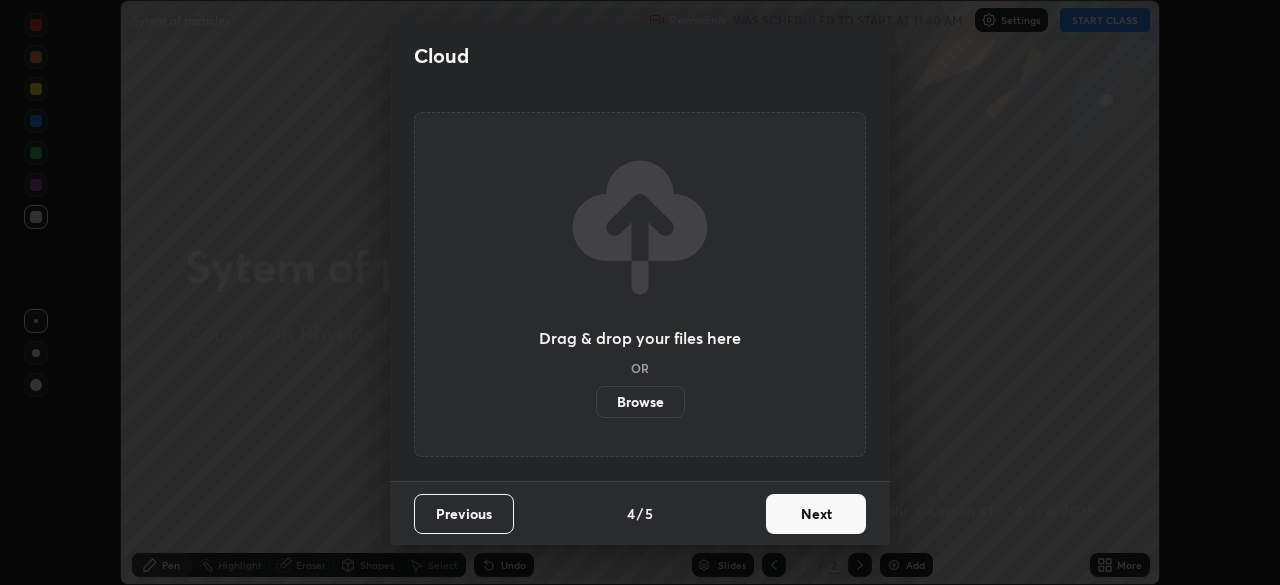 click on "Next" at bounding box center [816, 514] 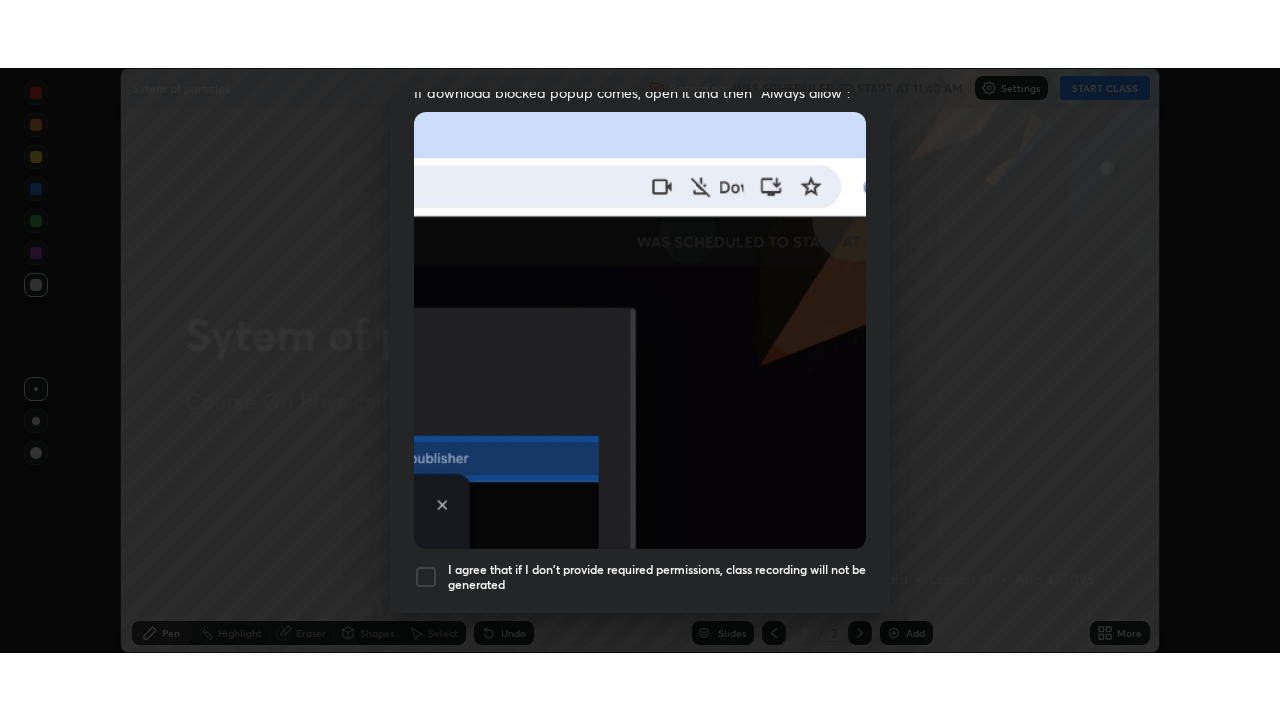 scroll, scrollTop: 479, scrollLeft: 0, axis: vertical 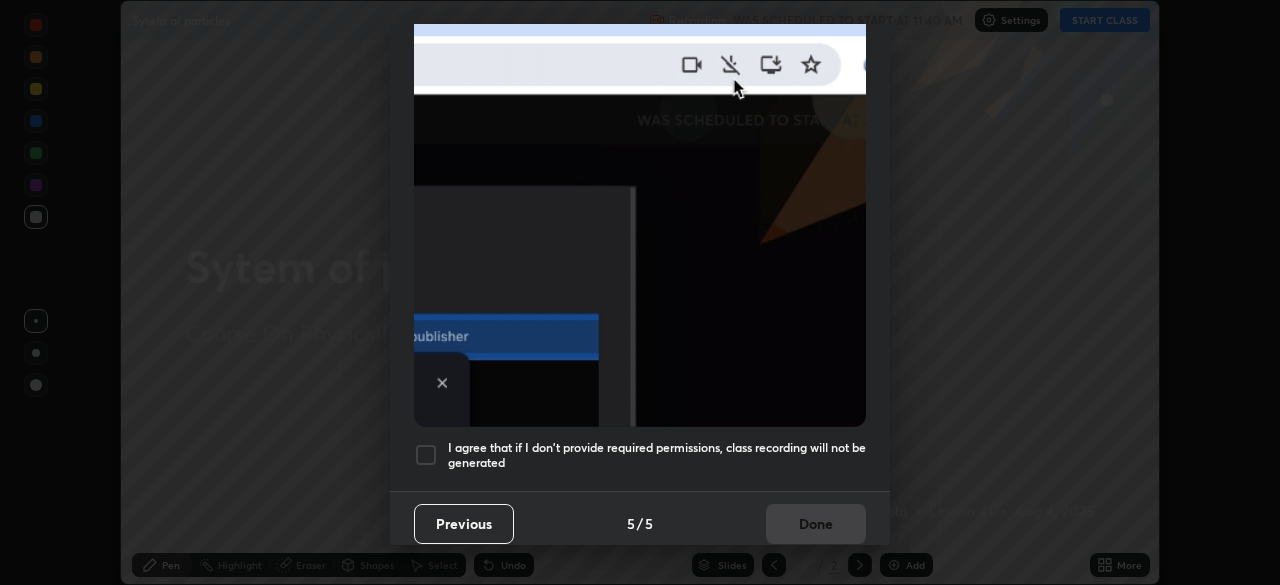 click at bounding box center (426, 455) 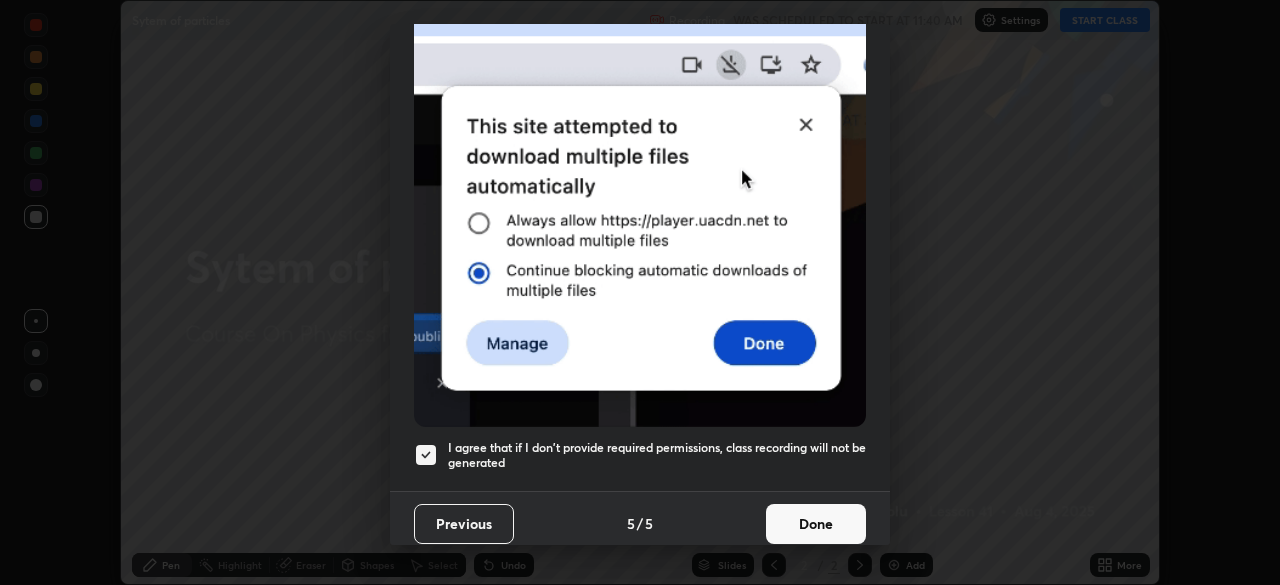 click on "Done" at bounding box center [816, 524] 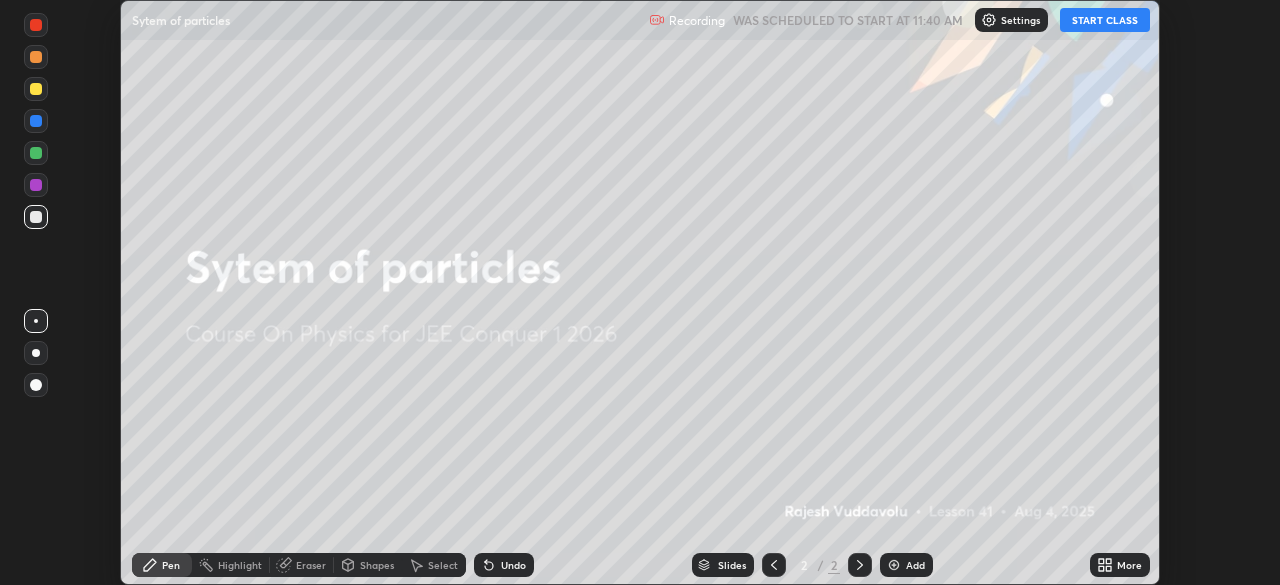 click on "START CLASS" at bounding box center (1105, 20) 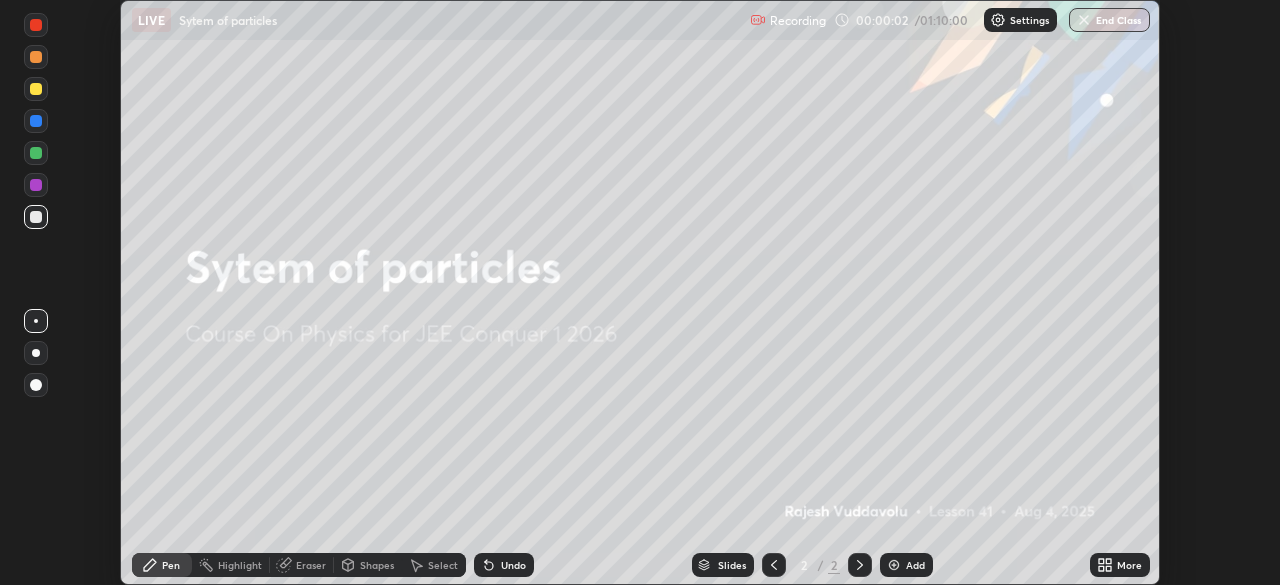 click on "More" at bounding box center [1120, 565] 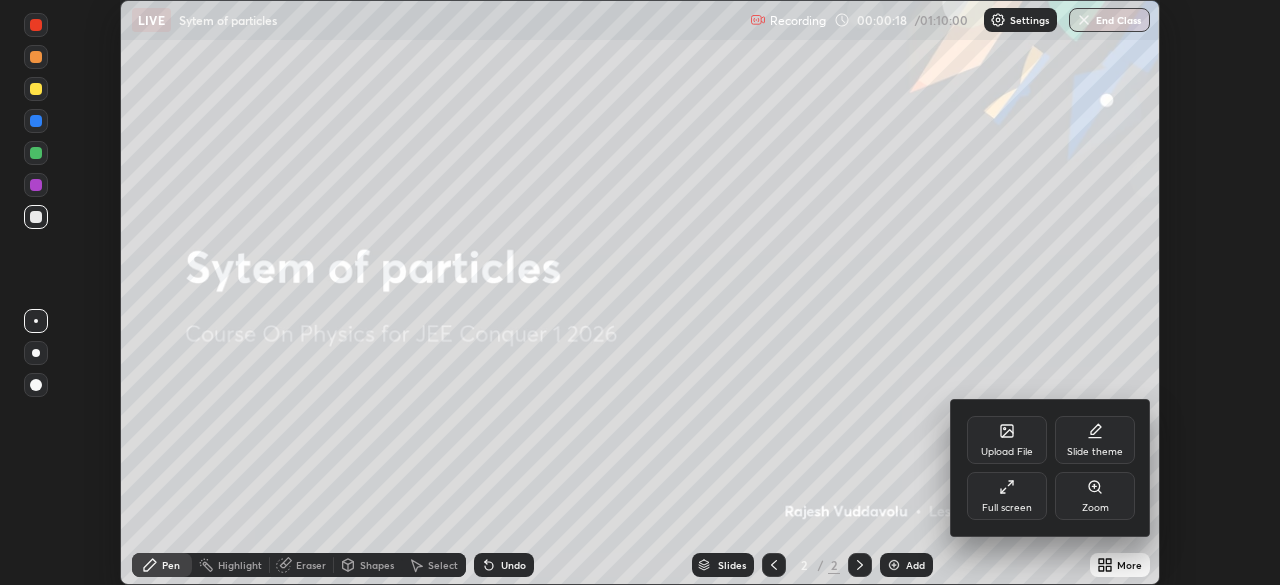 click on "Full screen" at bounding box center [1007, 496] 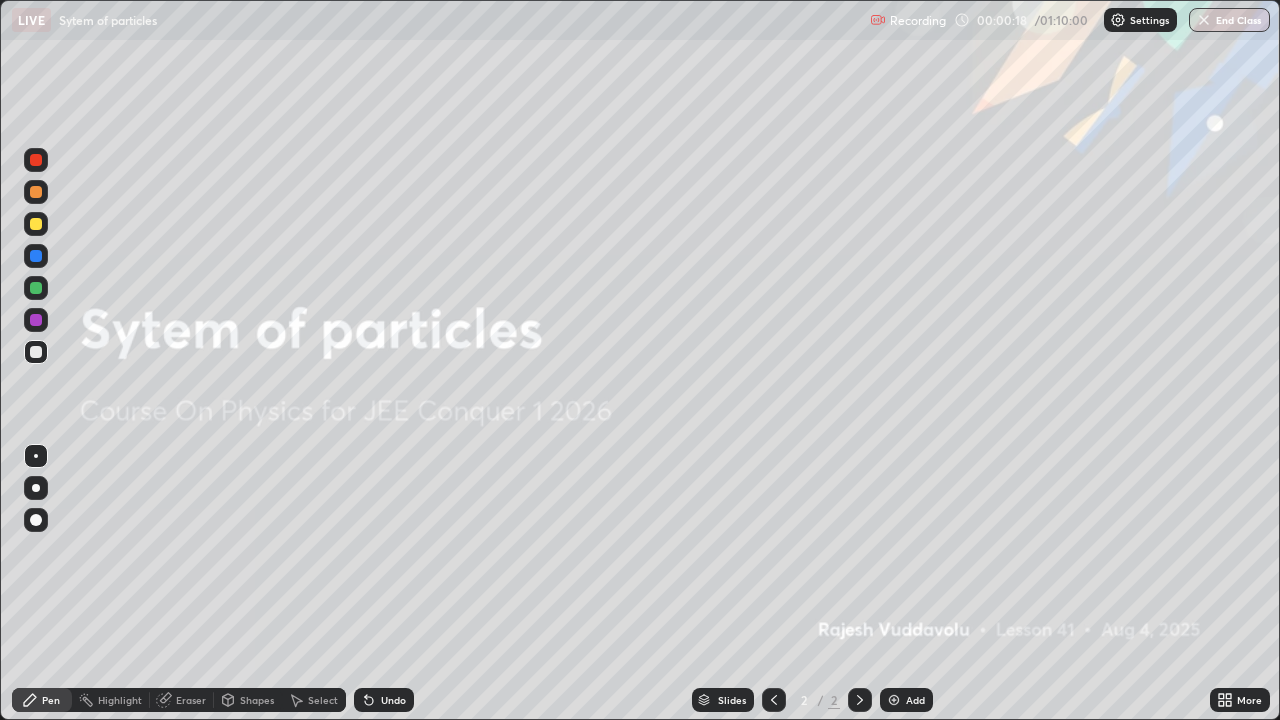 scroll, scrollTop: 99280, scrollLeft: 98720, axis: both 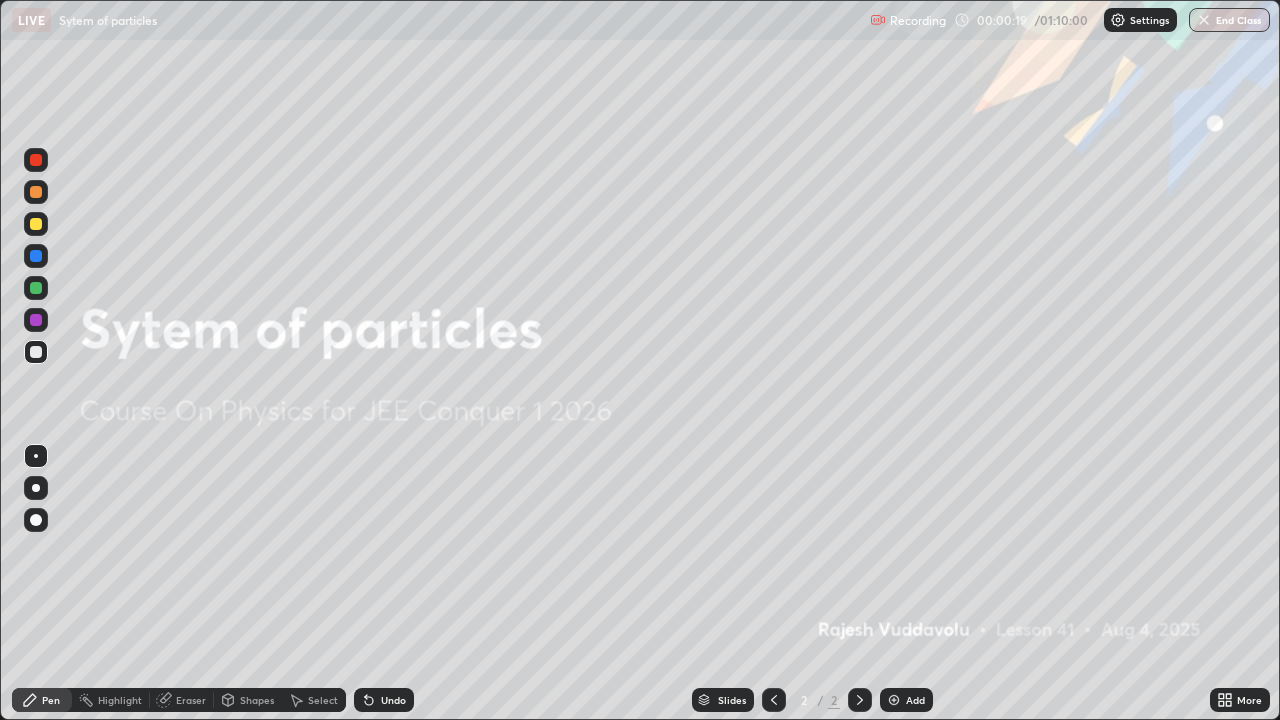 click on "Add" at bounding box center [915, 700] 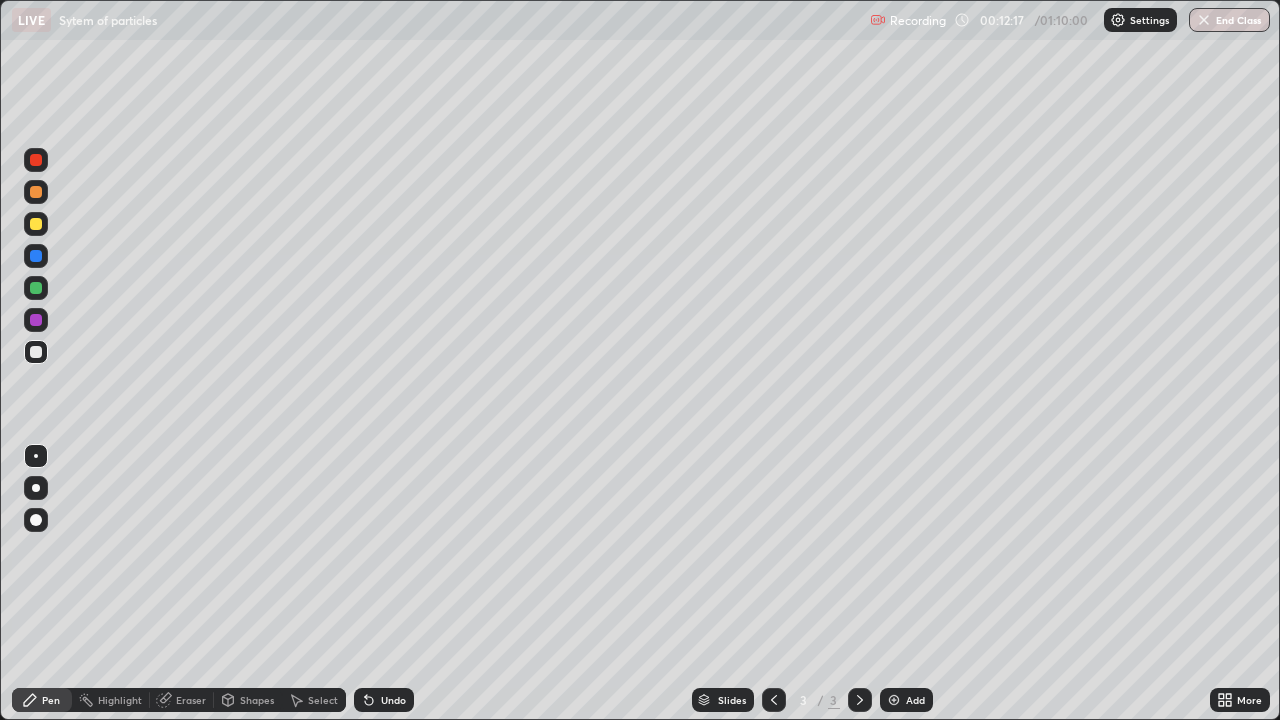 click at bounding box center (894, 700) 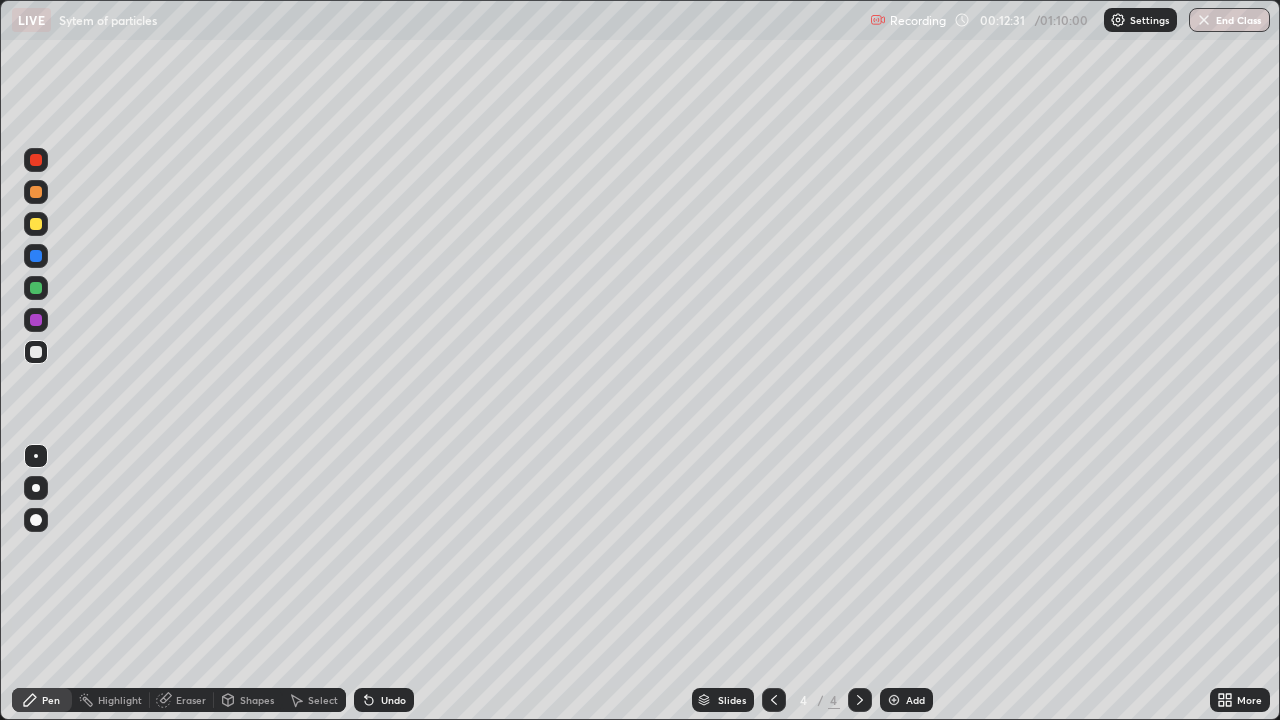 click on "Select" at bounding box center (323, 700) 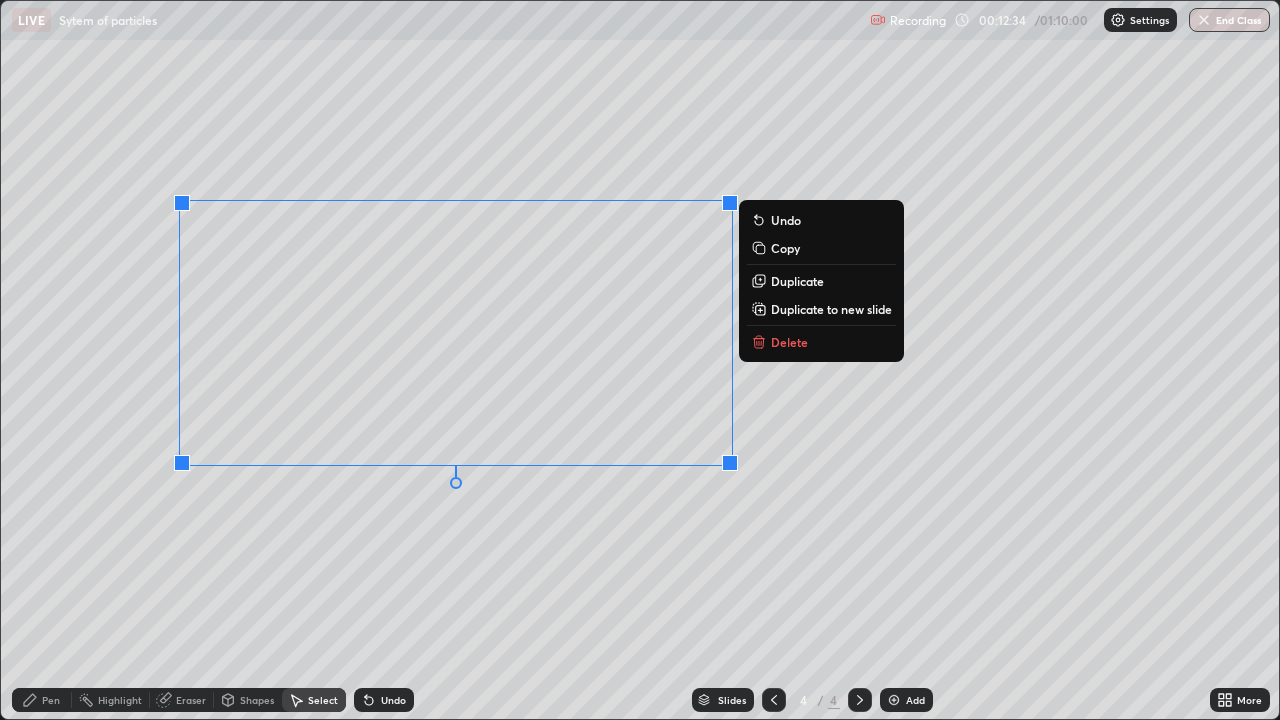 click on "Delete" at bounding box center (789, 342) 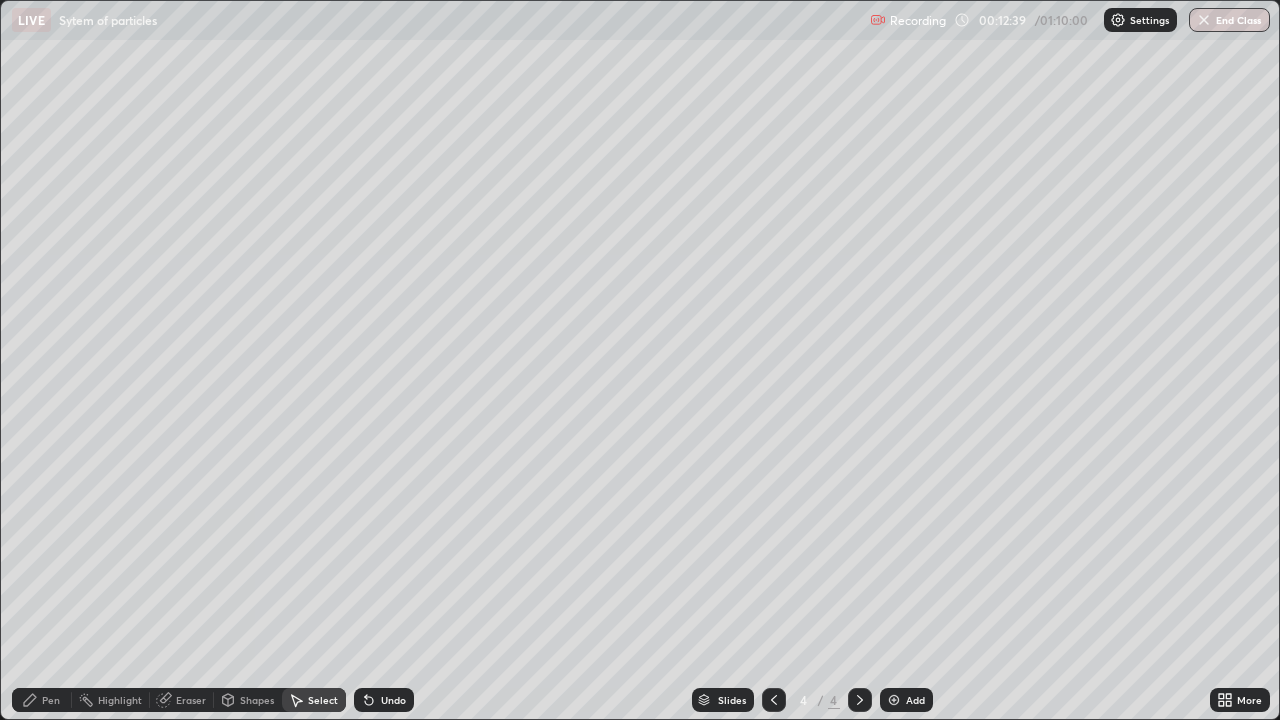click on "Pen" at bounding box center (51, 700) 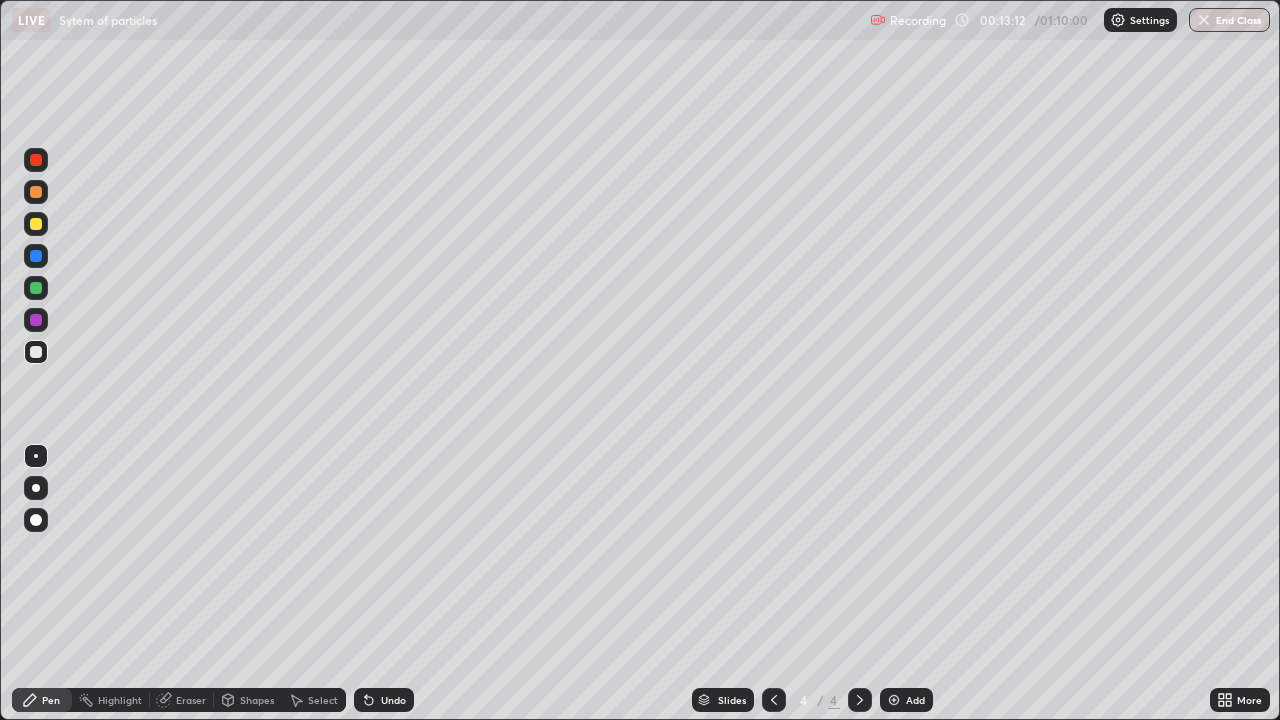 click on "Eraser" at bounding box center (191, 700) 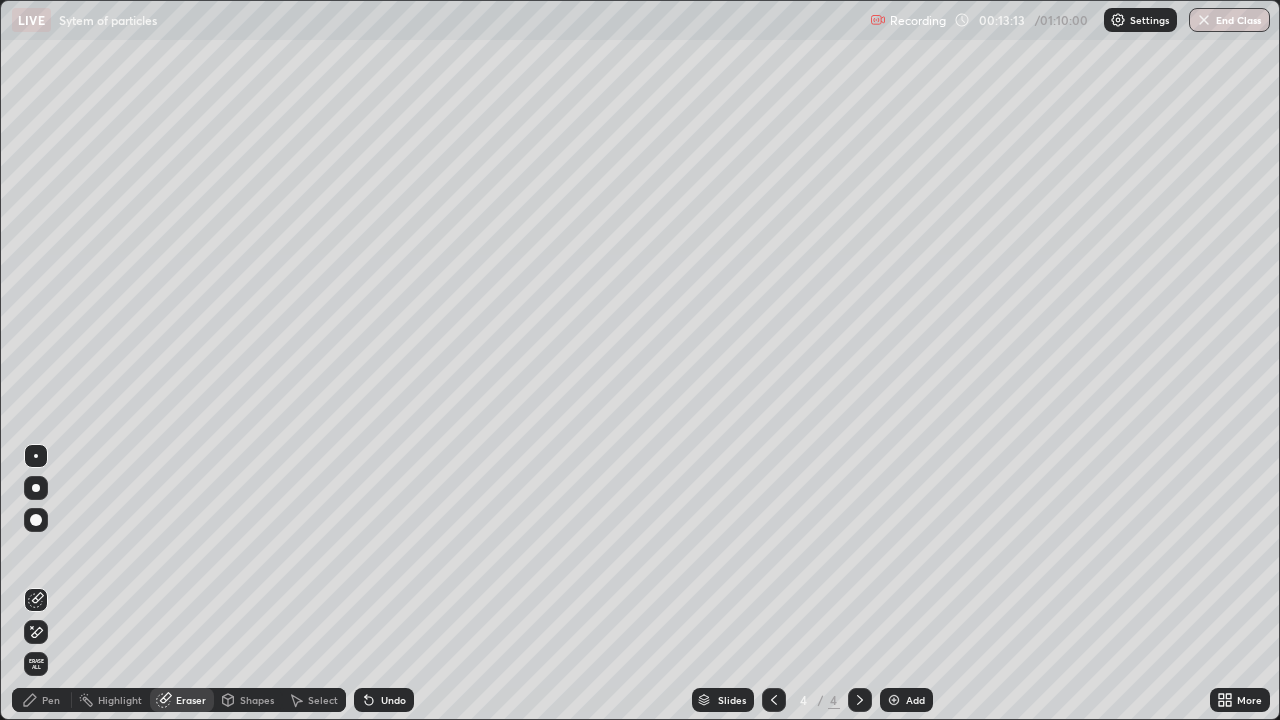 click on "Shapes" at bounding box center [257, 700] 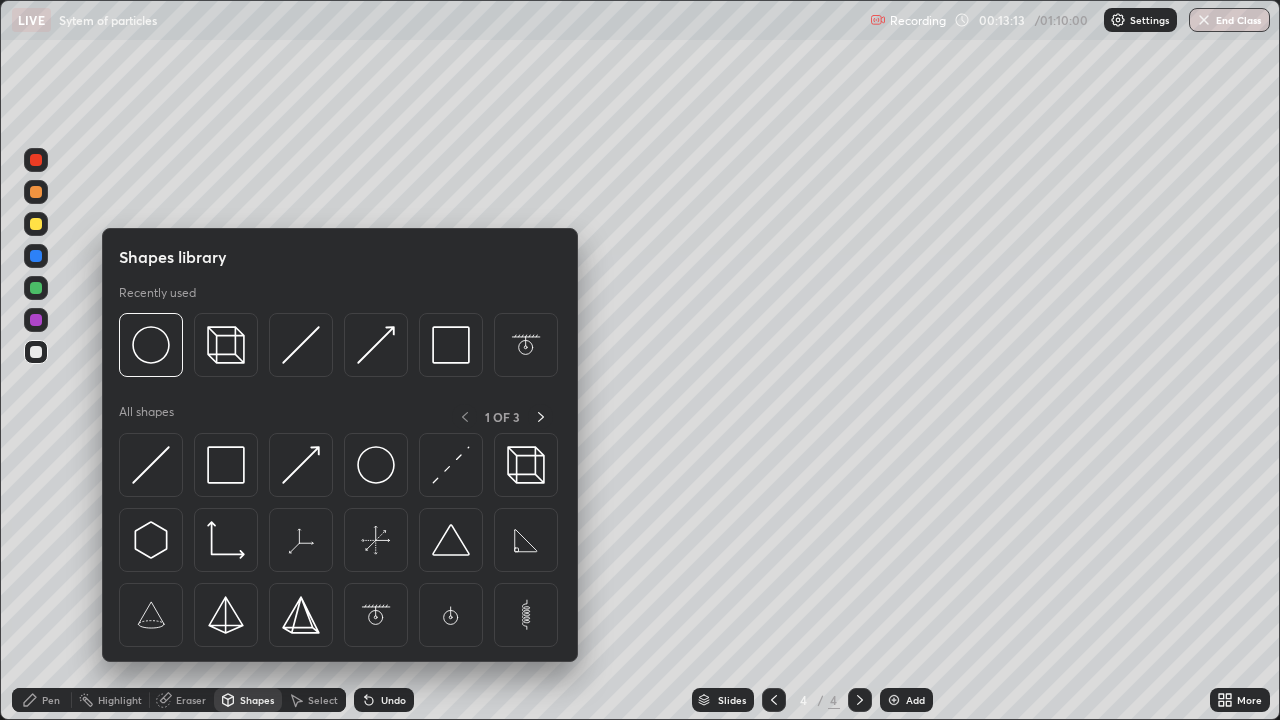 click on "Select" at bounding box center (323, 700) 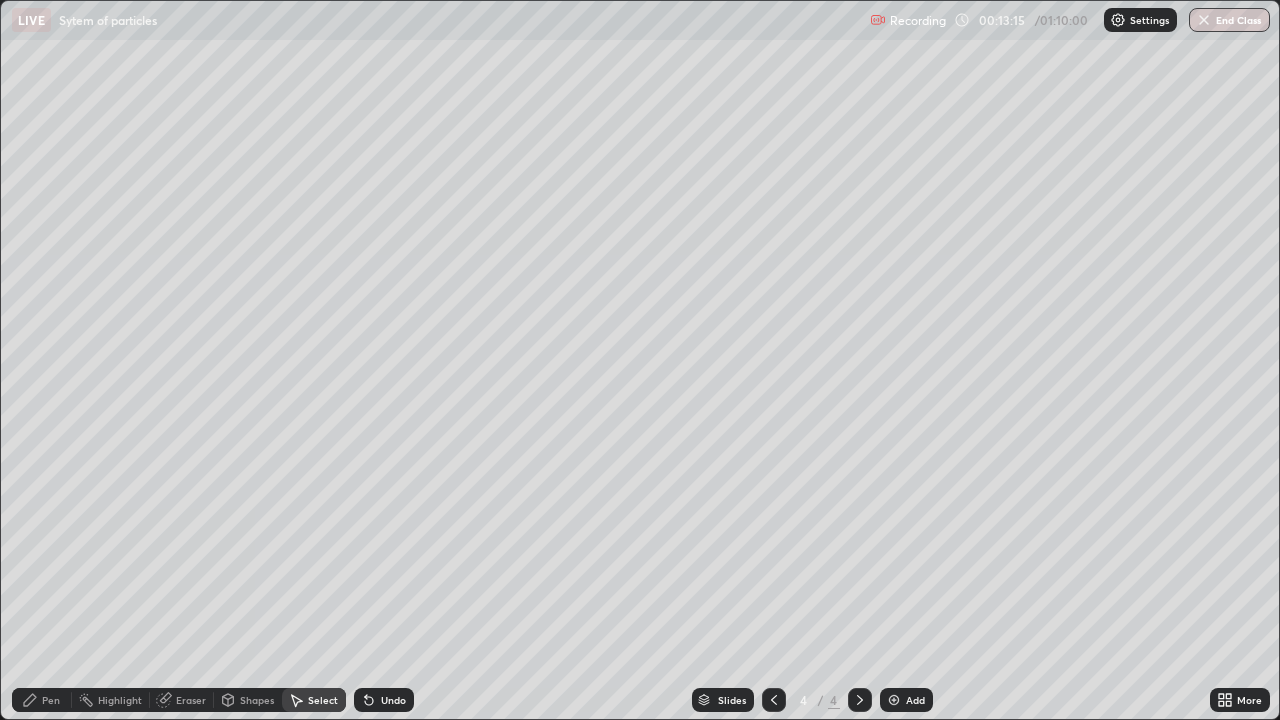 click on "Undo" at bounding box center [393, 700] 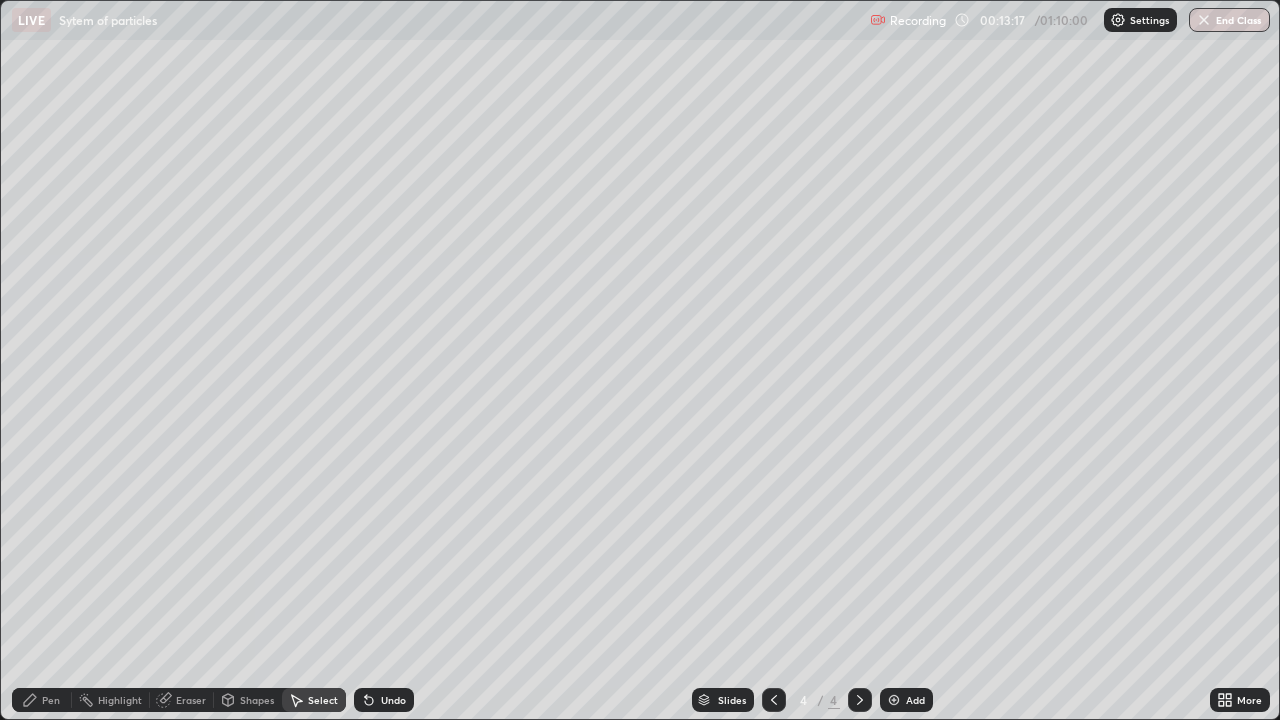 click on "Shapes" at bounding box center [257, 700] 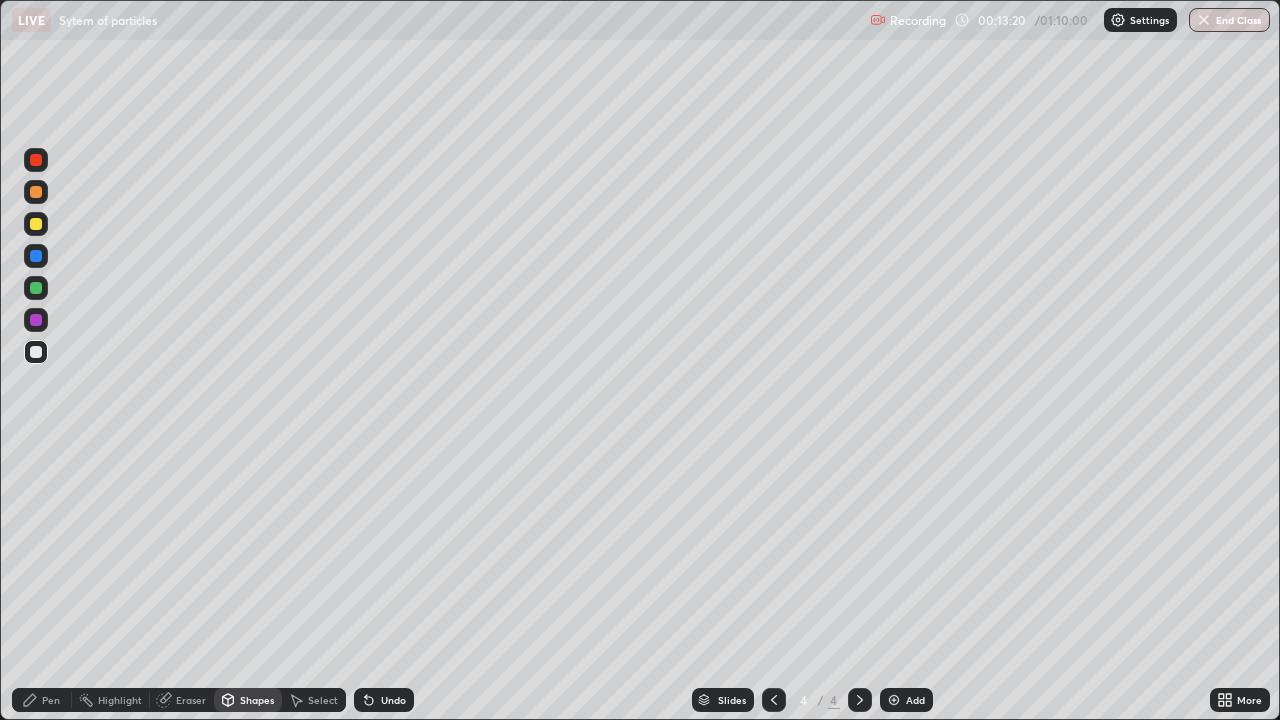 click on "Undo" at bounding box center (393, 700) 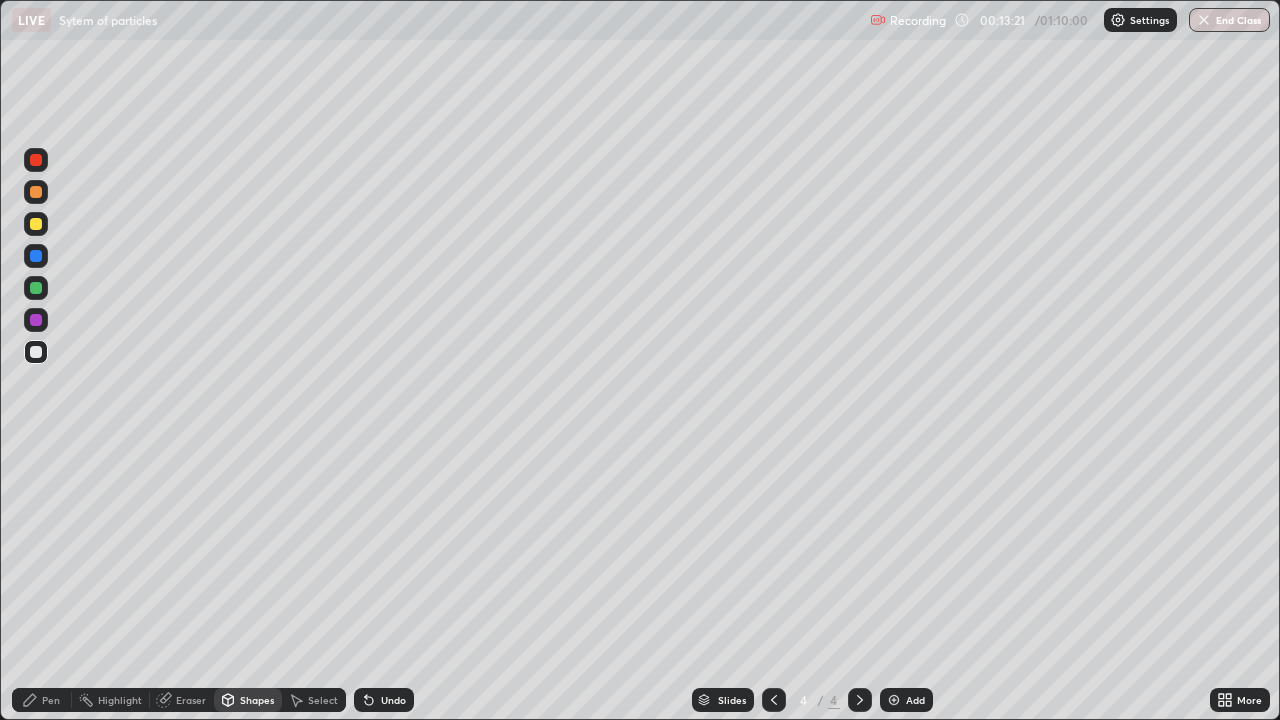 click on "Select" at bounding box center [323, 700] 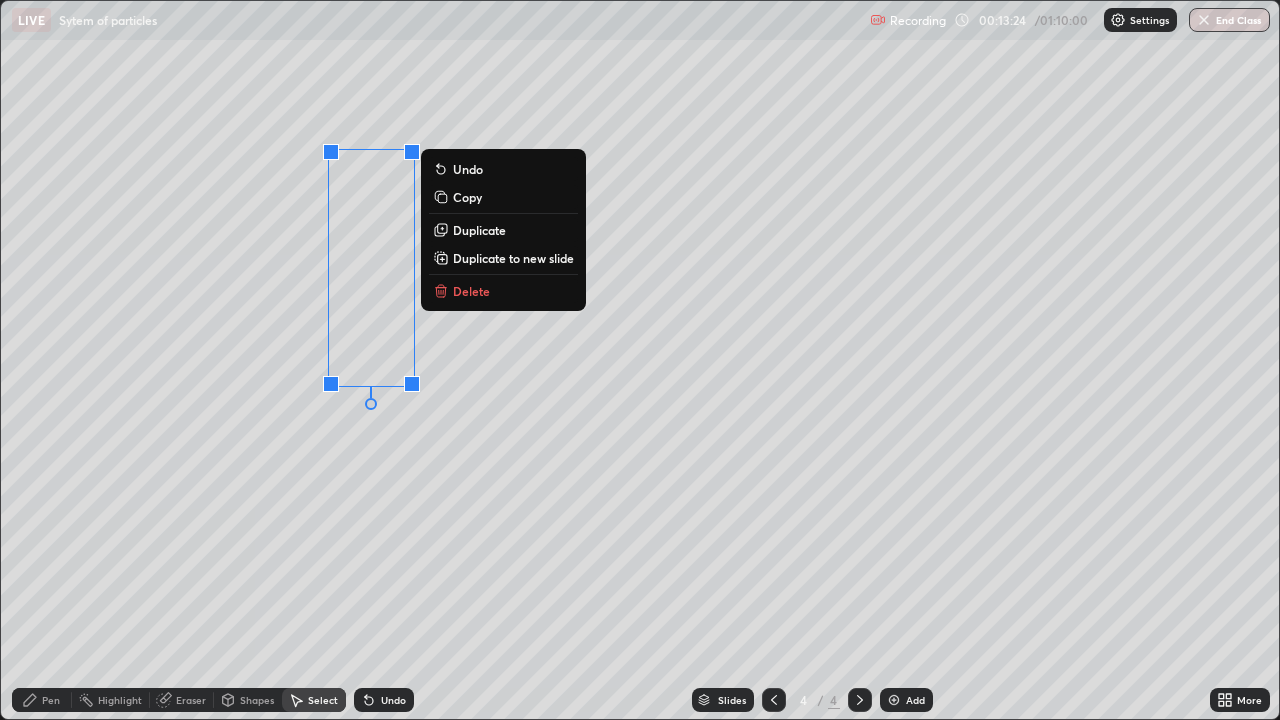 click on "Duplicate" at bounding box center [479, 230] 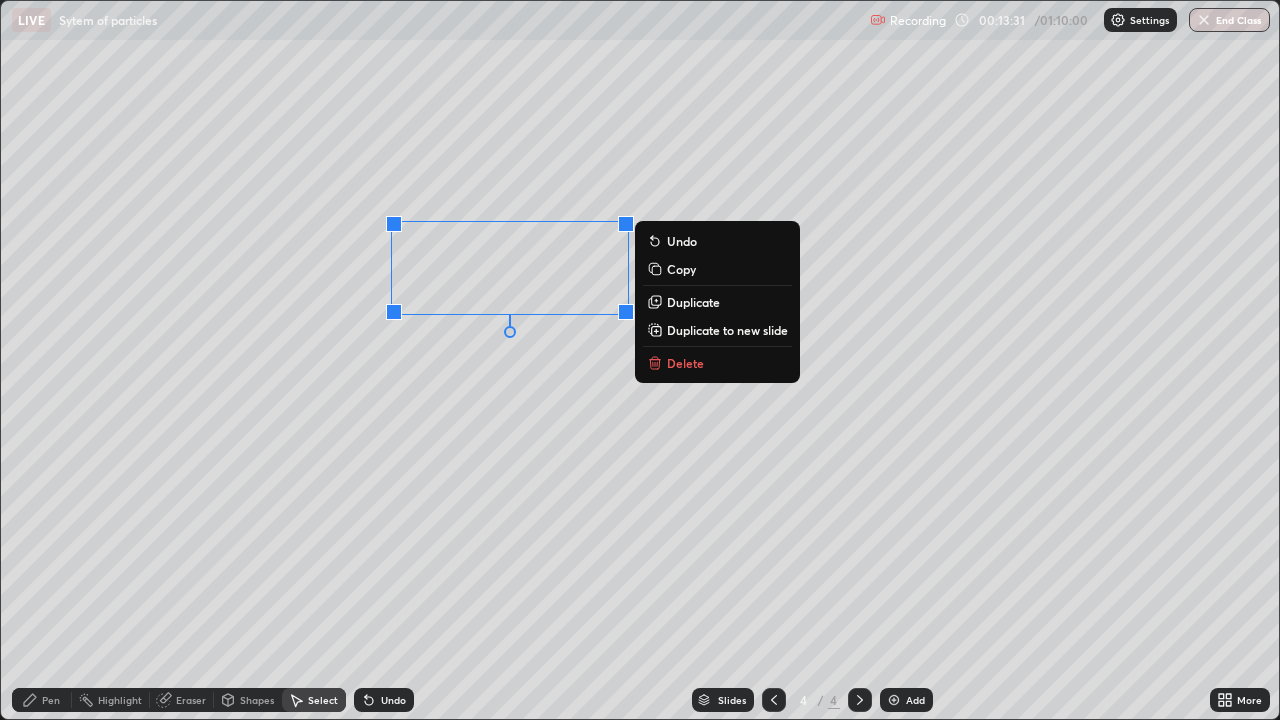 click on "0 ° Undo Copy Duplicate Duplicate to new slide Delete" at bounding box center (640, 360) 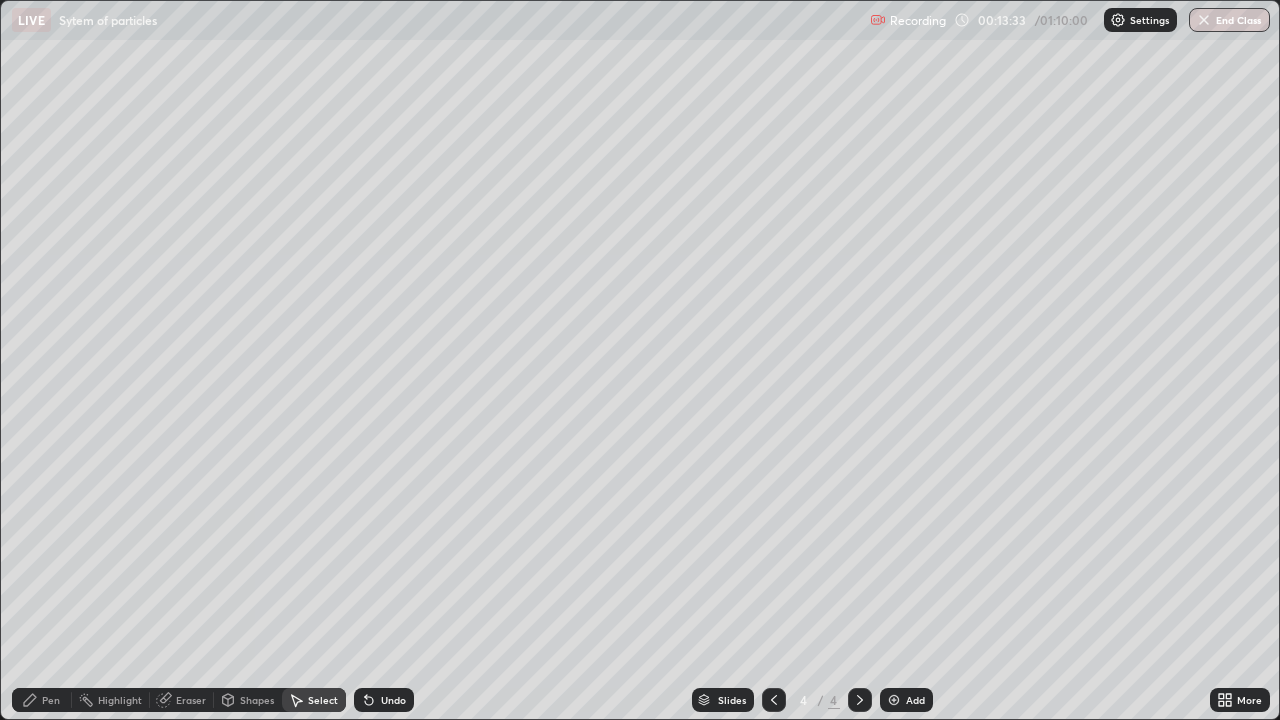 click on "Eraser" at bounding box center [191, 700] 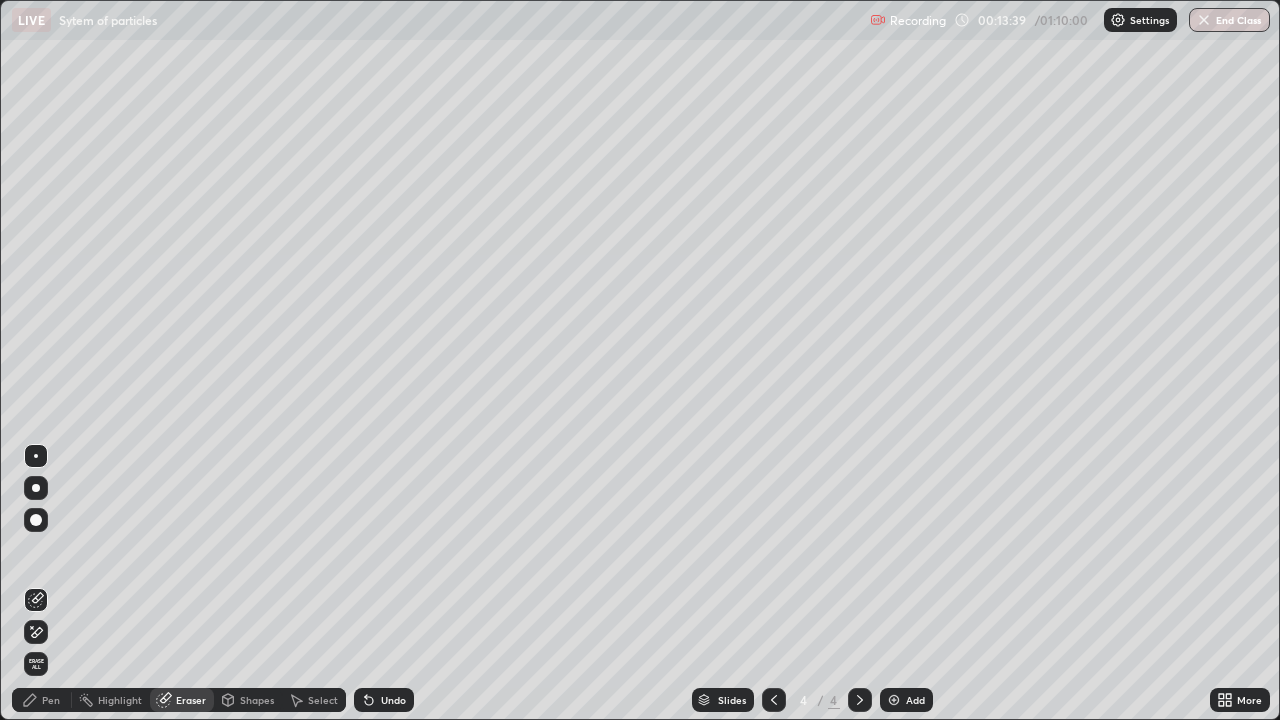 click on "Pen" at bounding box center [51, 700] 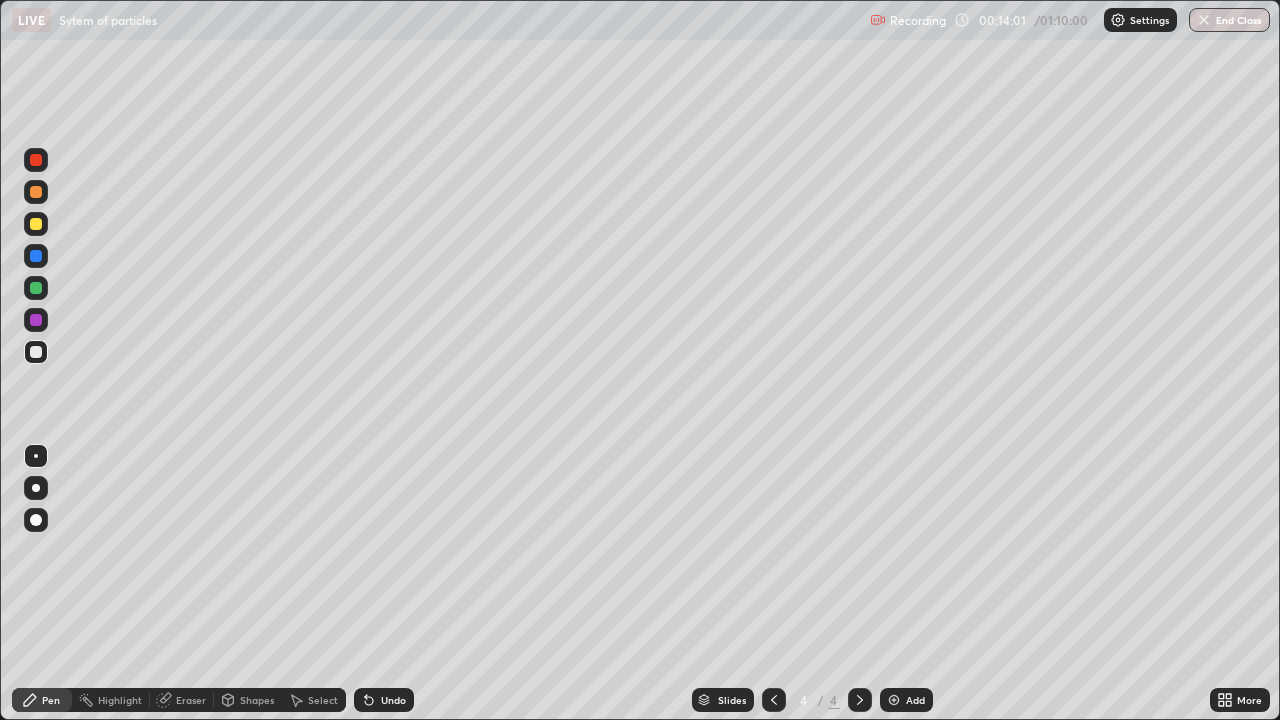 click 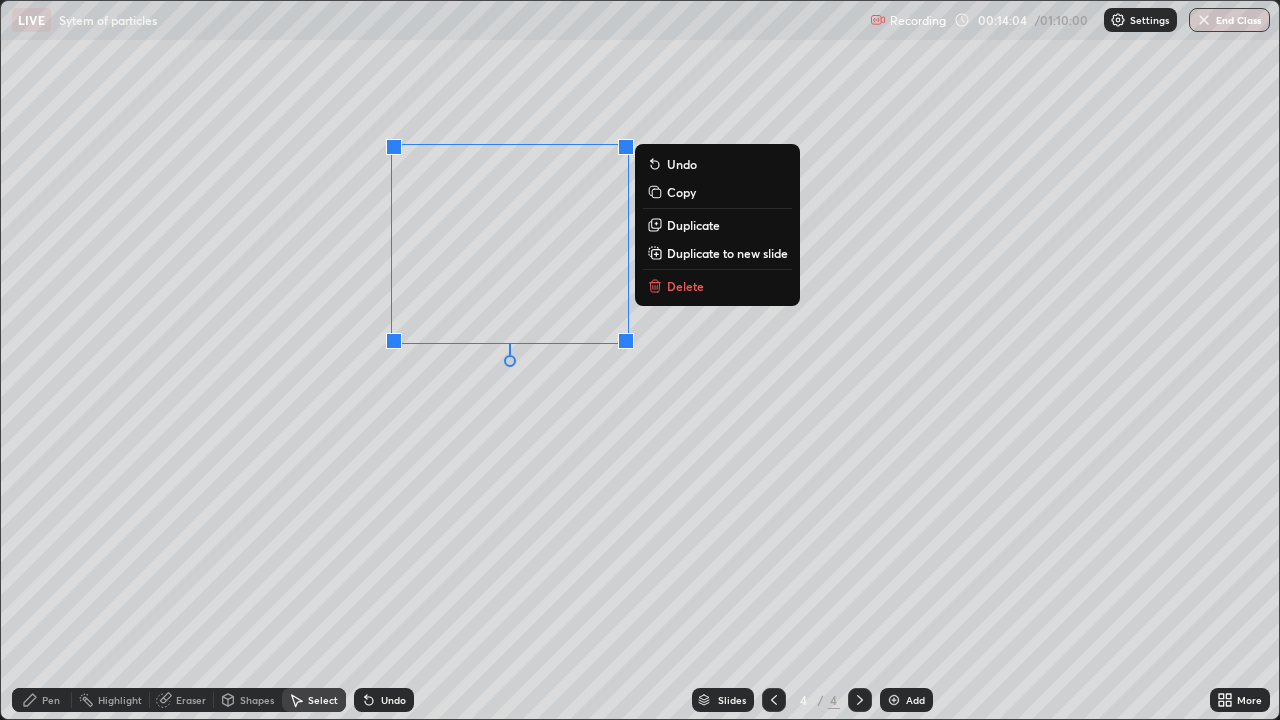 click on "Duplicate" at bounding box center (693, 225) 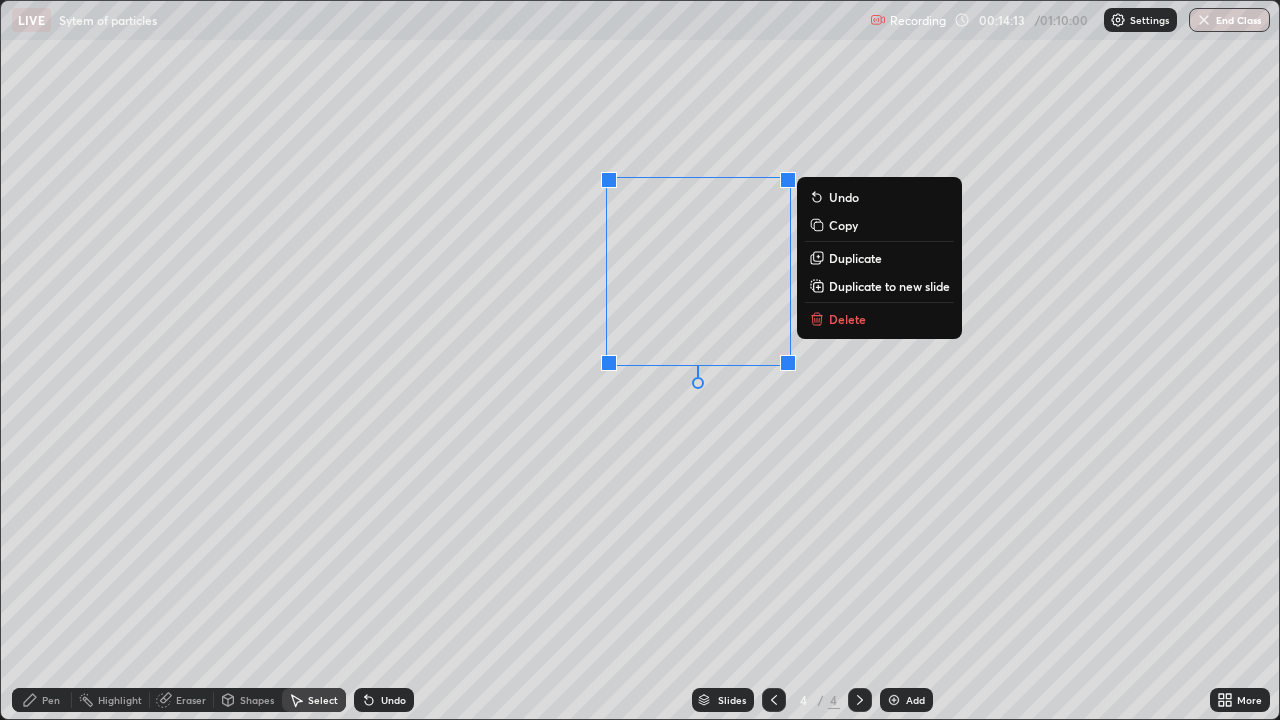 click on "0 ° Undo Copy Duplicate Duplicate to new slide Delete" at bounding box center (640, 360) 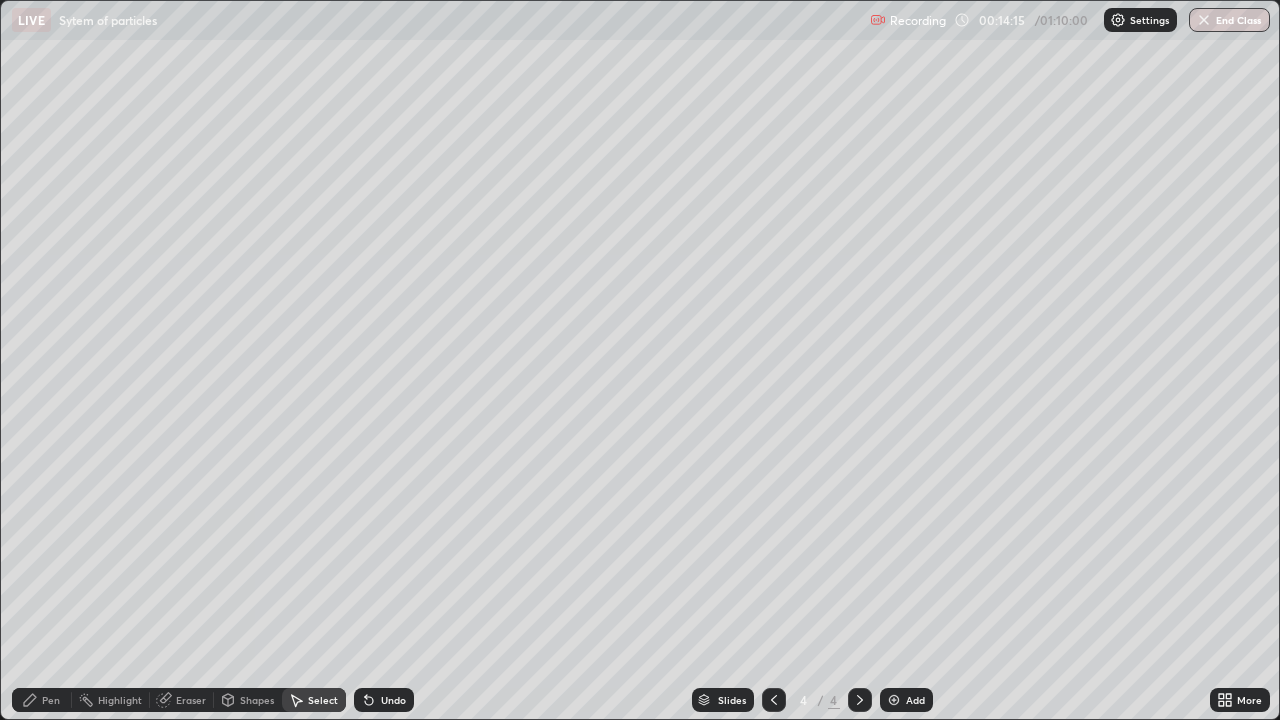 click 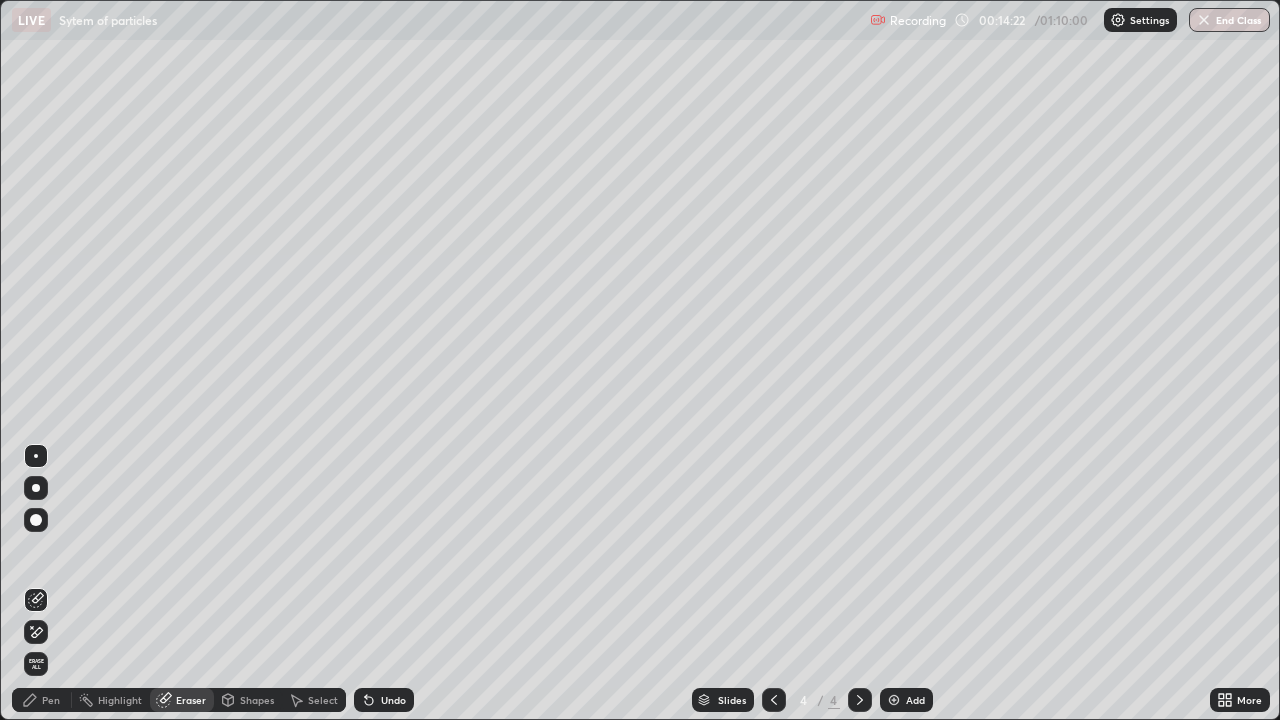 click on "Pen" at bounding box center (51, 700) 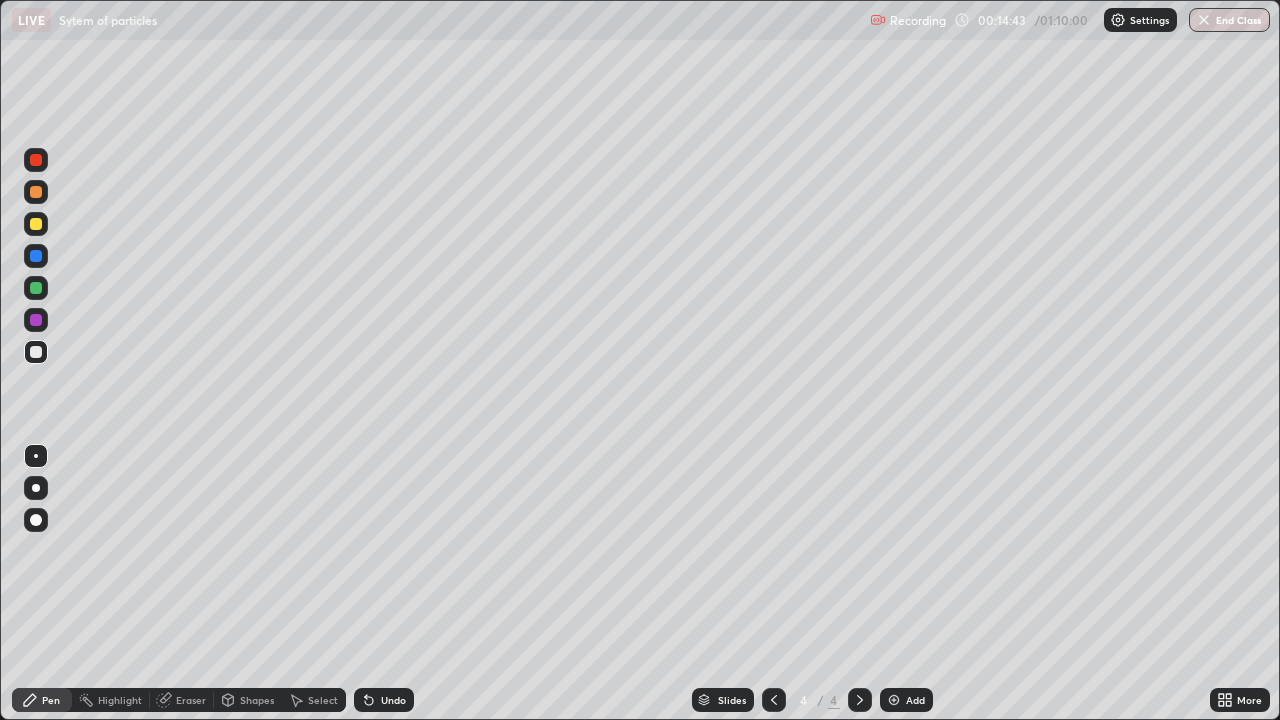 click on "Undo" at bounding box center [384, 700] 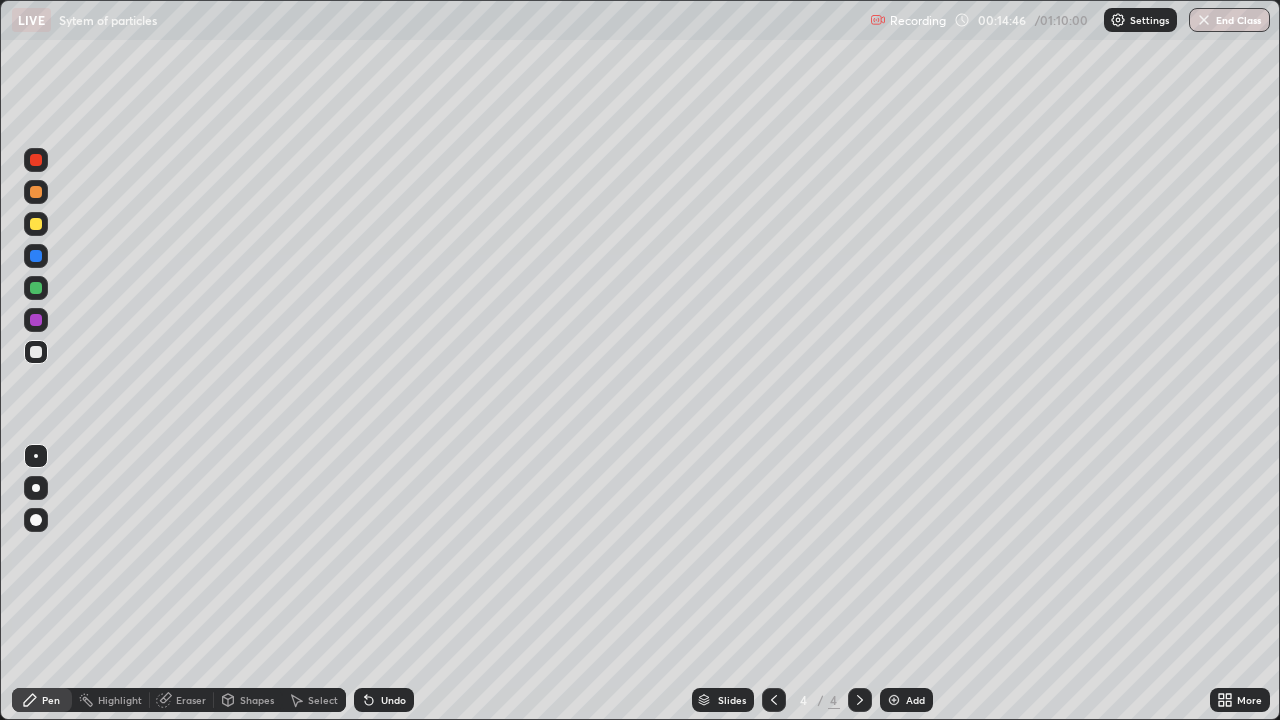 click on "Select" at bounding box center (323, 700) 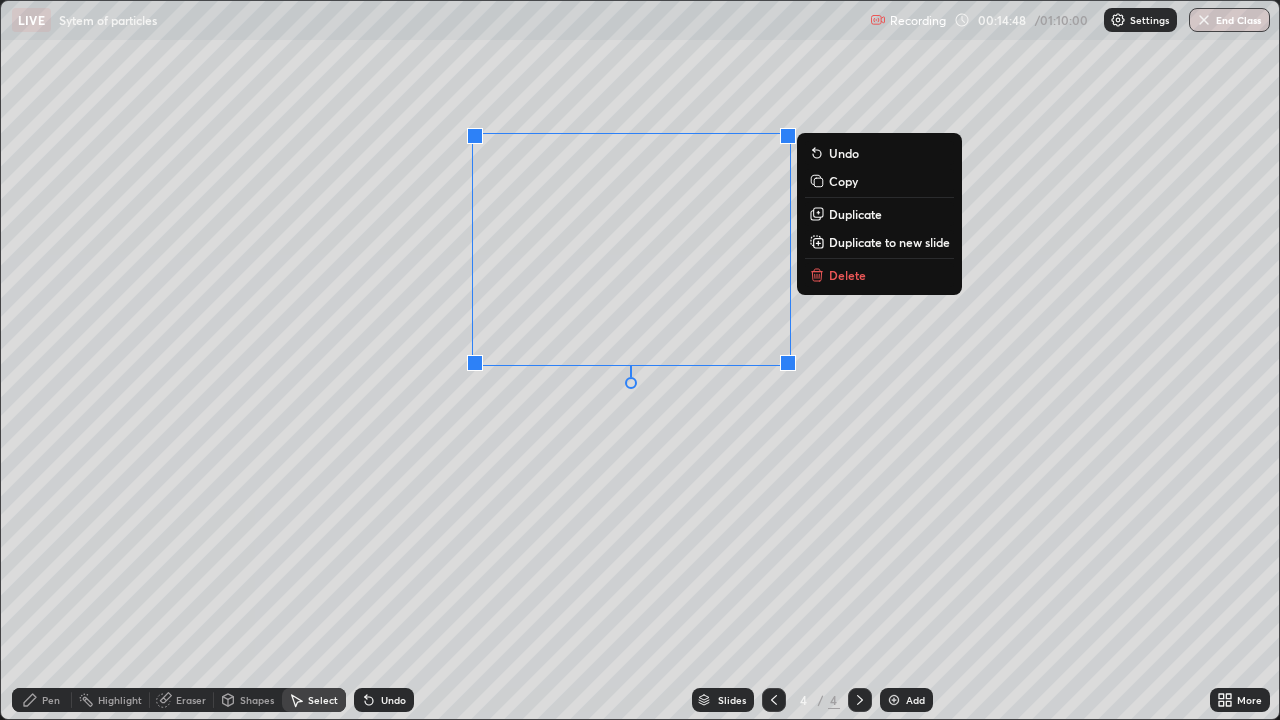 click on "Duplicate" at bounding box center (855, 214) 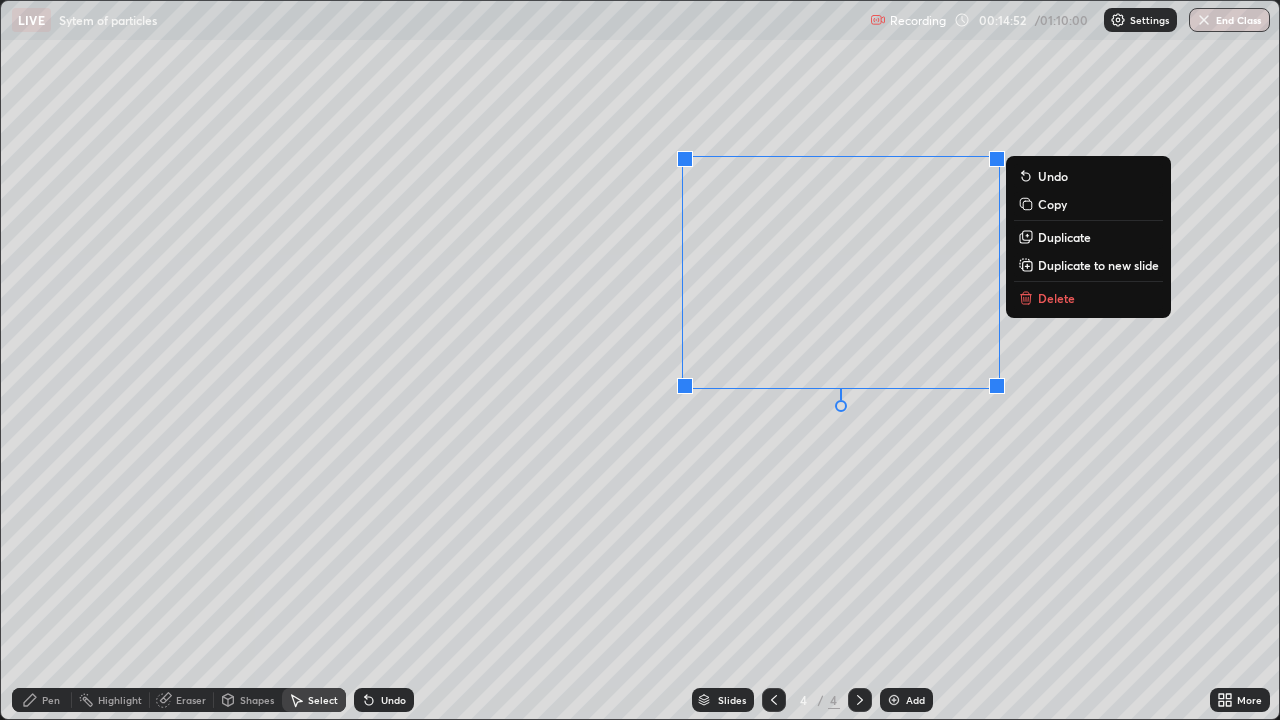 click on "0 ° Undo Copy Duplicate Duplicate to new slide Delete" at bounding box center [640, 360] 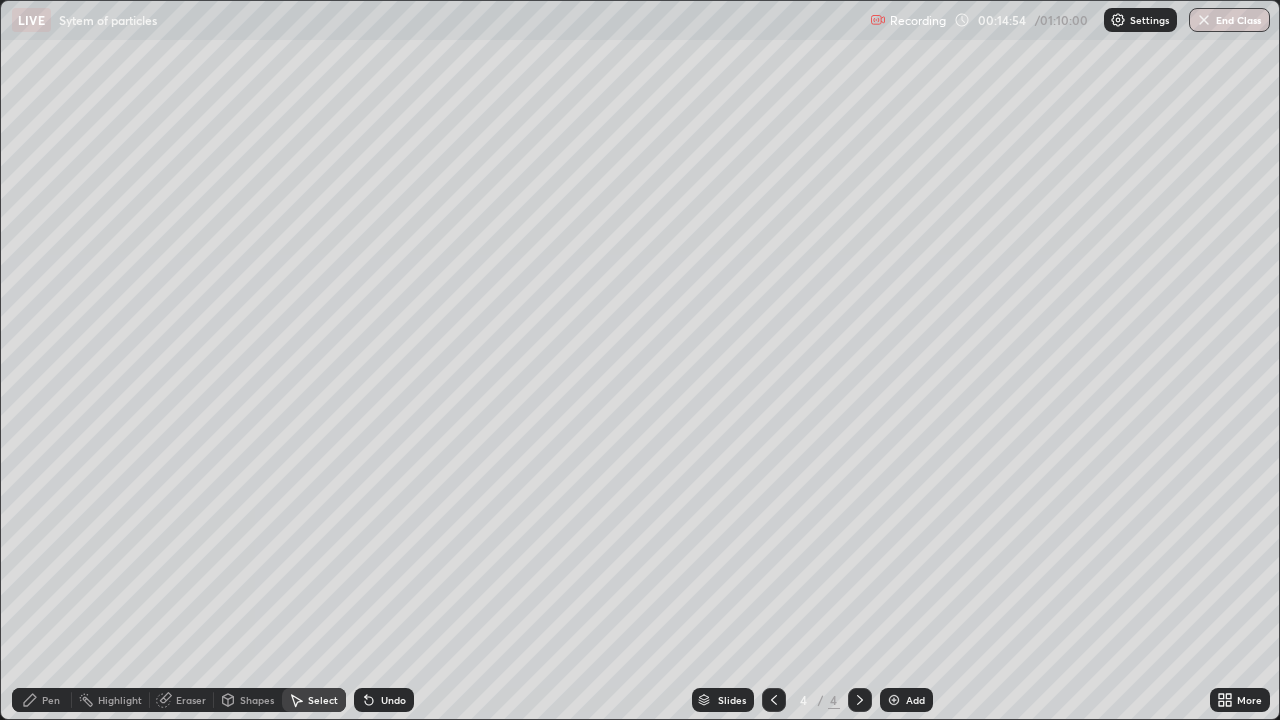 click on "Pen" at bounding box center (51, 700) 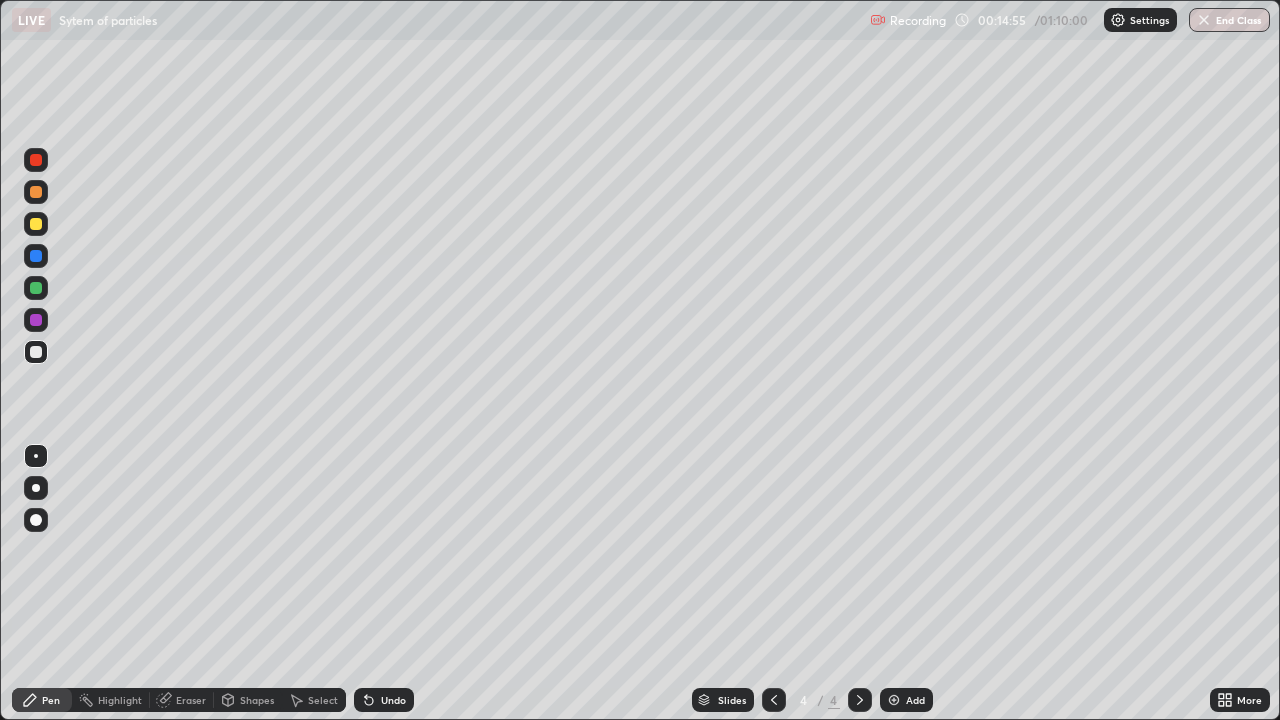 click at bounding box center (36, 224) 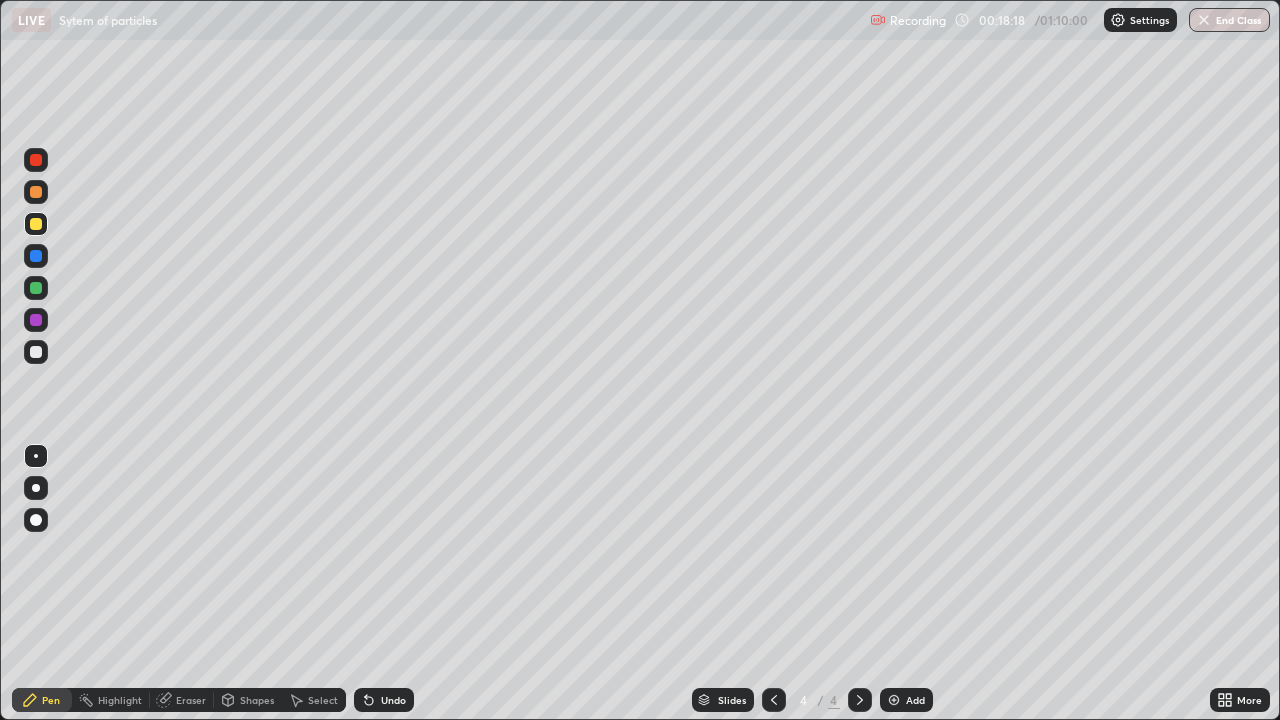 click on "Select" at bounding box center (323, 700) 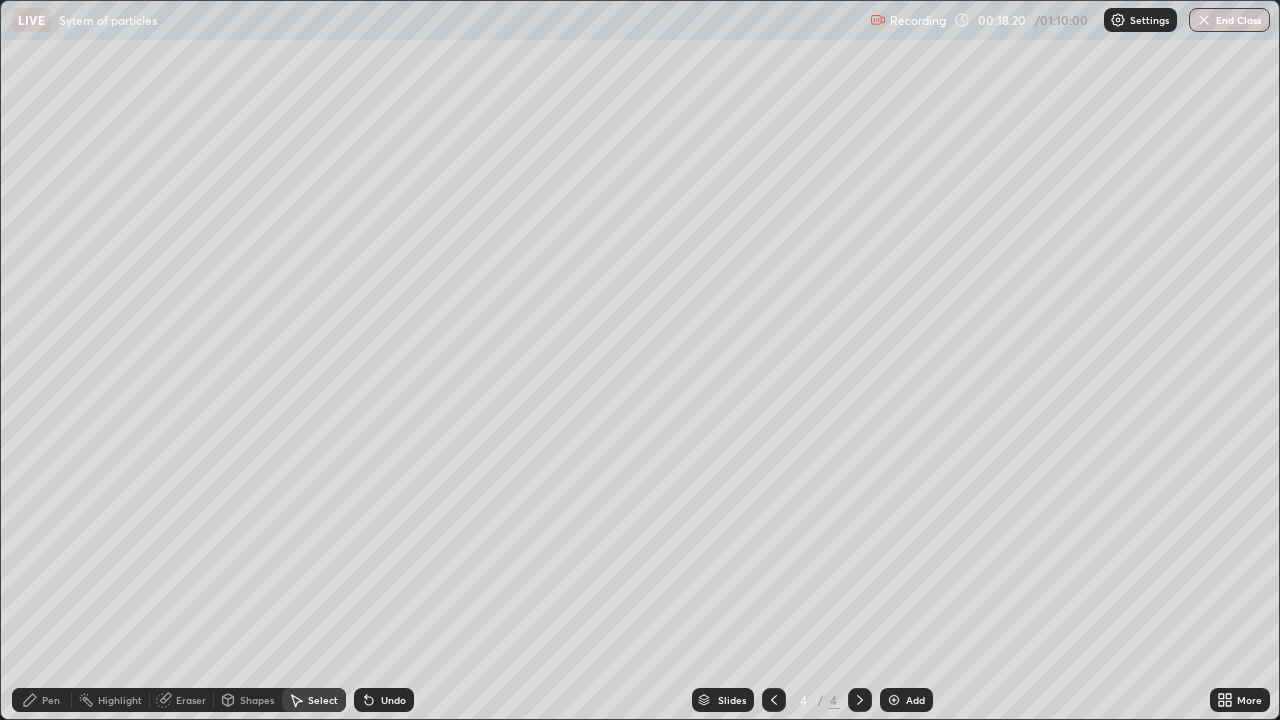 click on "Add" at bounding box center [906, 700] 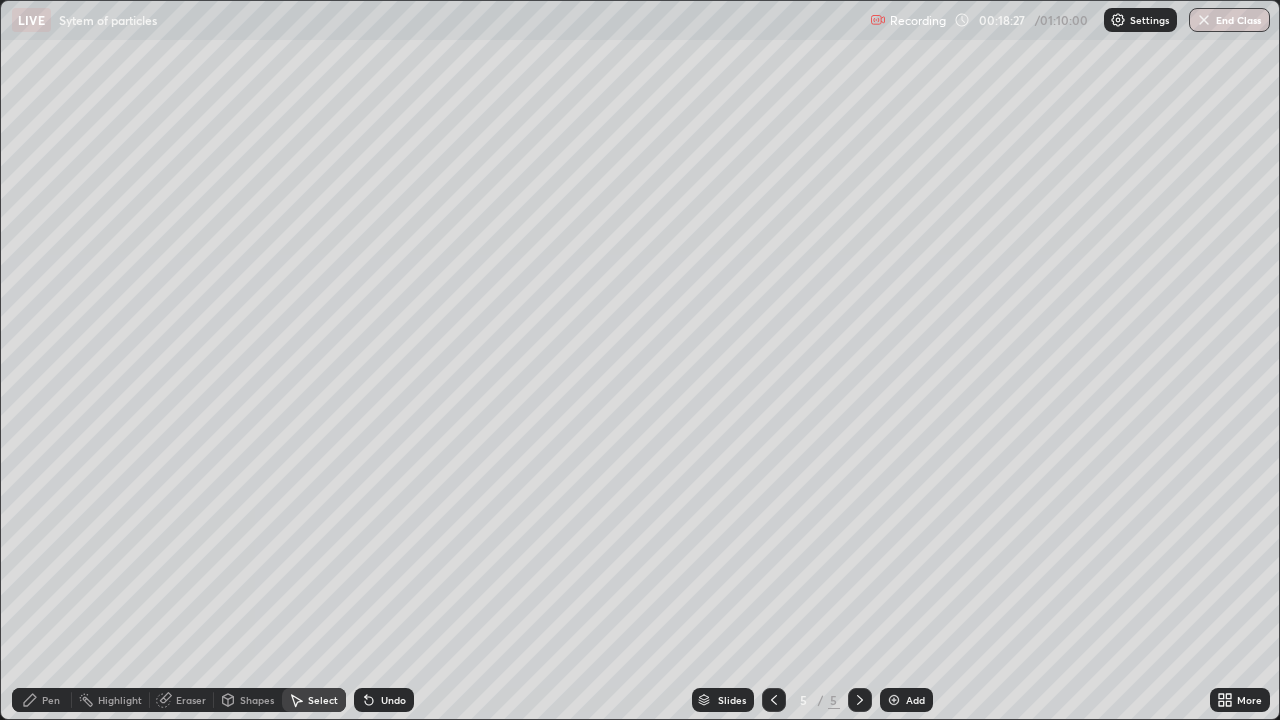 click on "Pen" at bounding box center (51, 700) 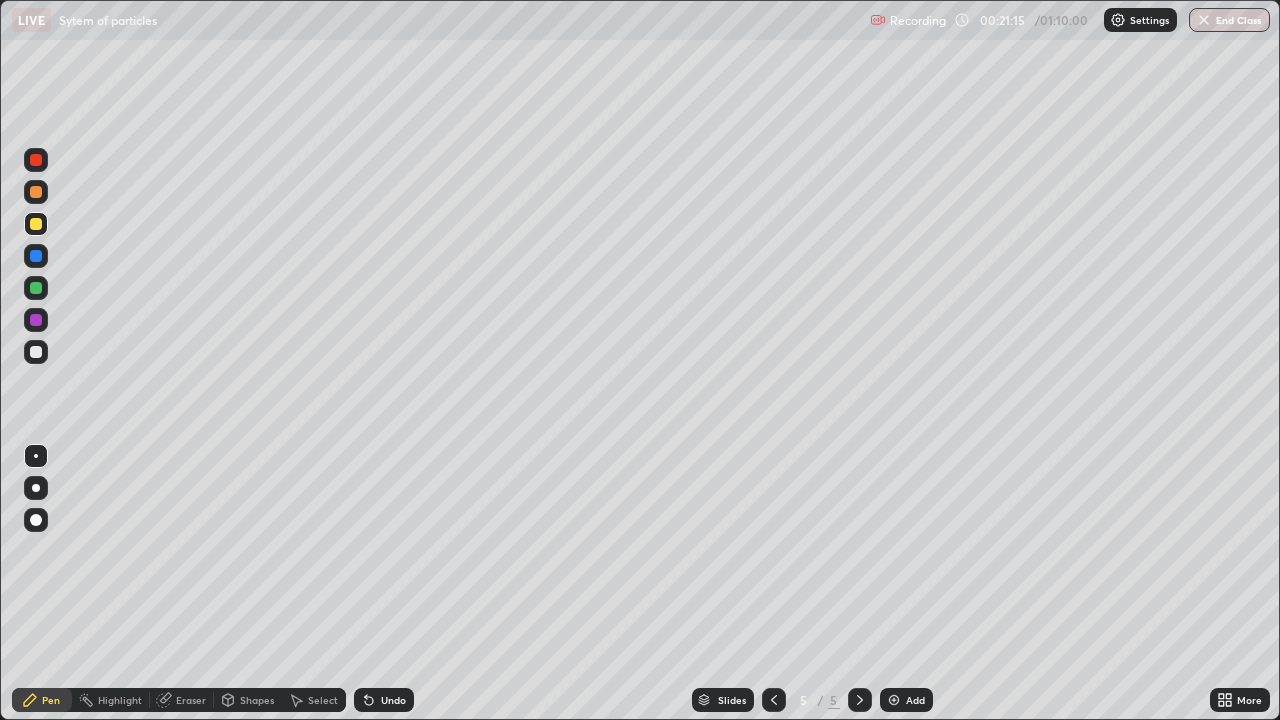 click on "Select" at bounding box center (323, 700) 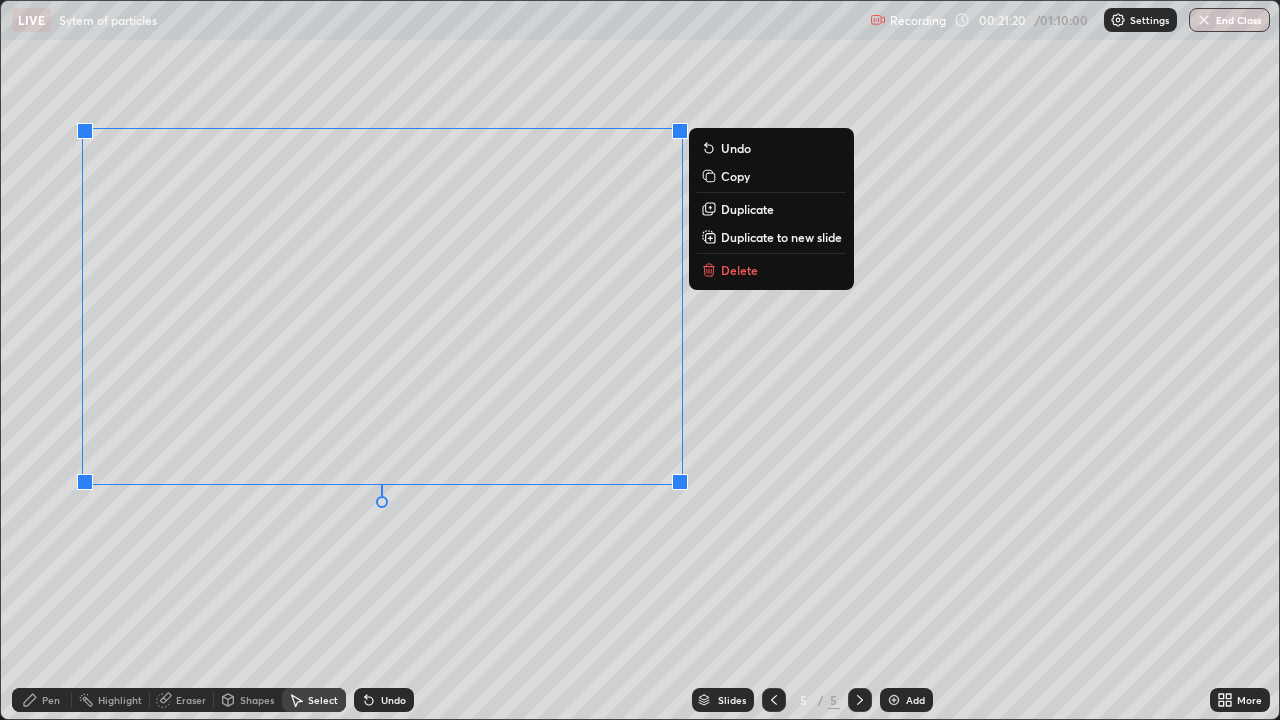 click on "Delete" at bounding box center (739, 270) 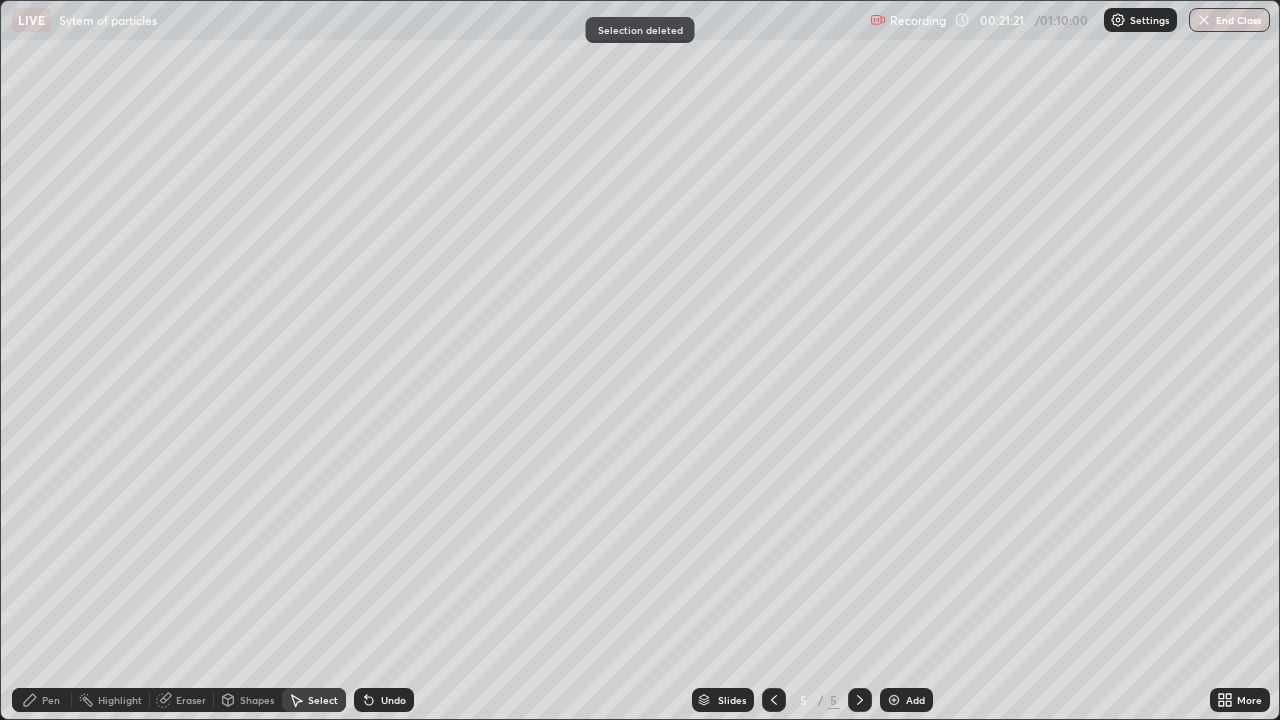 click on "Pen" at bounding box center [51, 700] 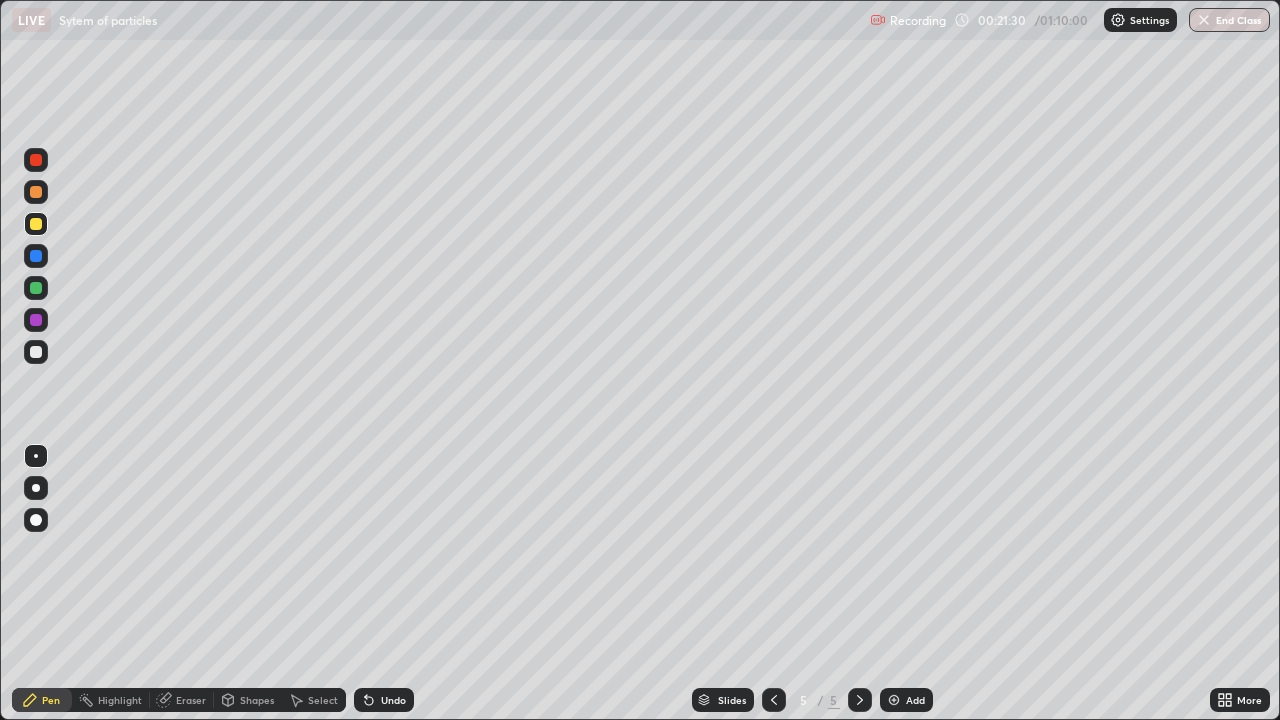 click 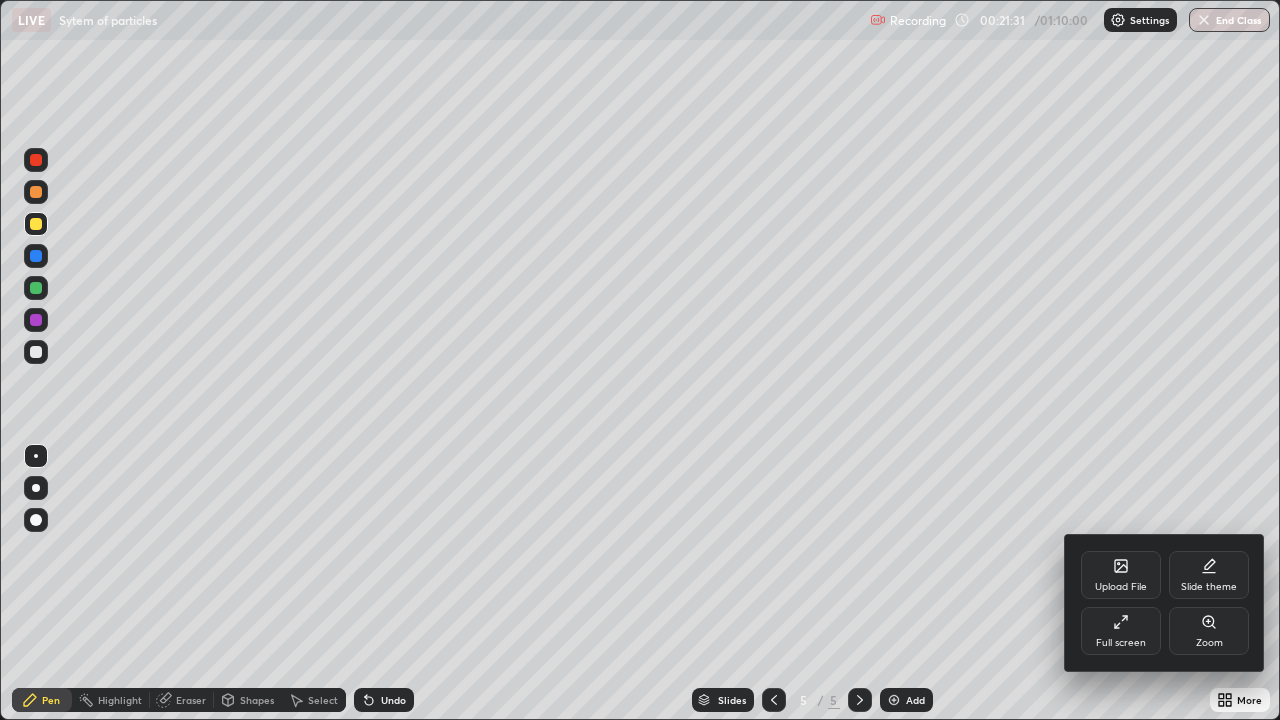 click on "Full screen" at bounding box center (1121, 631) 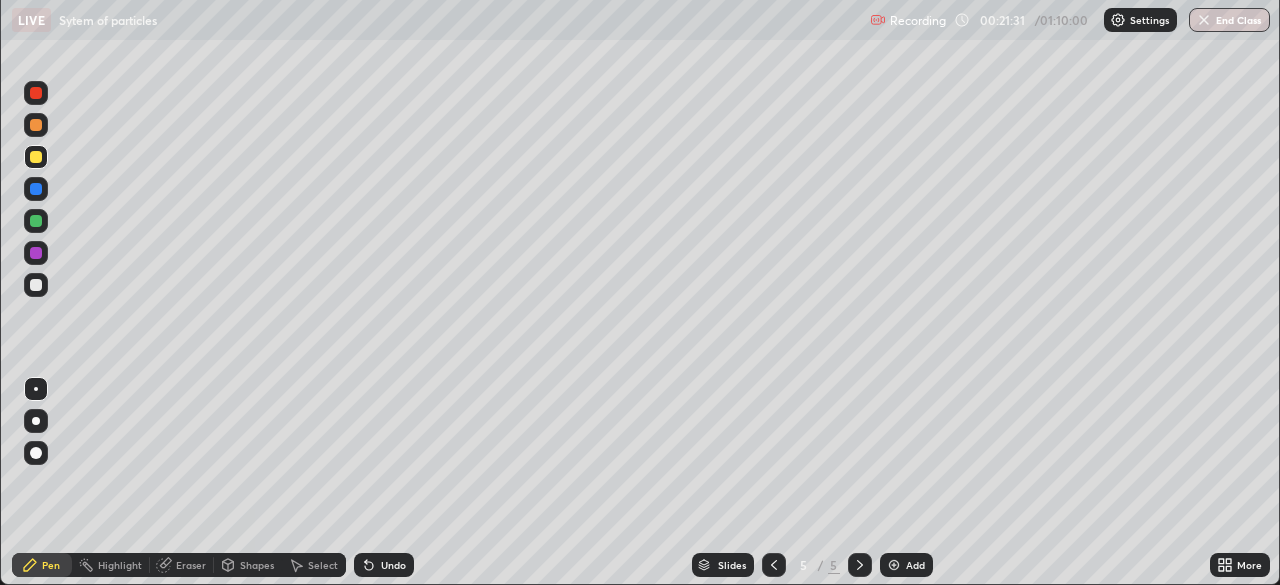 scroll, scrollTop: 585, scrollLeft: 1280, axis: both 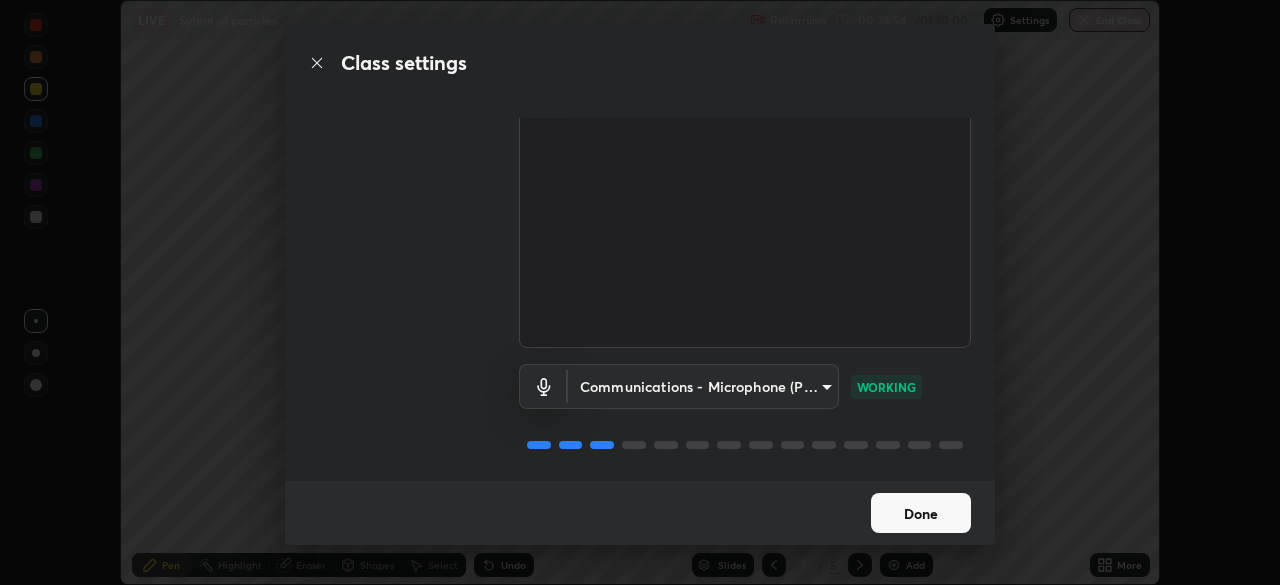 click on "Done" at bounding box center (921, 513) 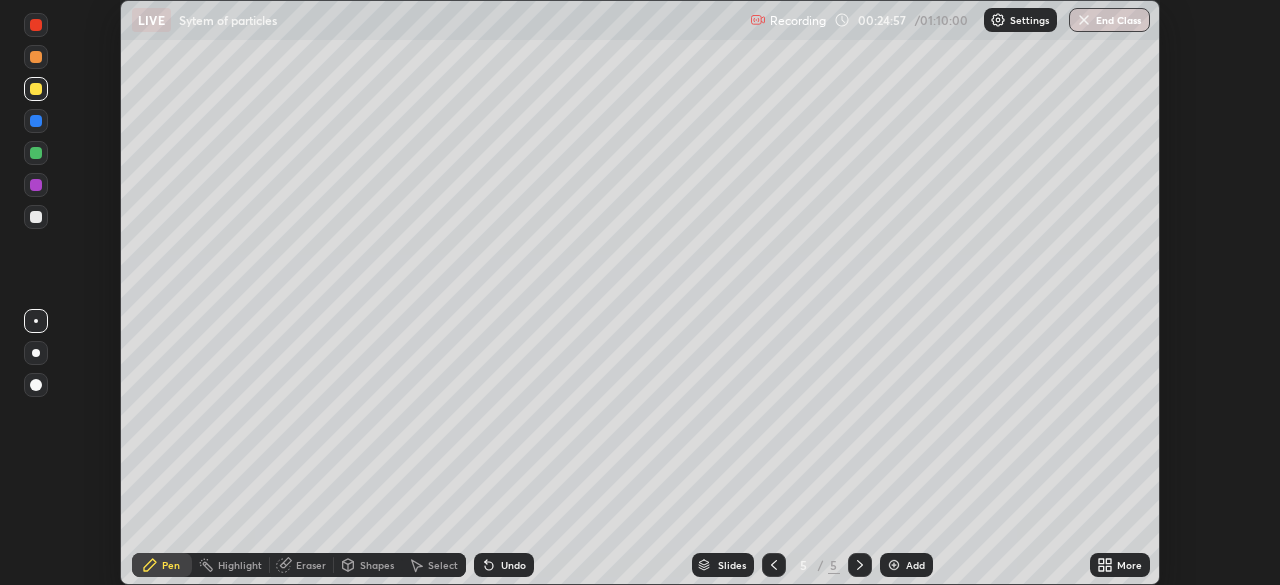 click 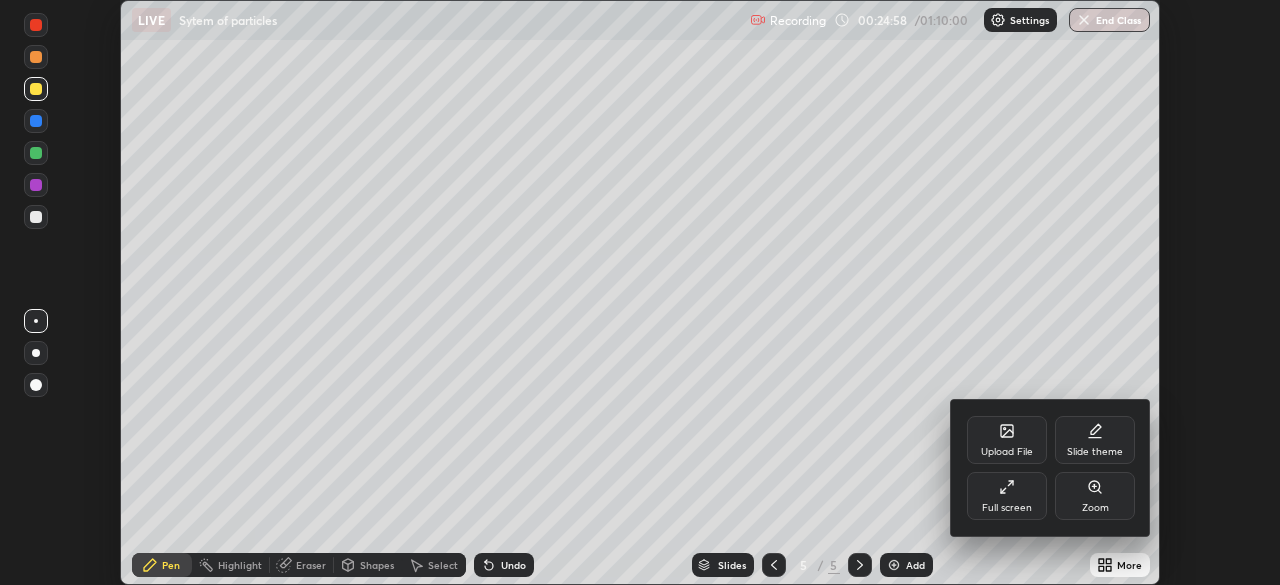 click 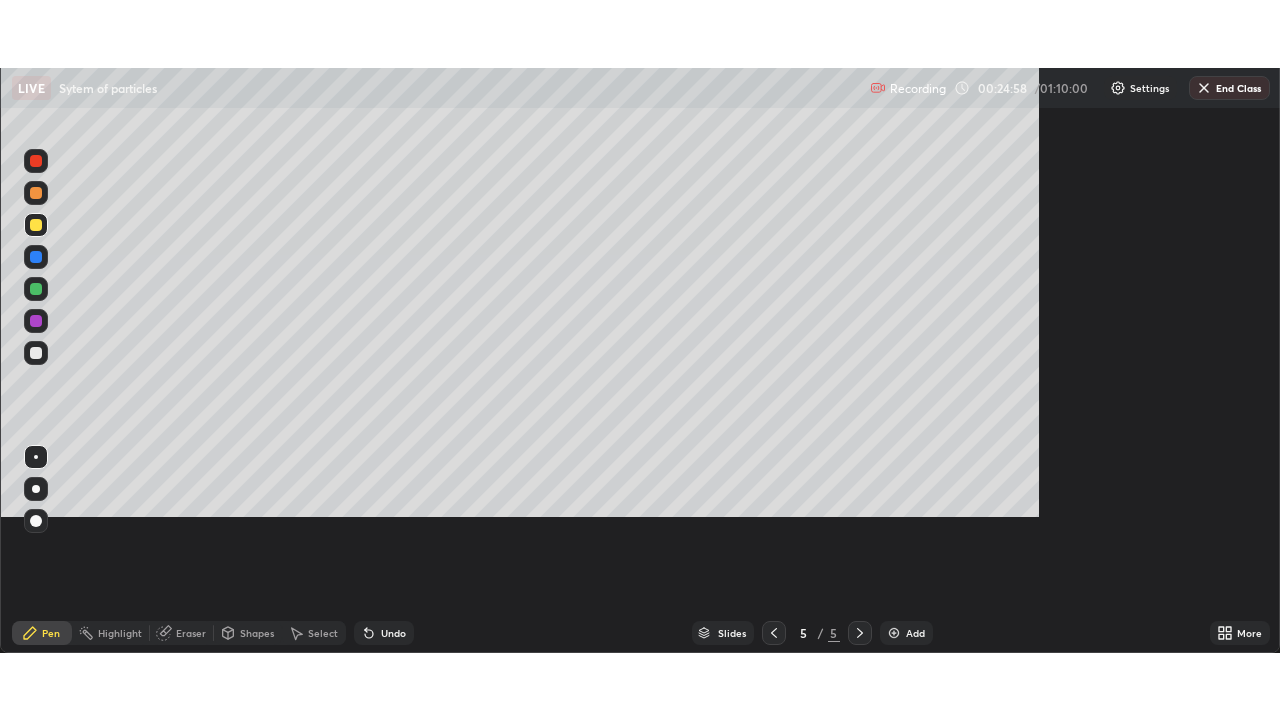 scroll, scrollTop: 99280, scrollLeft: 98720, axis: both 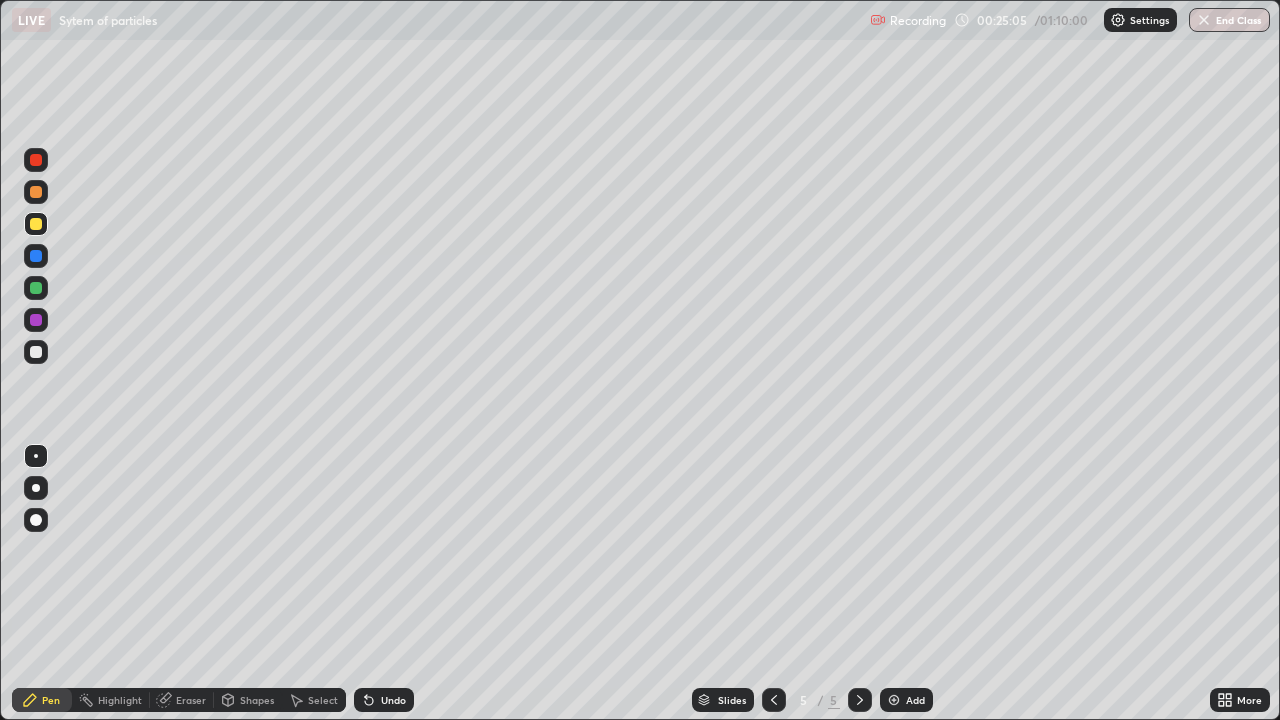click at bounding box center [36, 352] 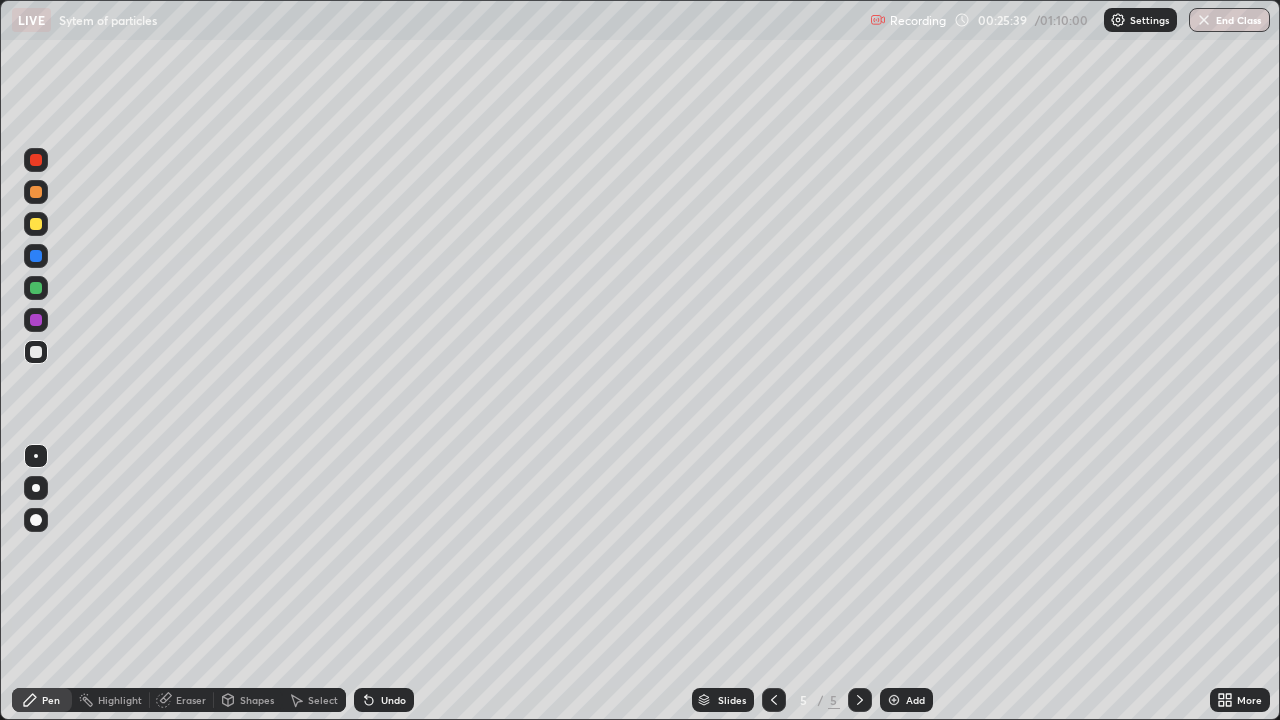 click on "Eraser" at bounding box center [191, 700] 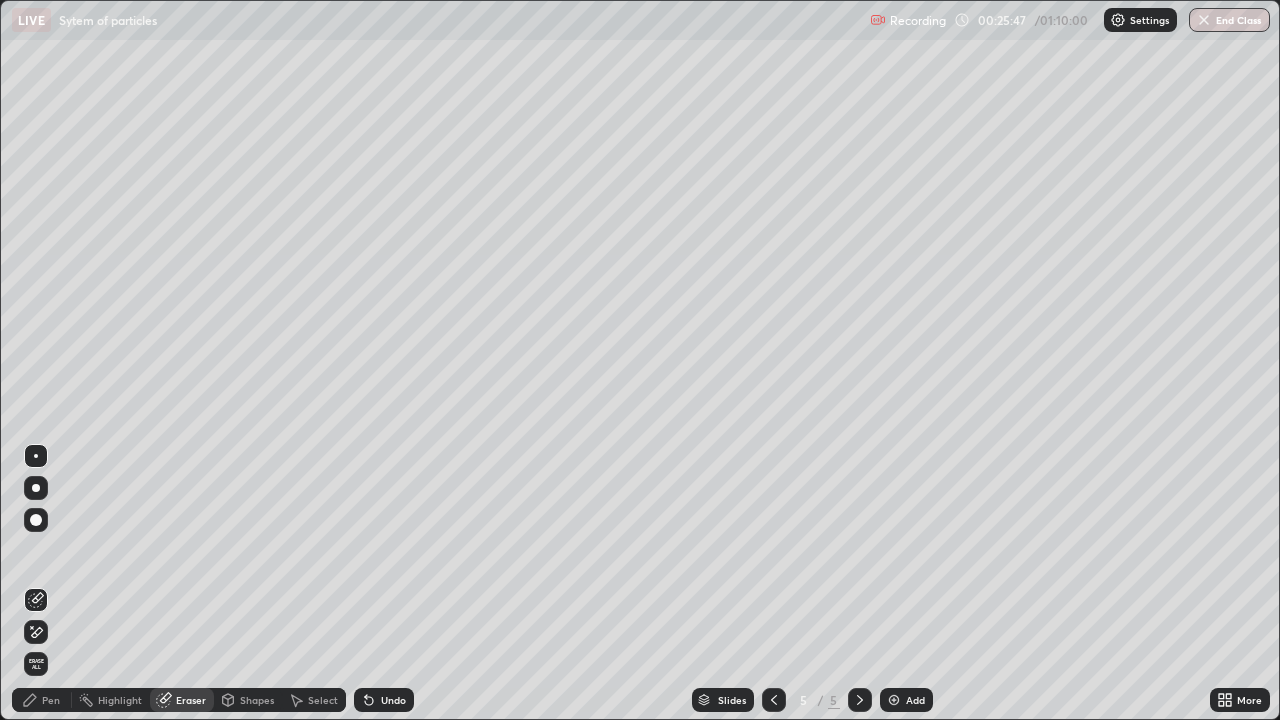 click on "Pen" at bounding box center [51, 700] 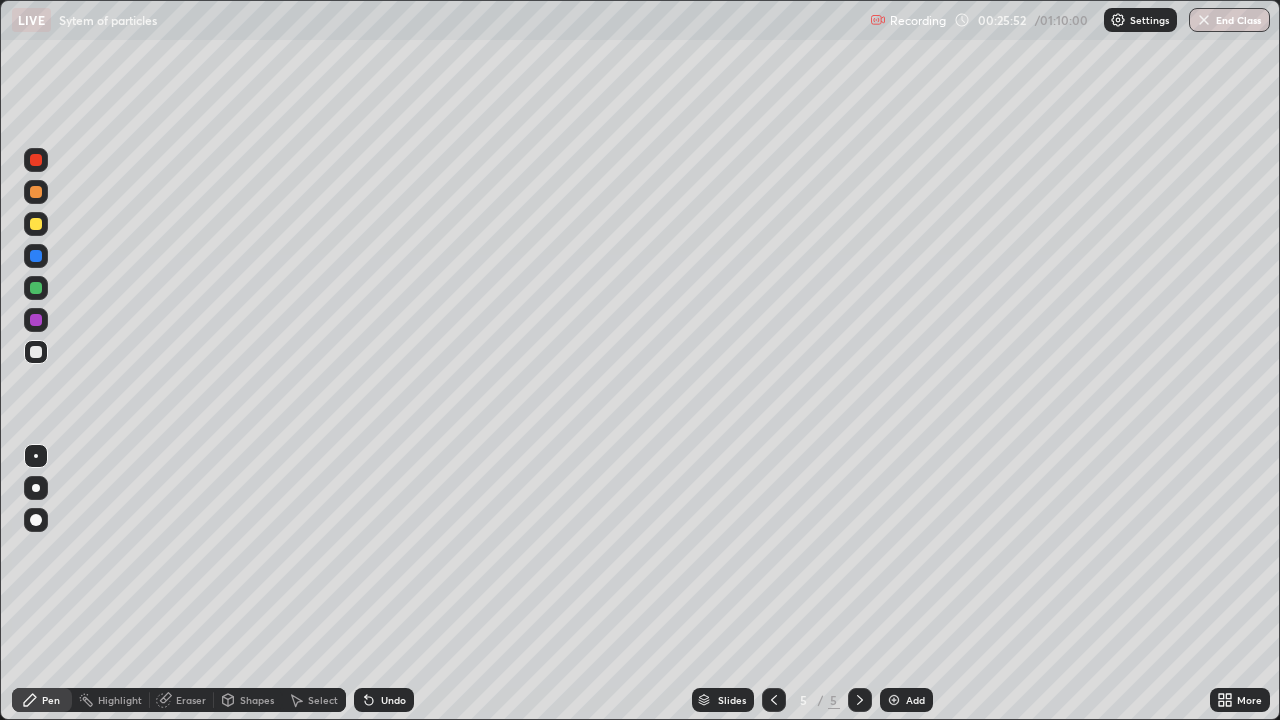 click on "Eraser" at bounding box center (191, 700) 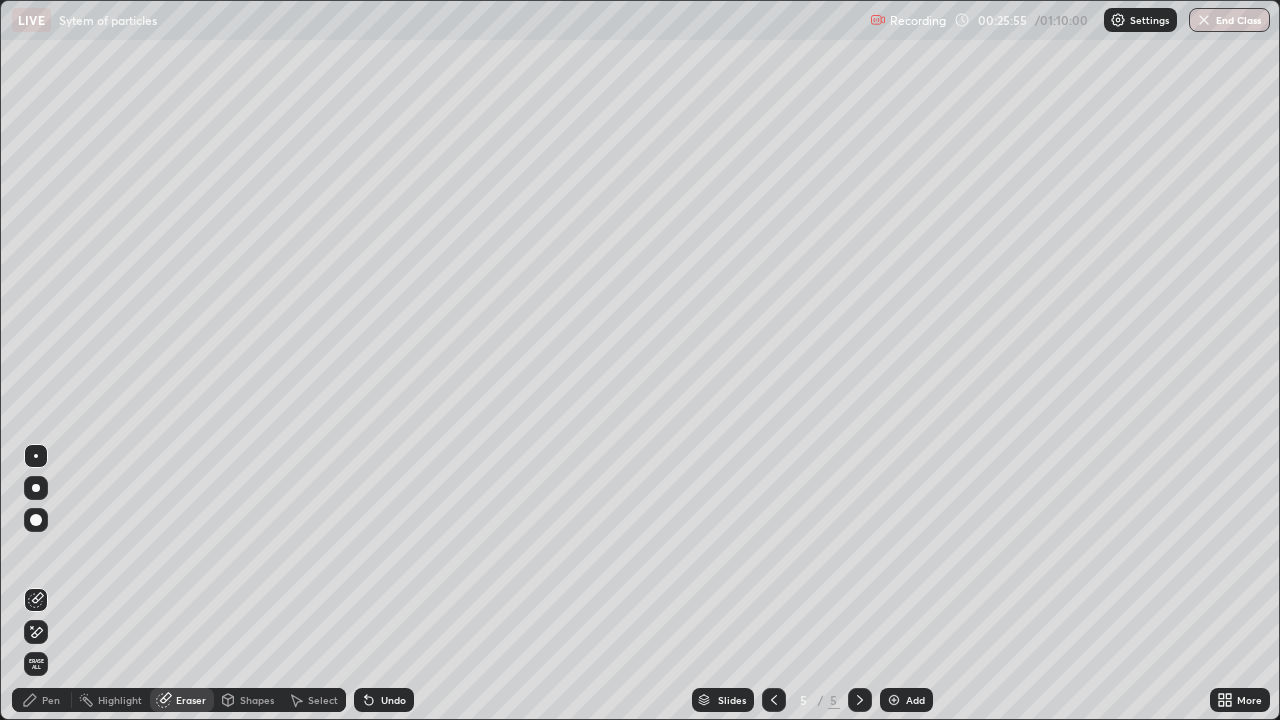 click on "Pen" at bounding box center (51, 700) 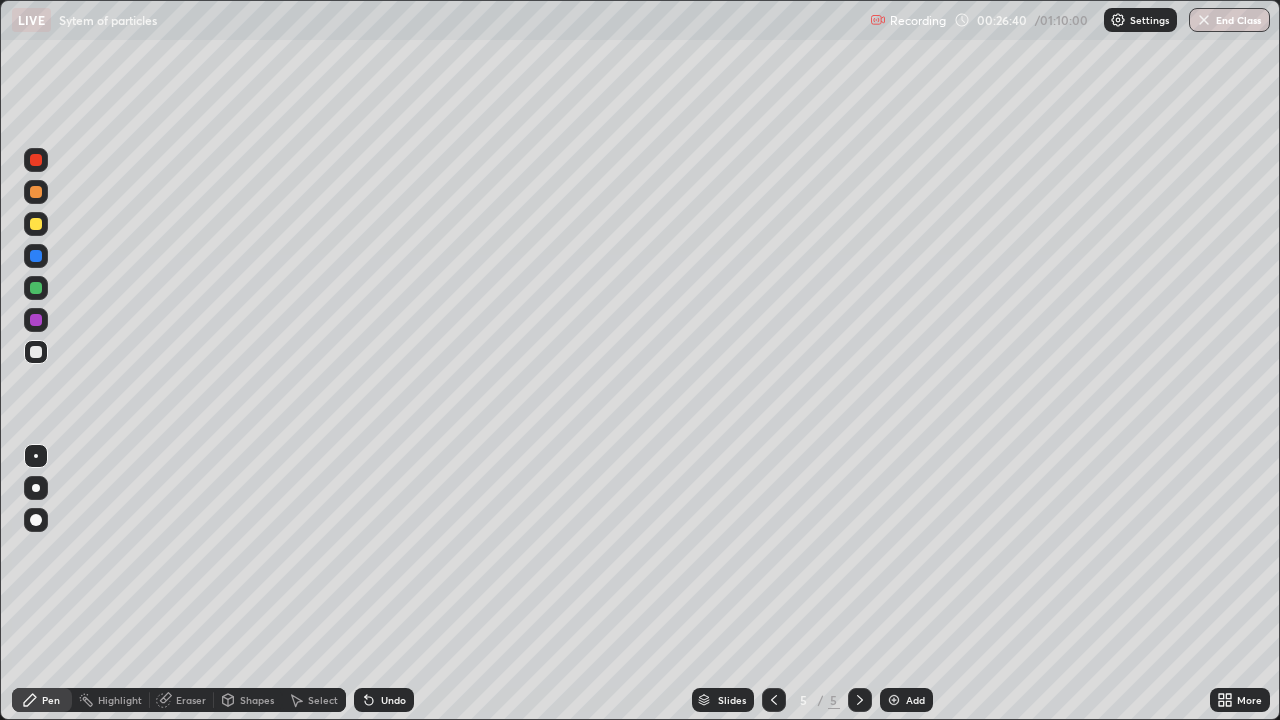 click on "Eraser" at bounding box center (191, 700) 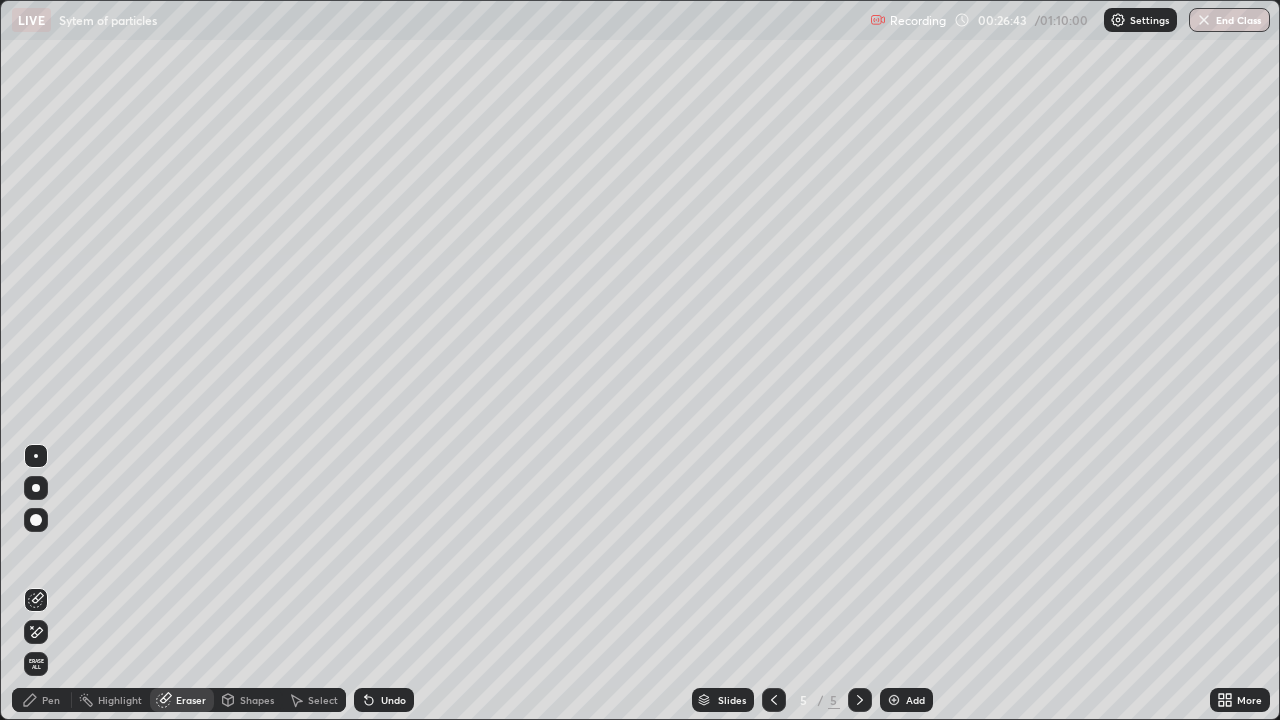 click on "Pen" at bounding box center (51, 700) 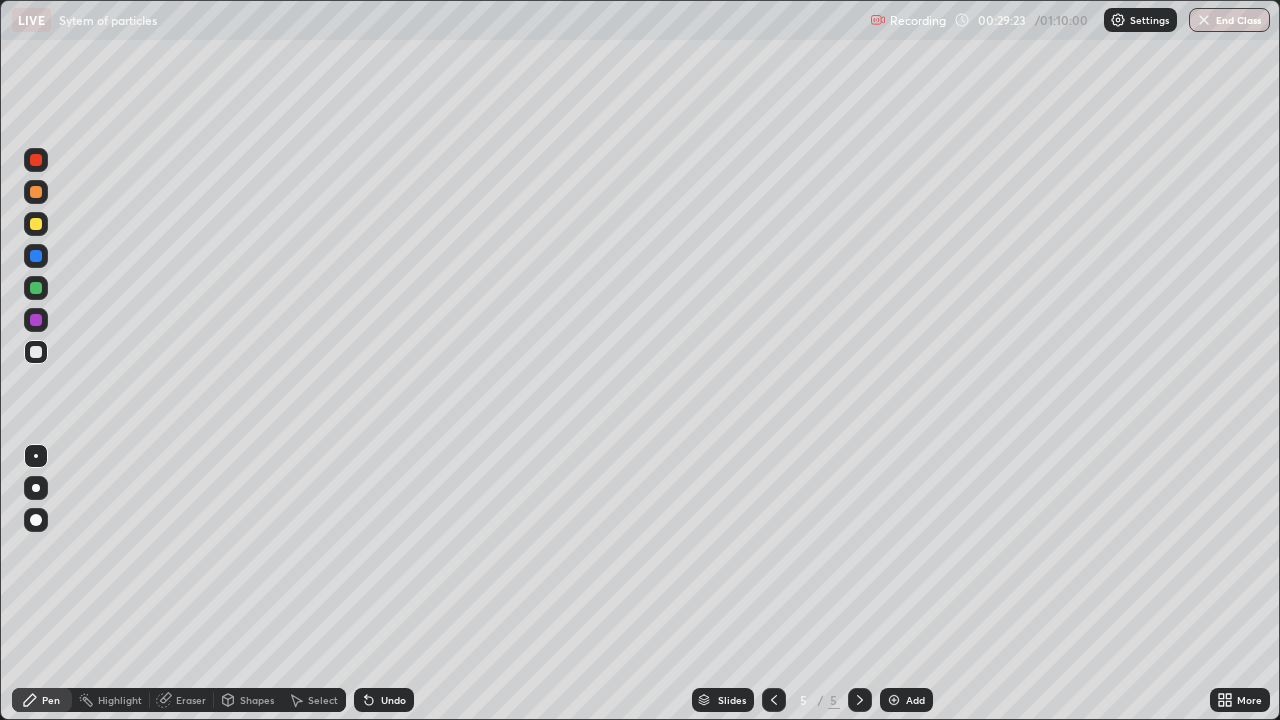 click on "Select" at bounding box center (323, 700) 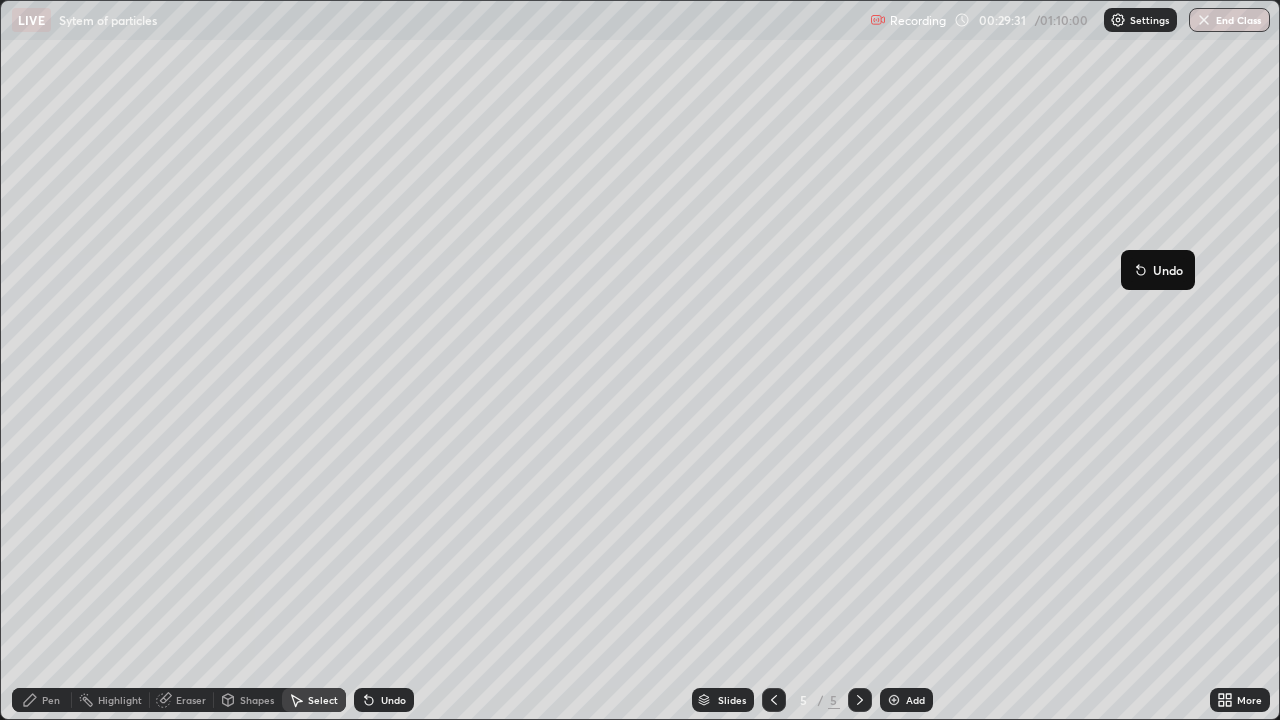 click on "Undo" at bounding box center (1158, 270) 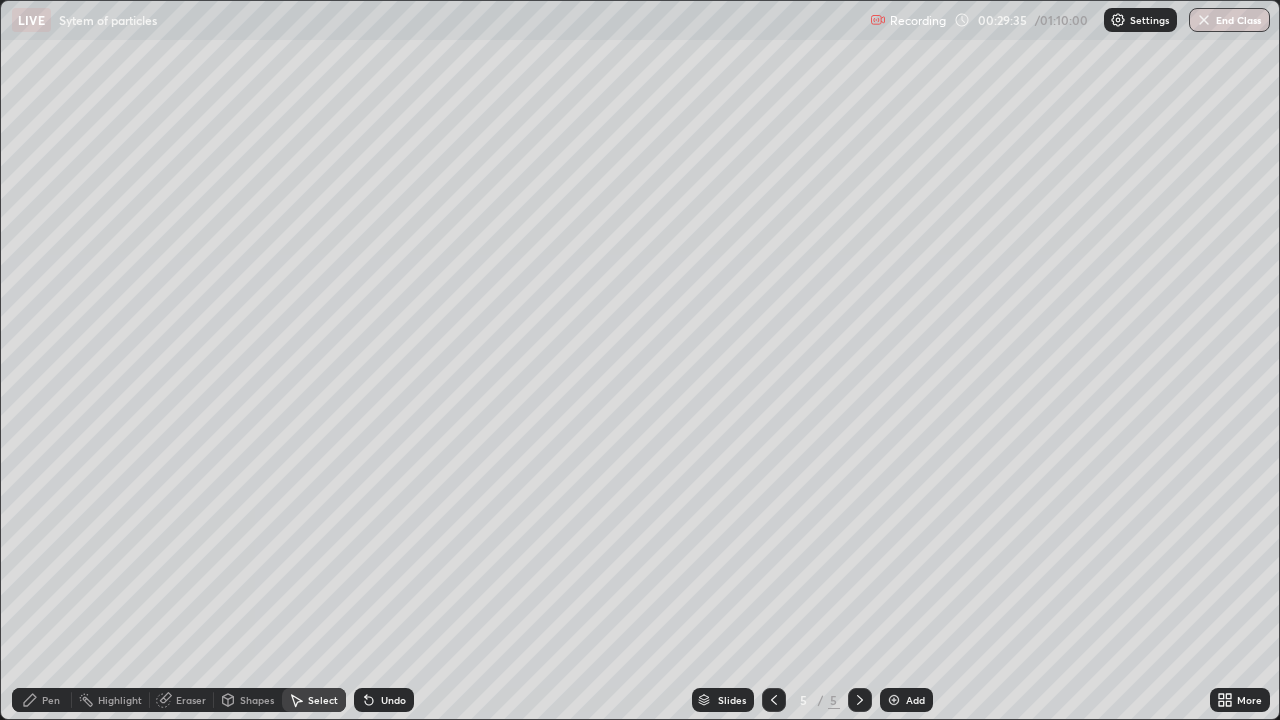 click on "Shapes" at bounding box center [257, 700] 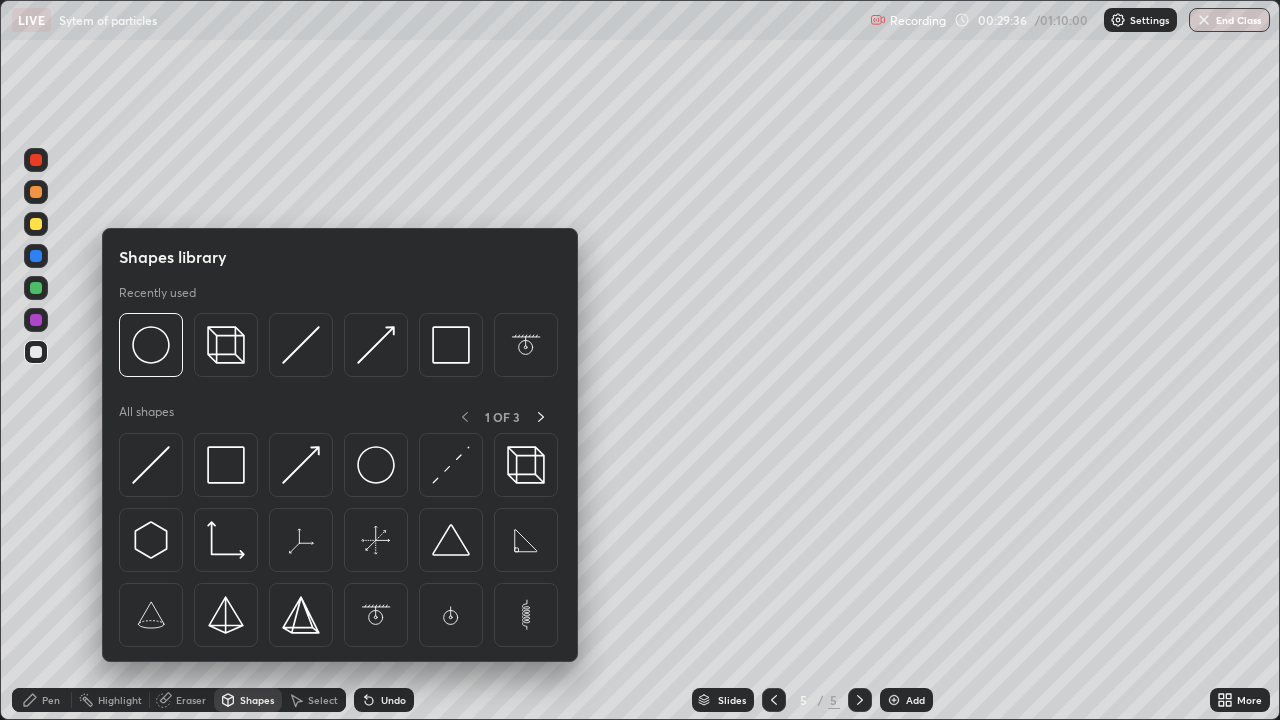 click on "Pen" at bounding box center (51, 700) 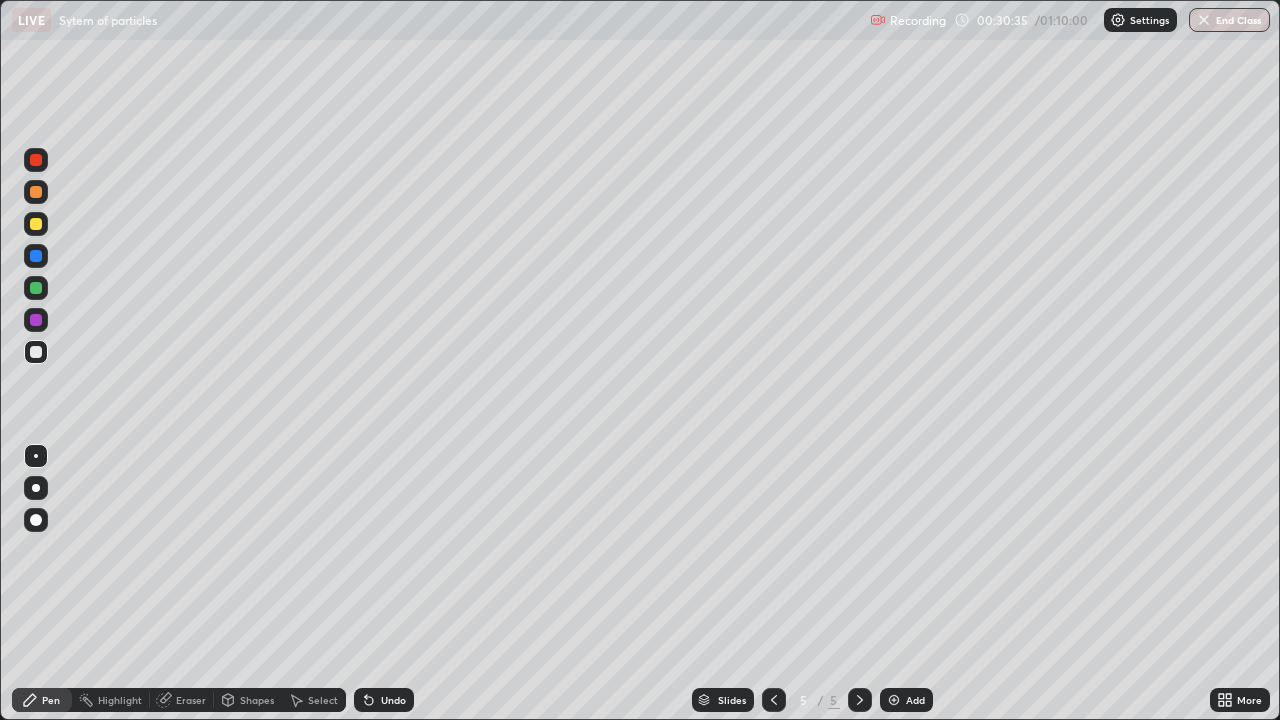 click on "Eraser" at bounding box center [191, 700] 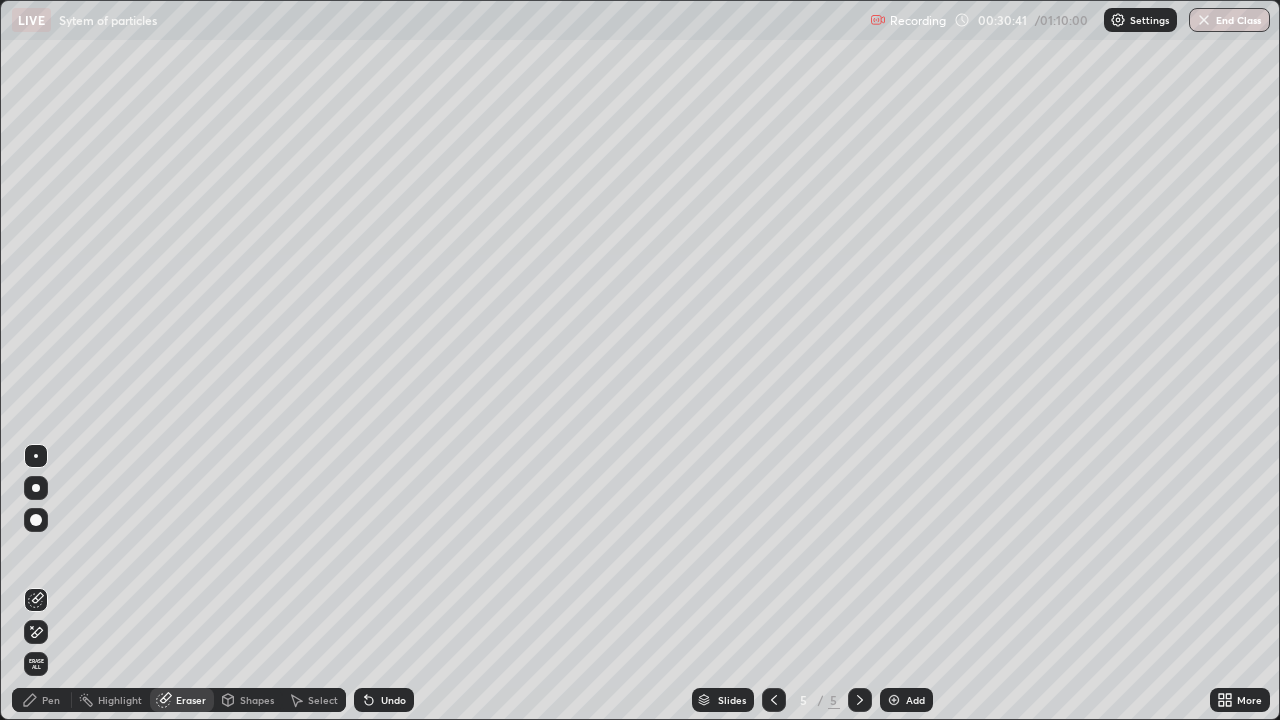 click on "Pen" at bounding box center (51, 700) 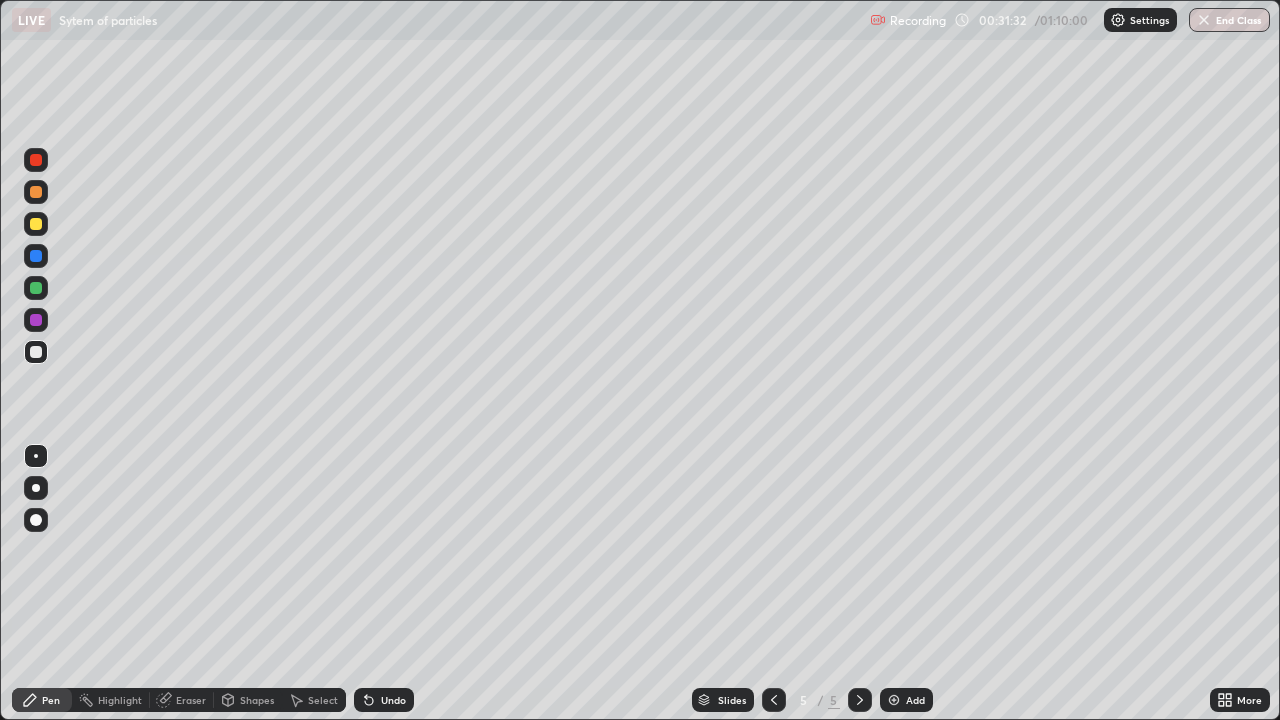 click on "Select" at bounding box center [323, 700] 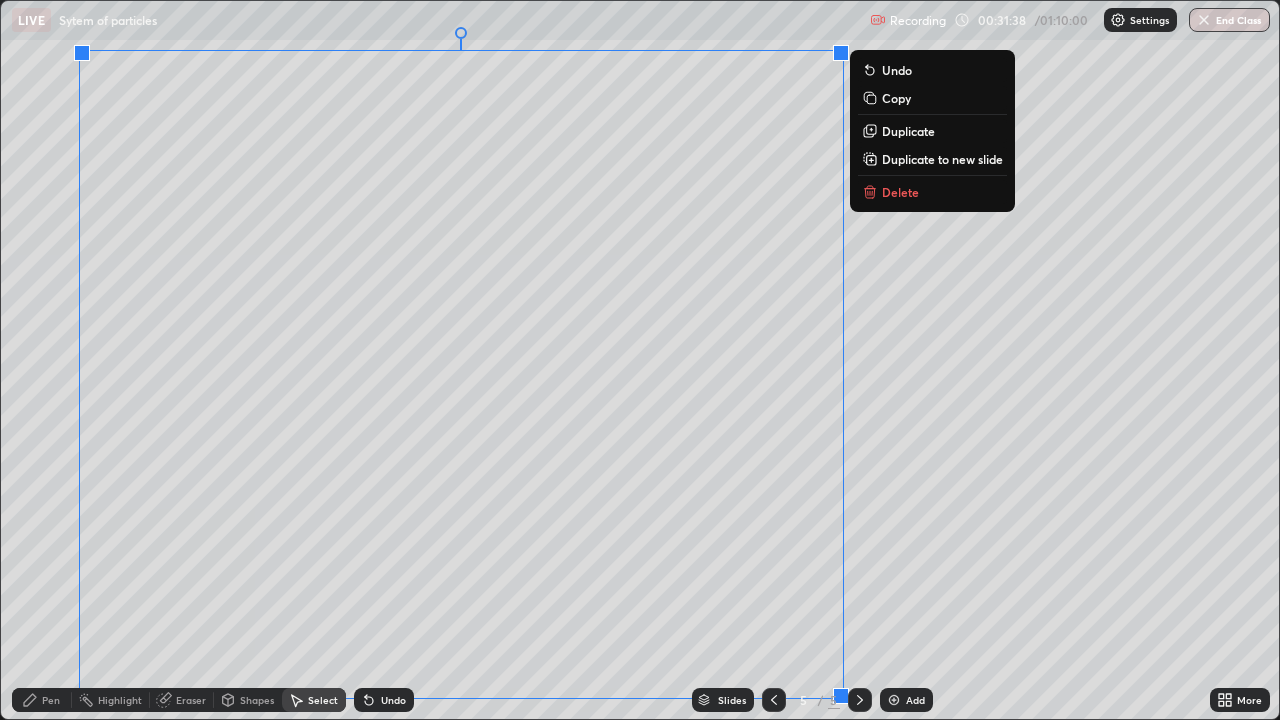 click on "Delete" at bounding box center [900, 192] 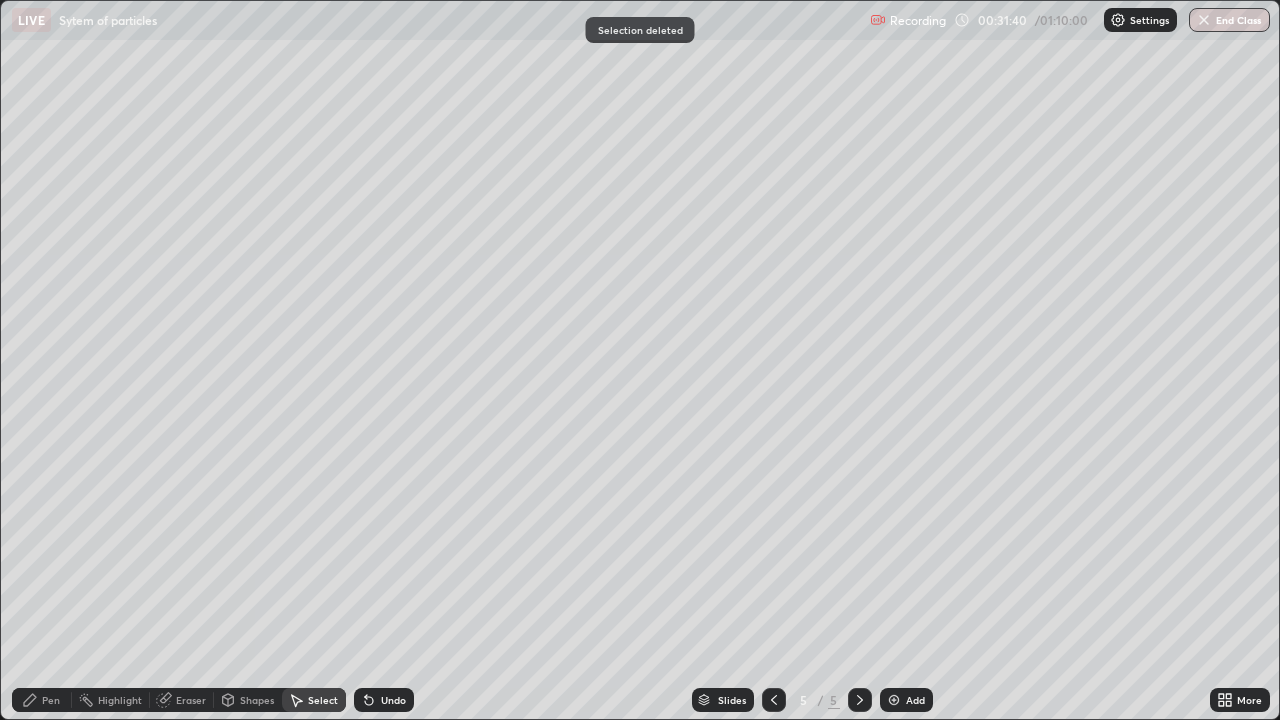 click on "Pen" at bounding box center (42, 700) 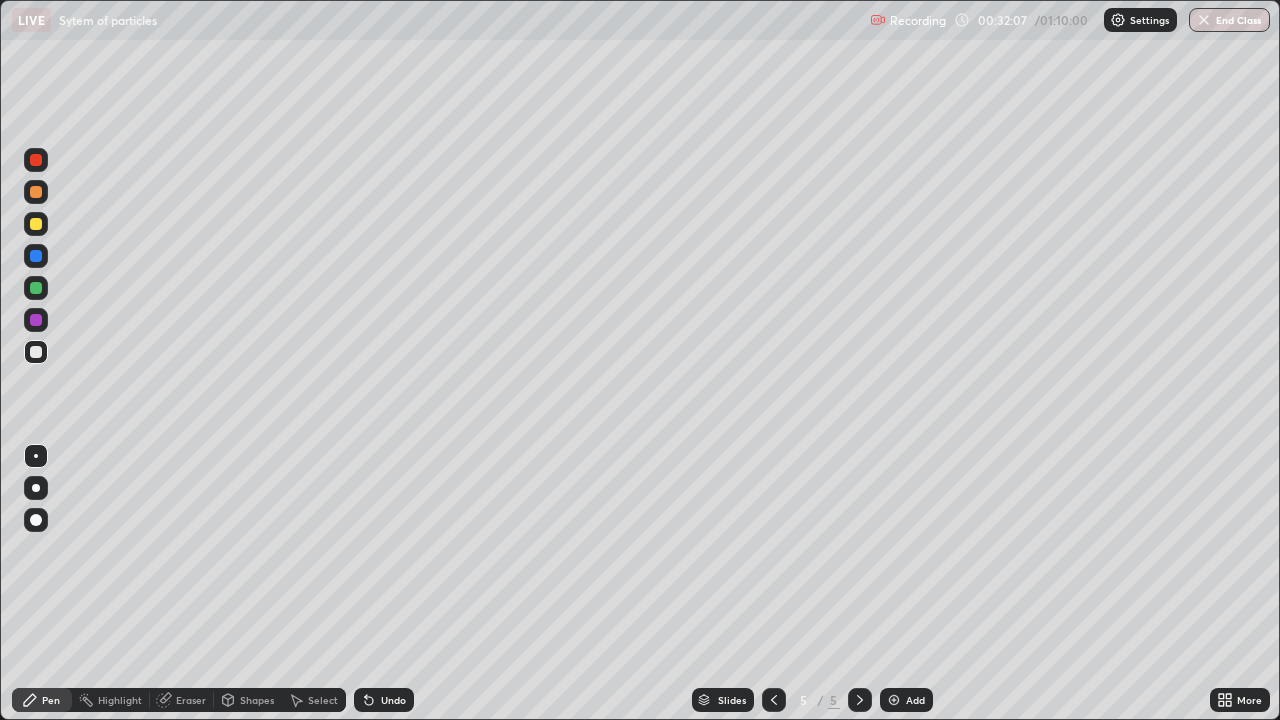 click on "Undo" at bounding box center (393, 700) 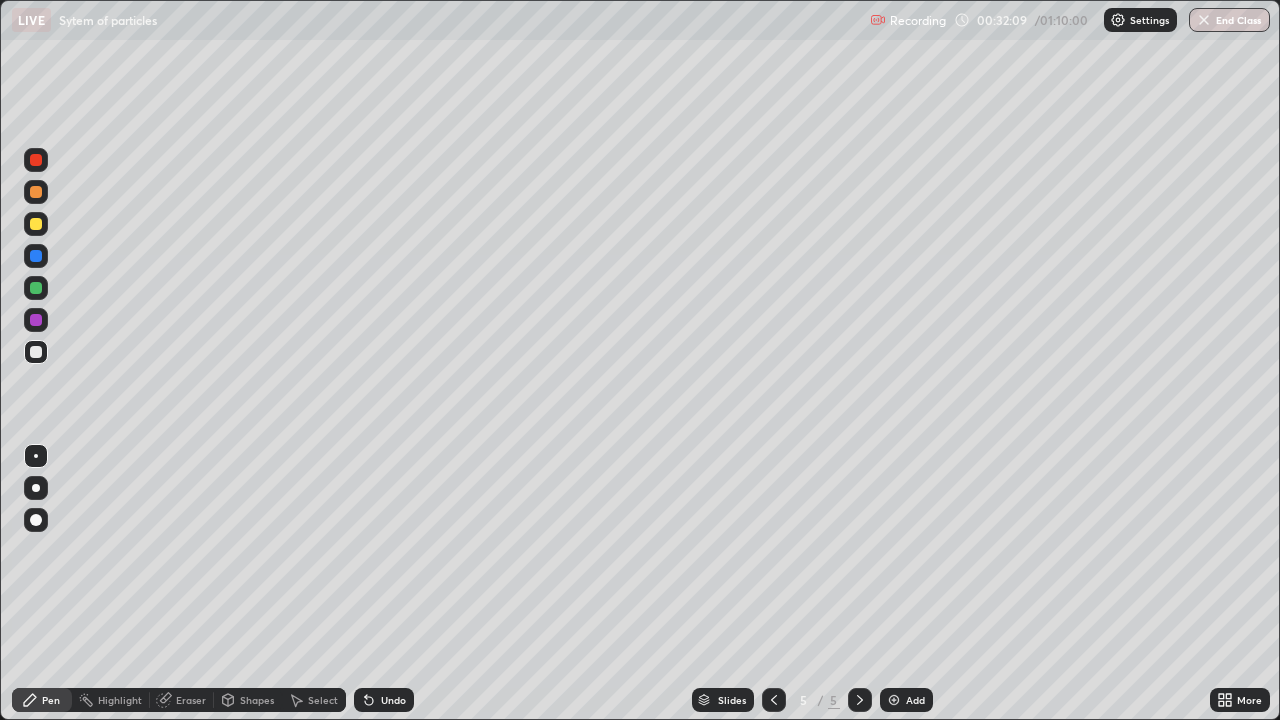 click on "Undo" at bounding box center [393, 700] 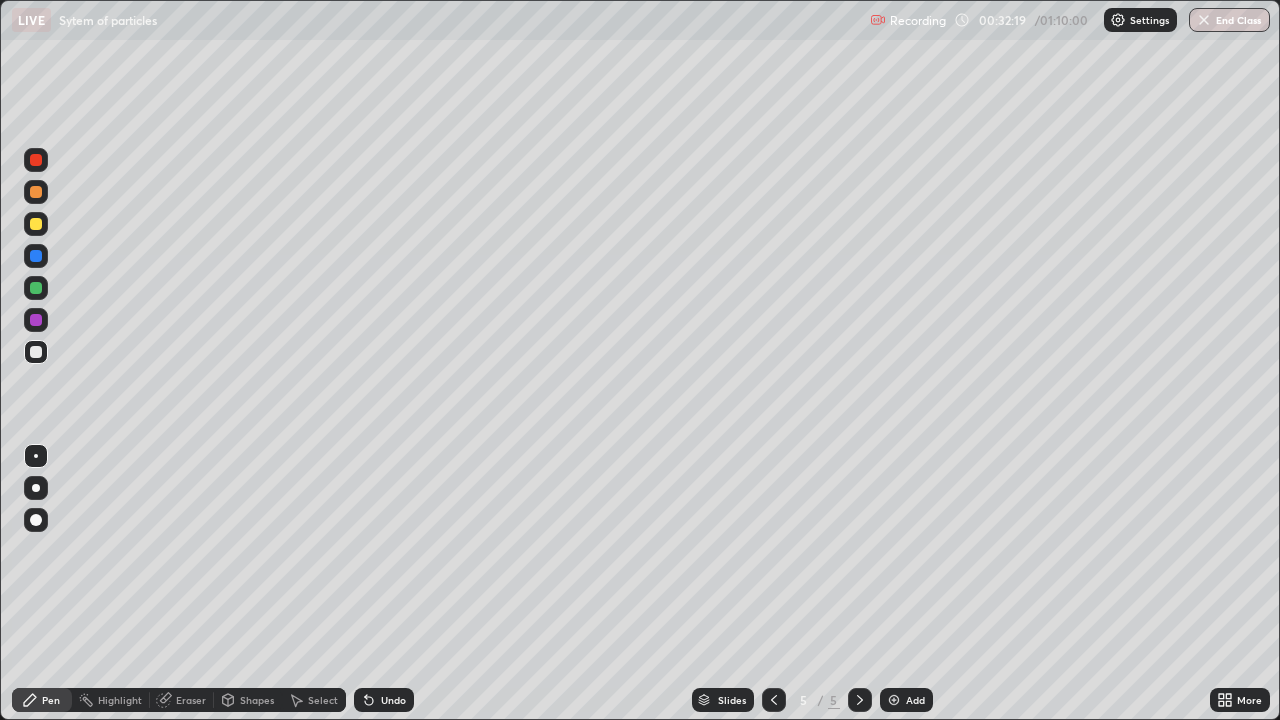 click on "Undo" at bounding box center (393, 700) 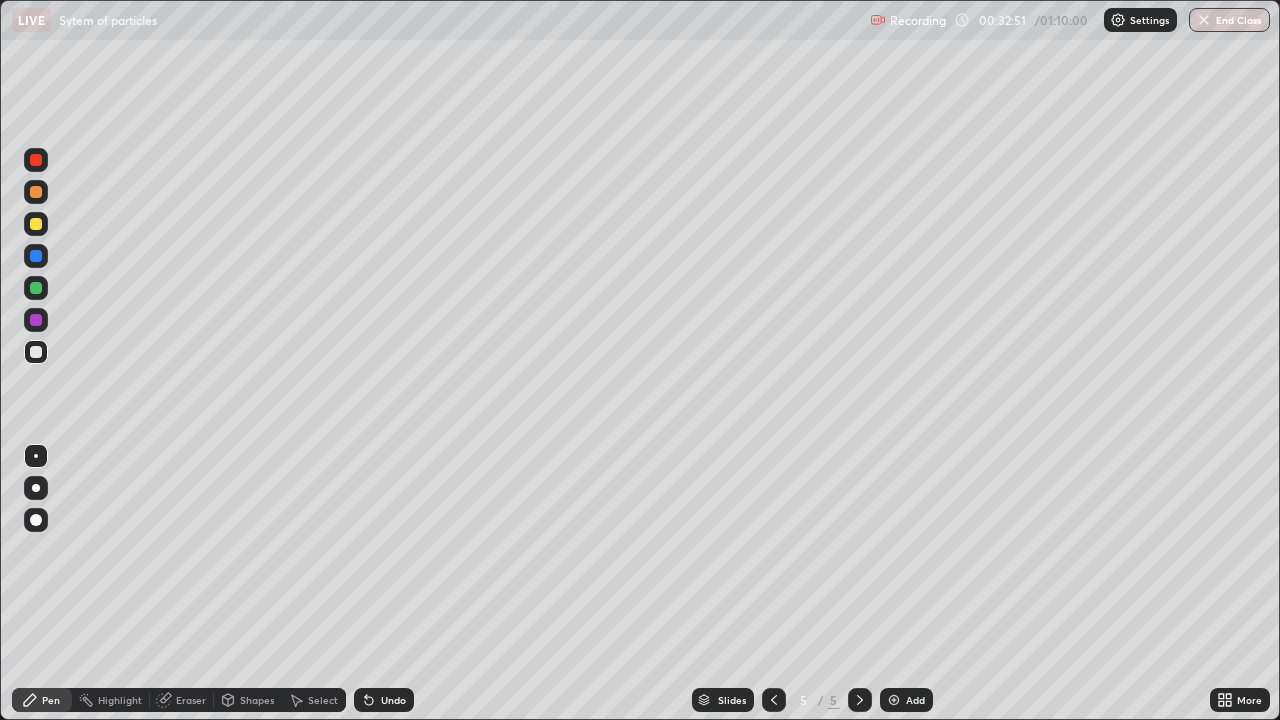 click on "Undo" at bounding box center [393, 700] 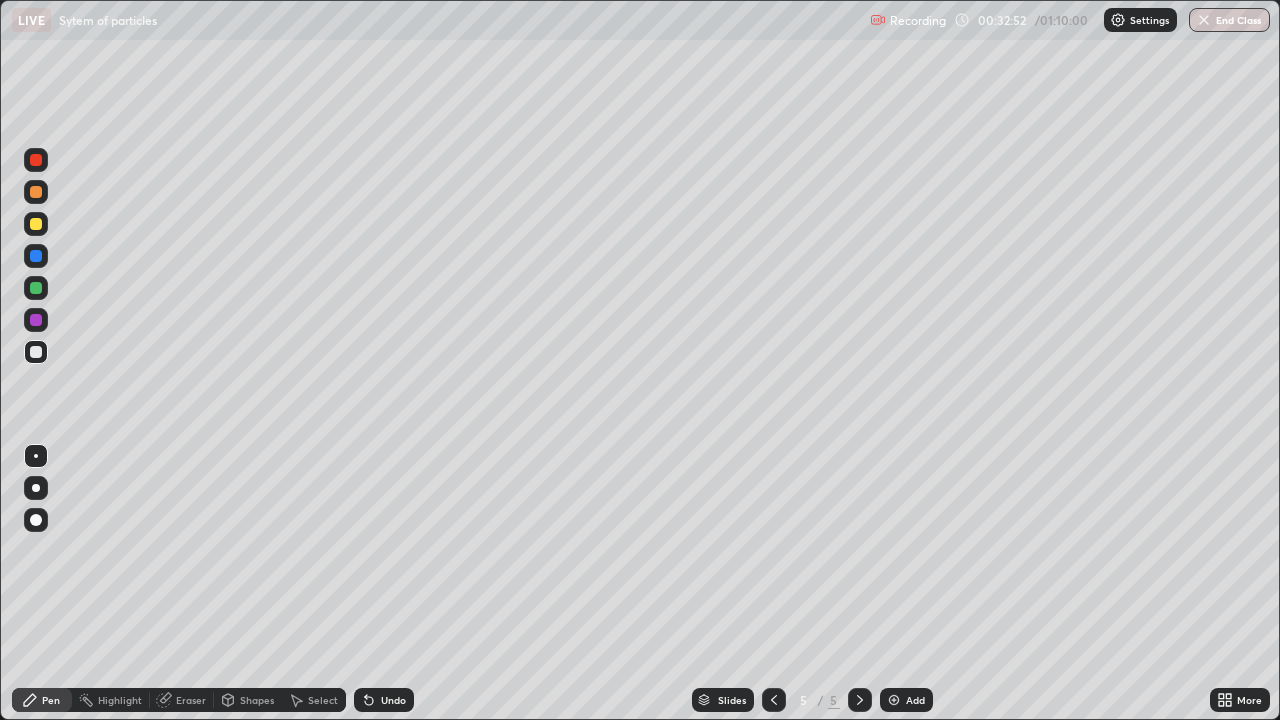 click on "Undo" at bounding box center (393, 700) 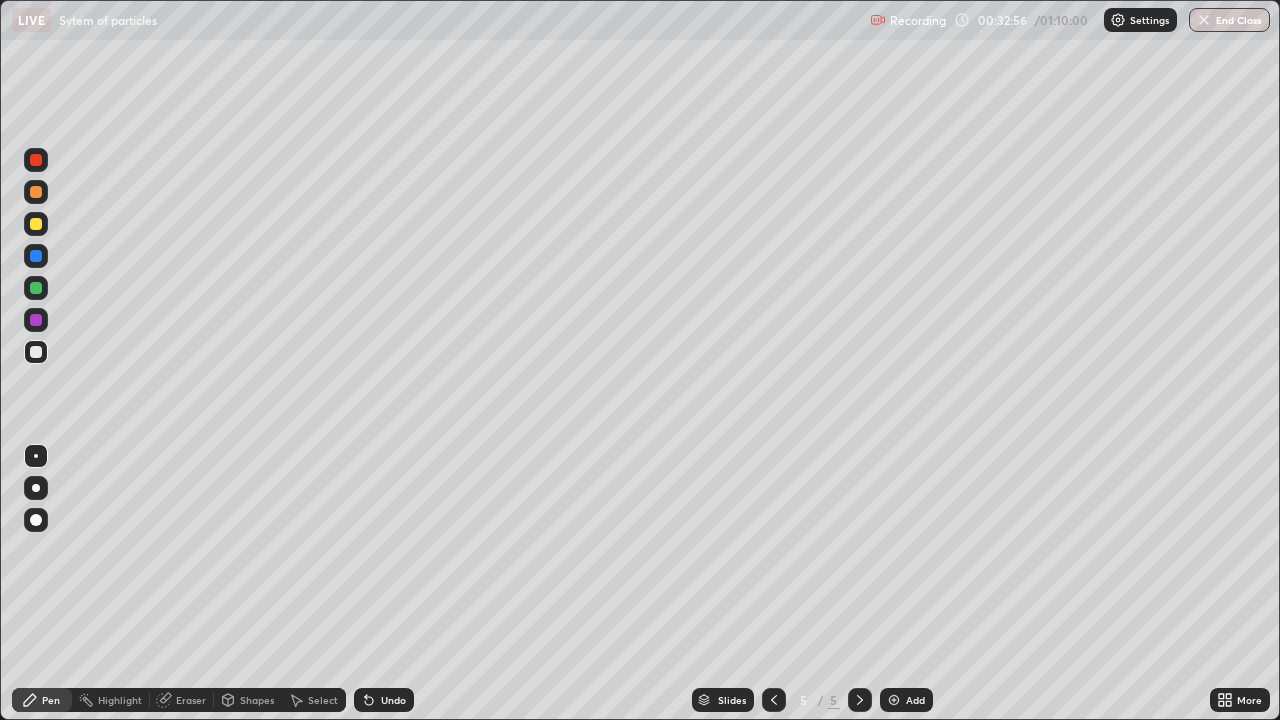 click on "Undo" at bounding box center [393, 700] 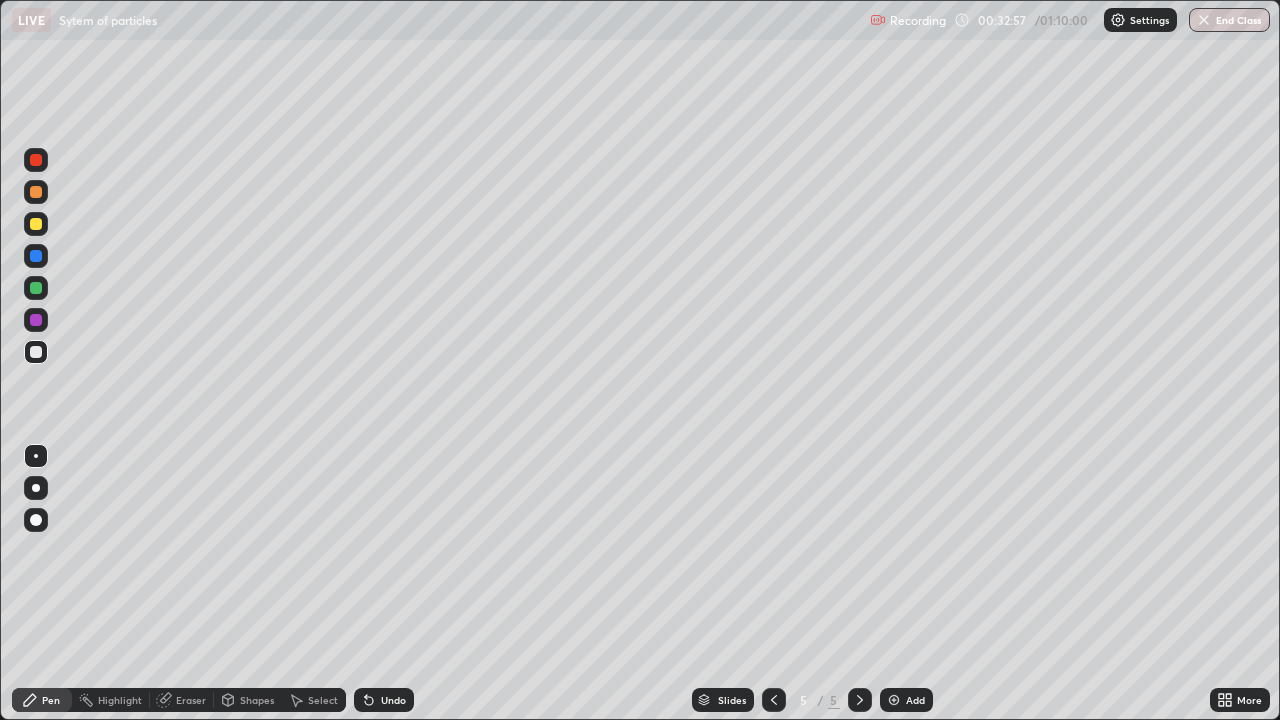 click on "Undo" at bounding box center [384, 700] 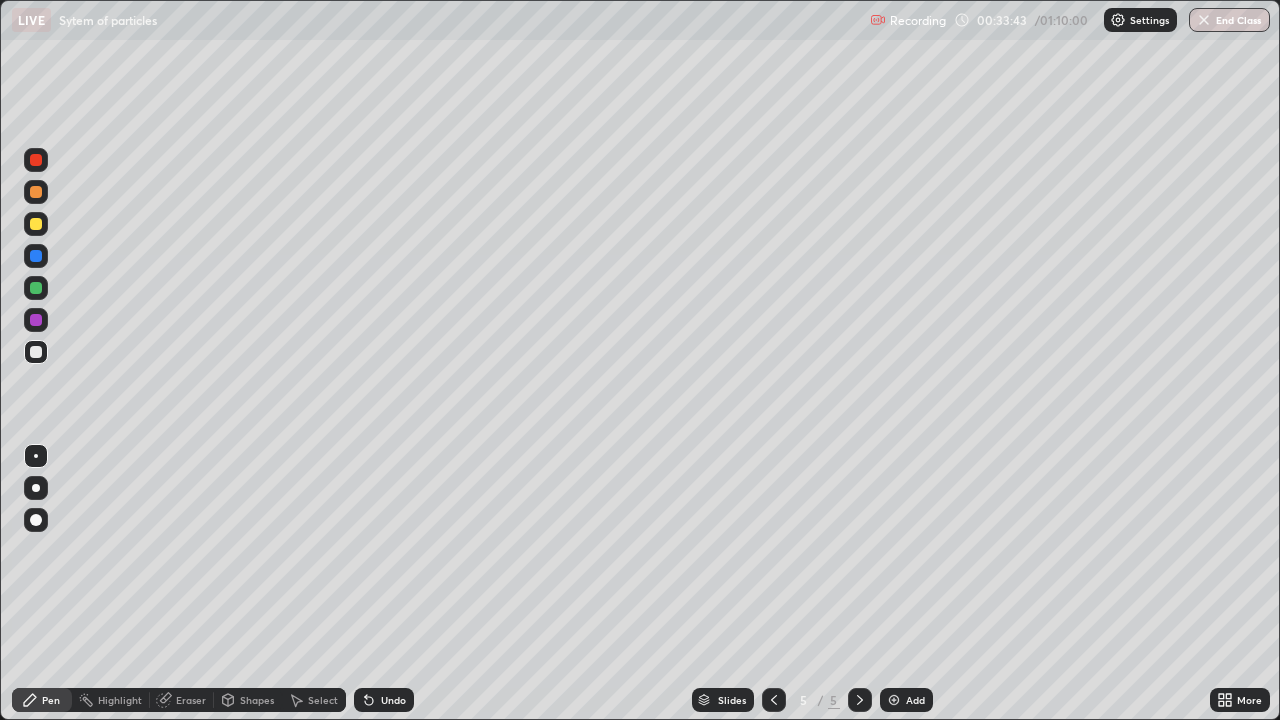 click on "Eraser" at bounding box center (191, 700) 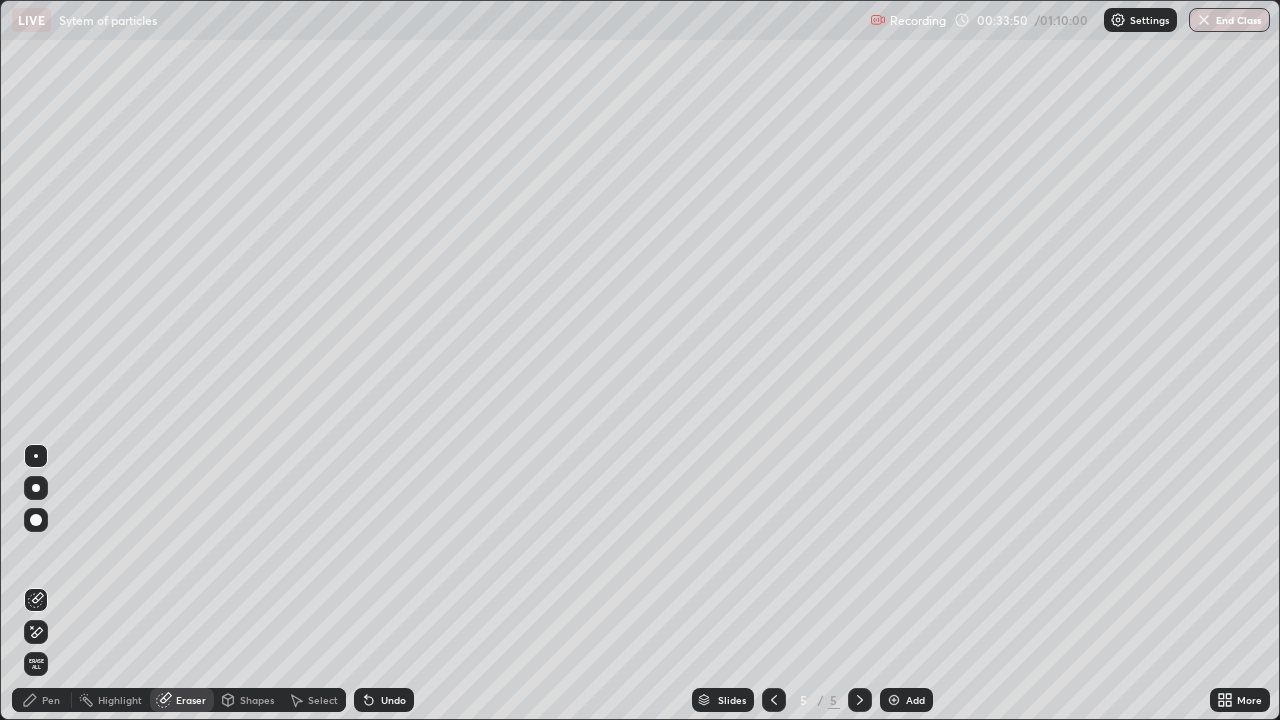 click on "Pen" at bounding box center (42, 700) 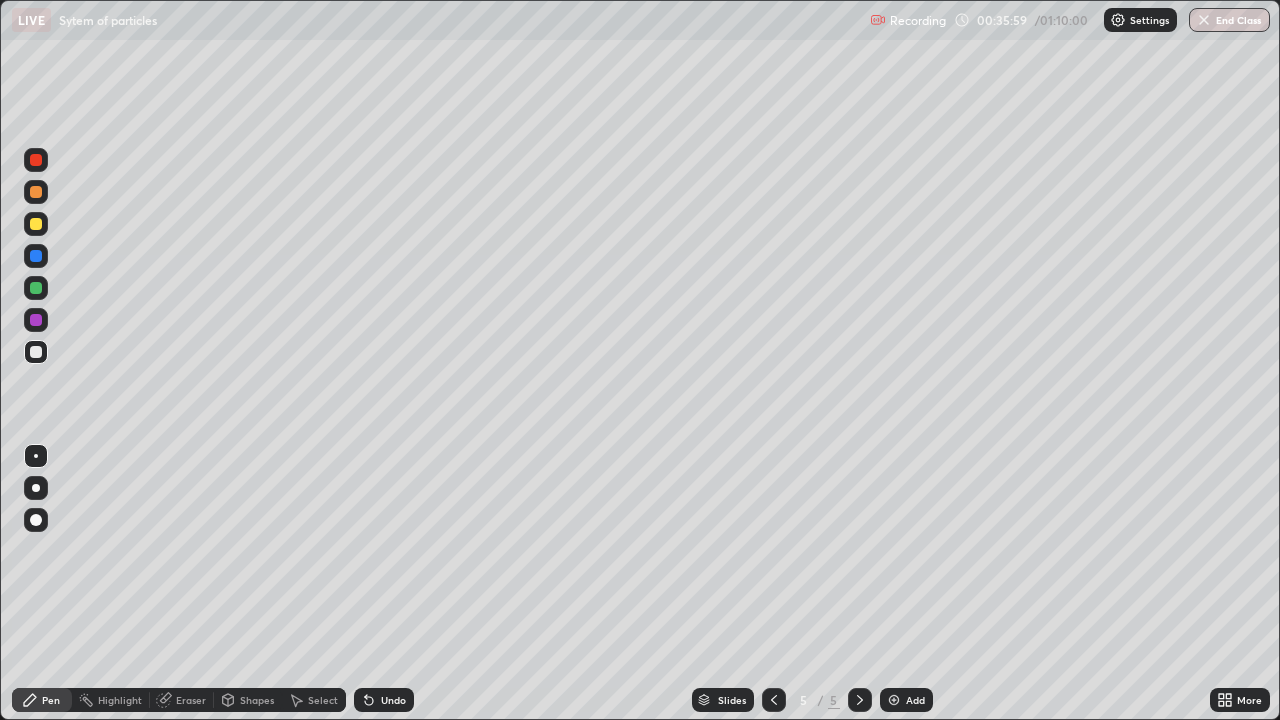 click on "Select" at bounding box center (323, 700) 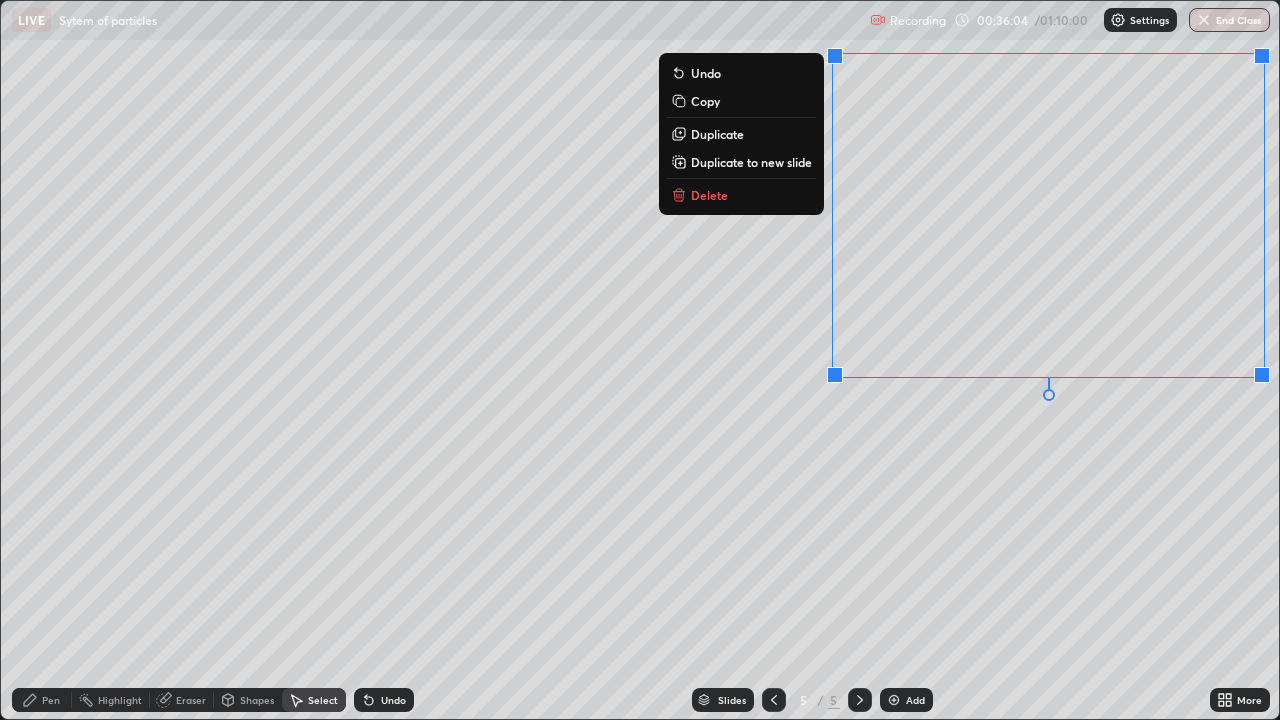 click on "Delete" at bounding box center (741, 195) 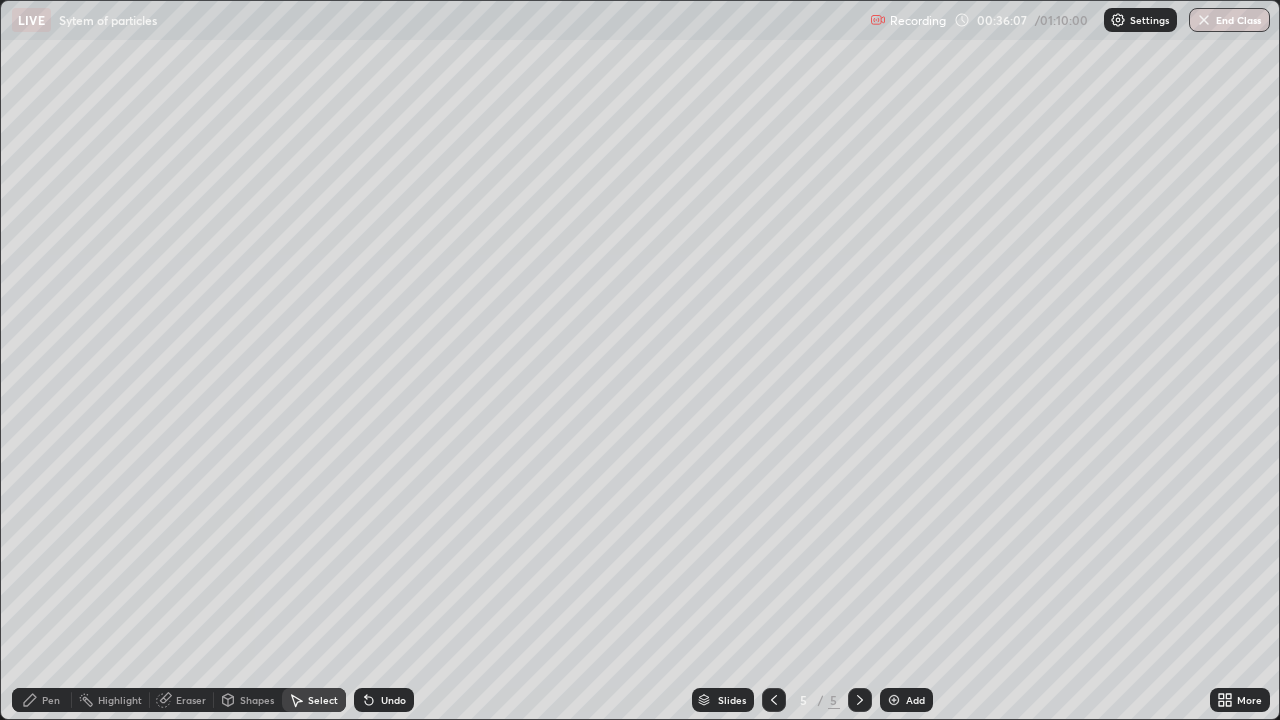 click on "Eraser" at bounding box center [182, 700] 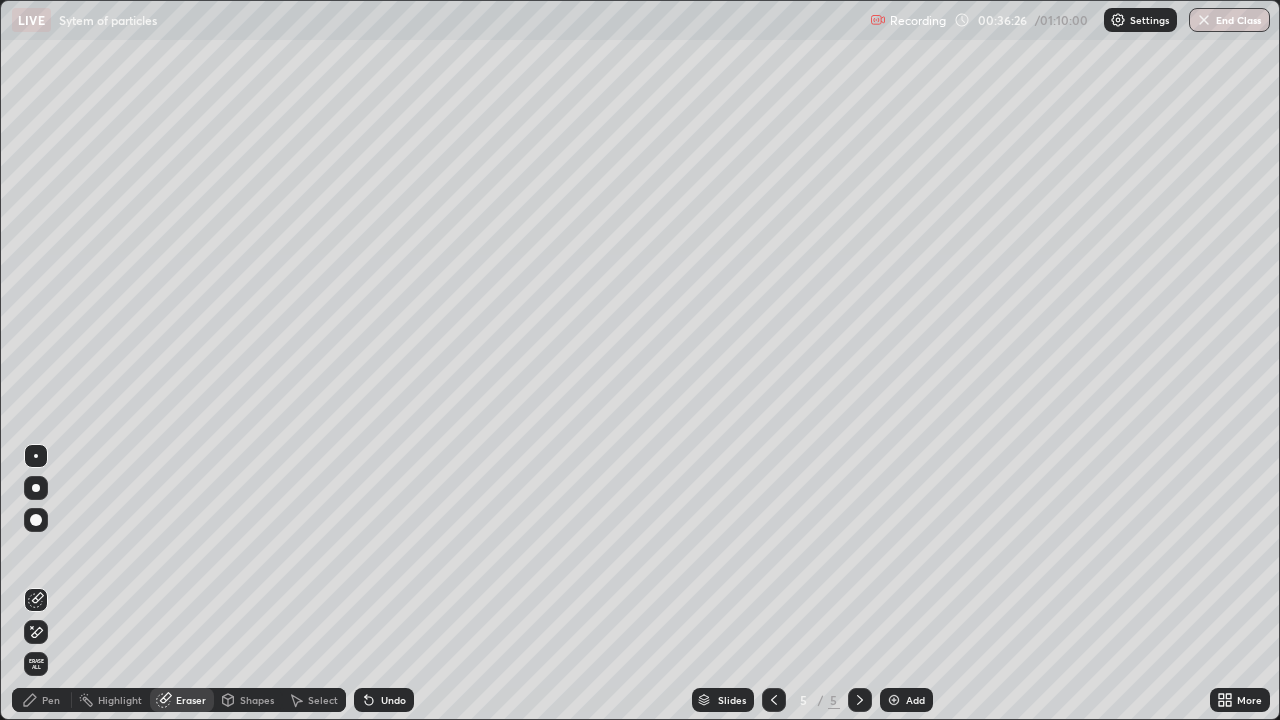 click on "Pen" at bounding box center (51, 700) 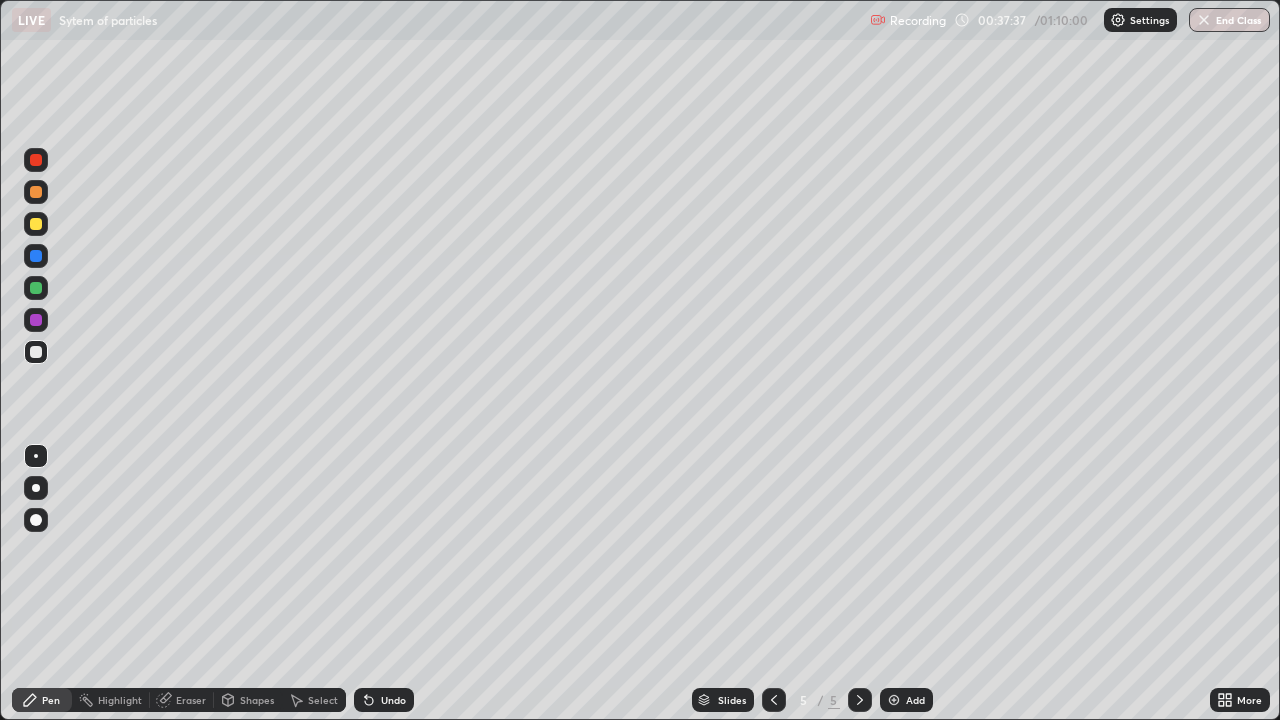 click on "Undo" at bounding box center (393, 700) 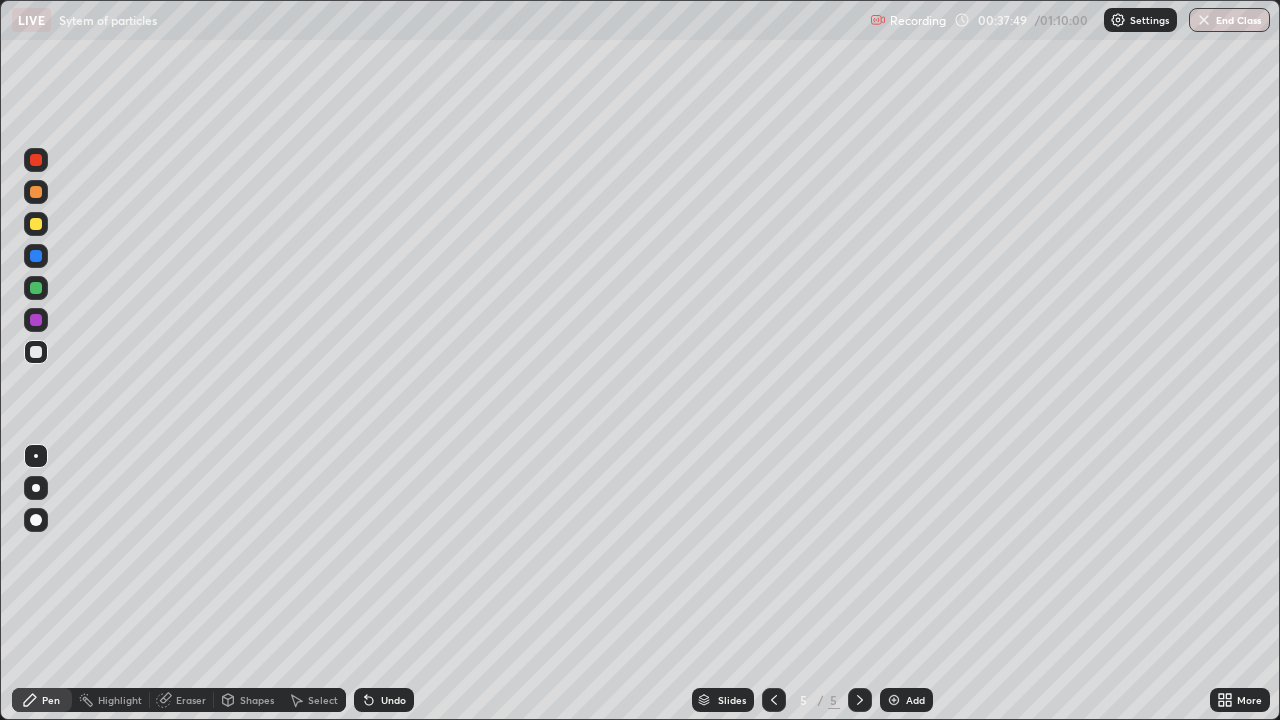 click on "Undo" at bounding box center (393, 700) 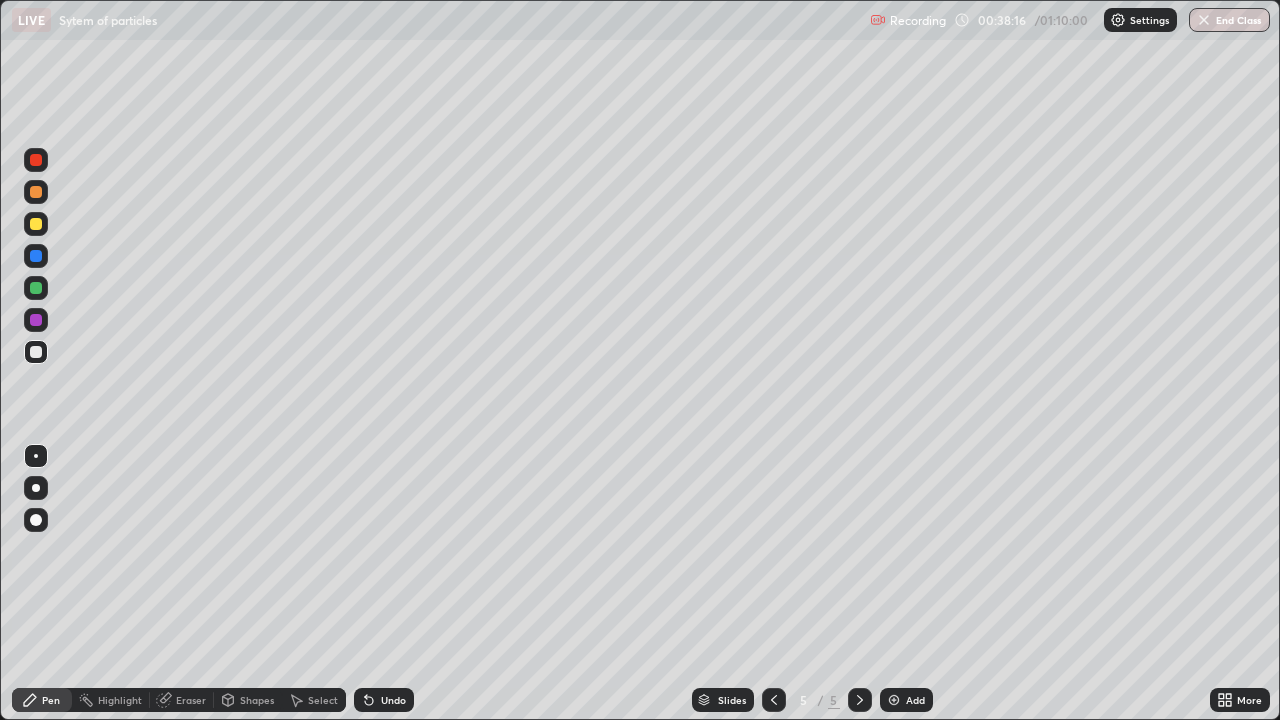 click at bounding box center [36, 288] 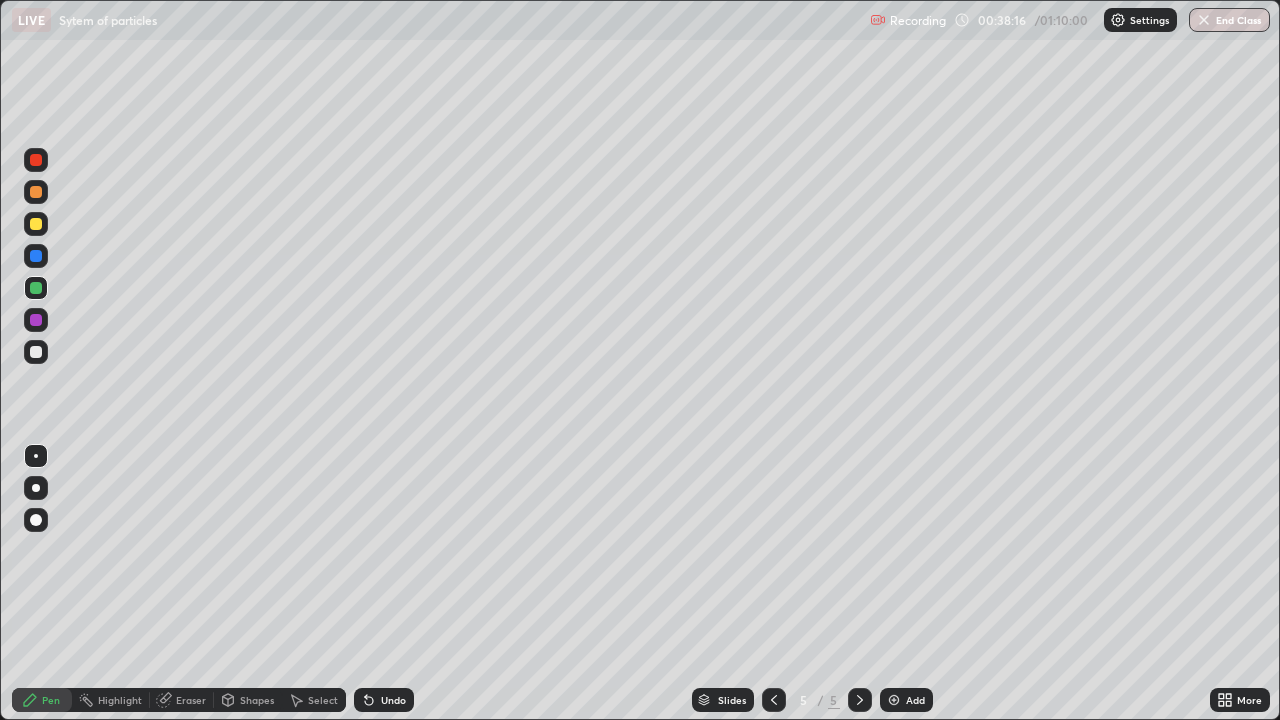 click at bounding box center [36, 288] 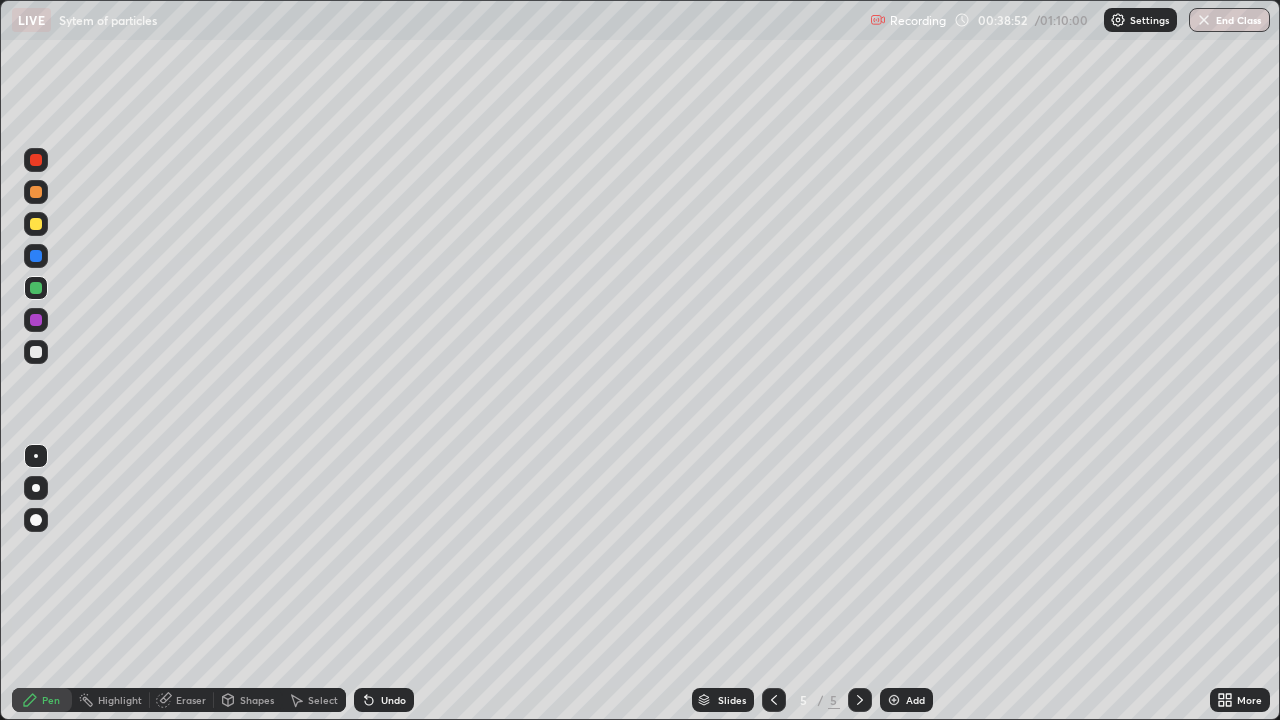 click at bounding box center (36, 192) 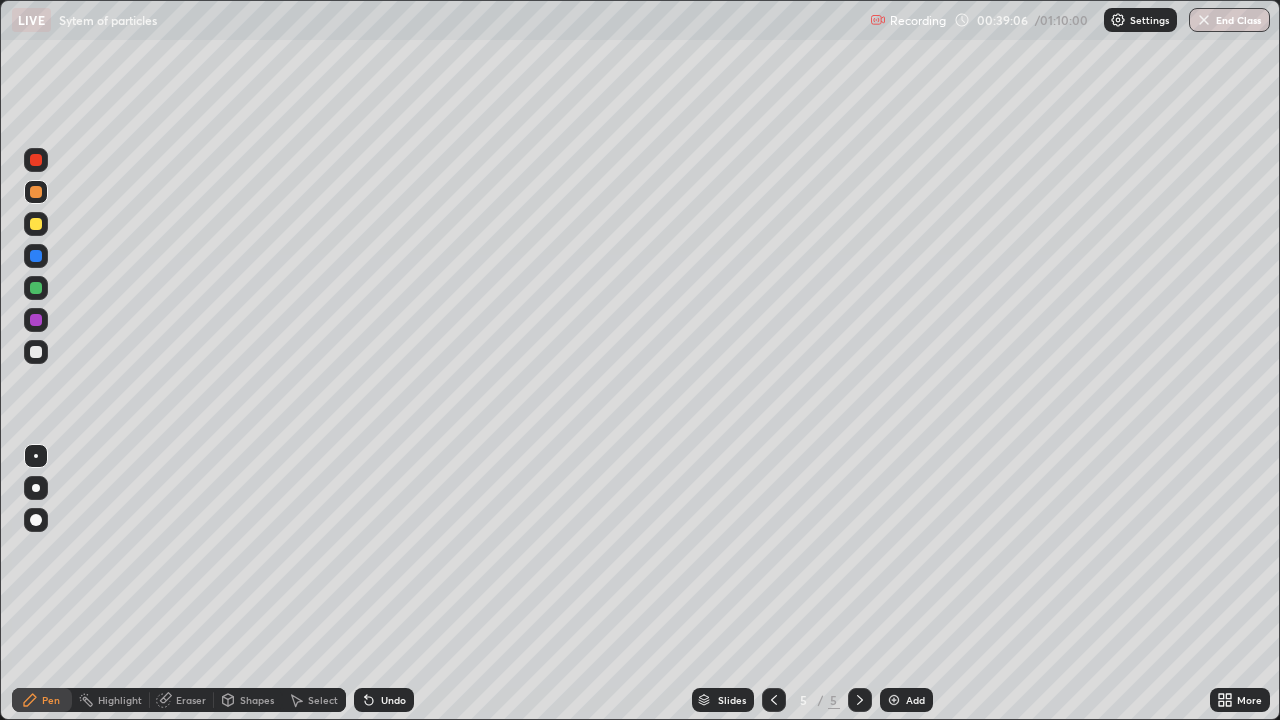 click at bounding box center (36, 224) 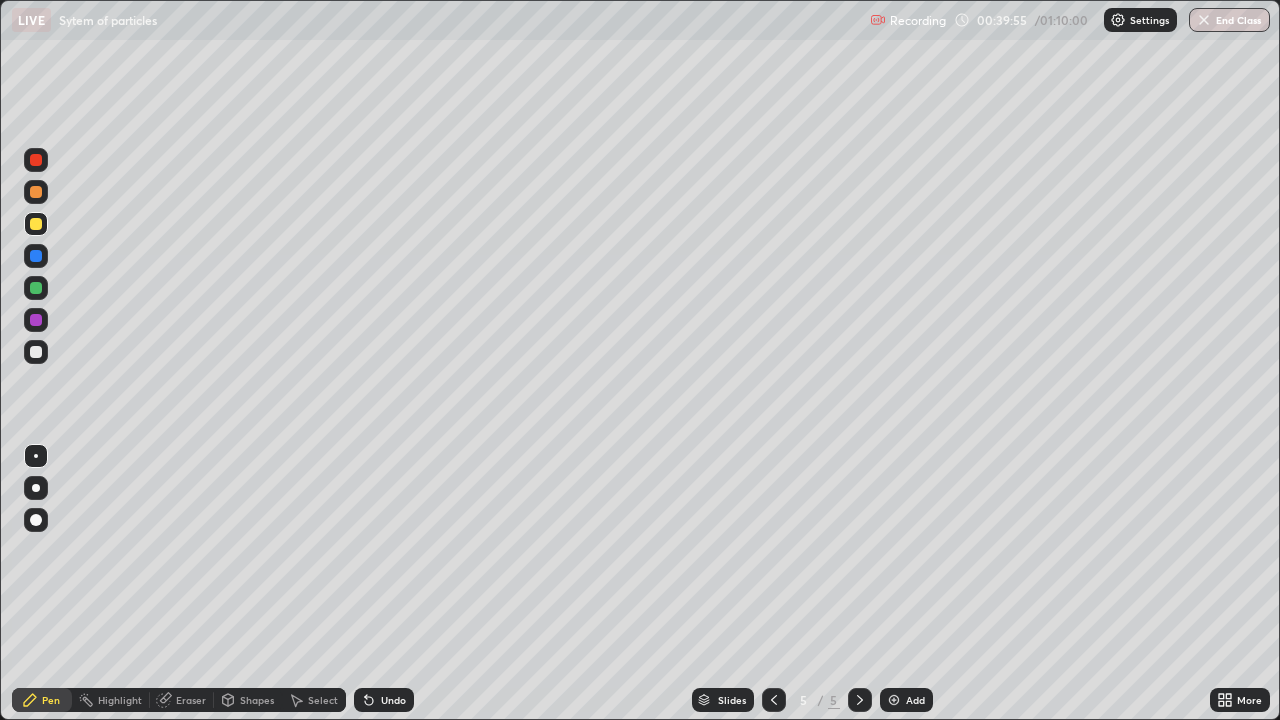click on "Undo" at bounding box center [393, 700] 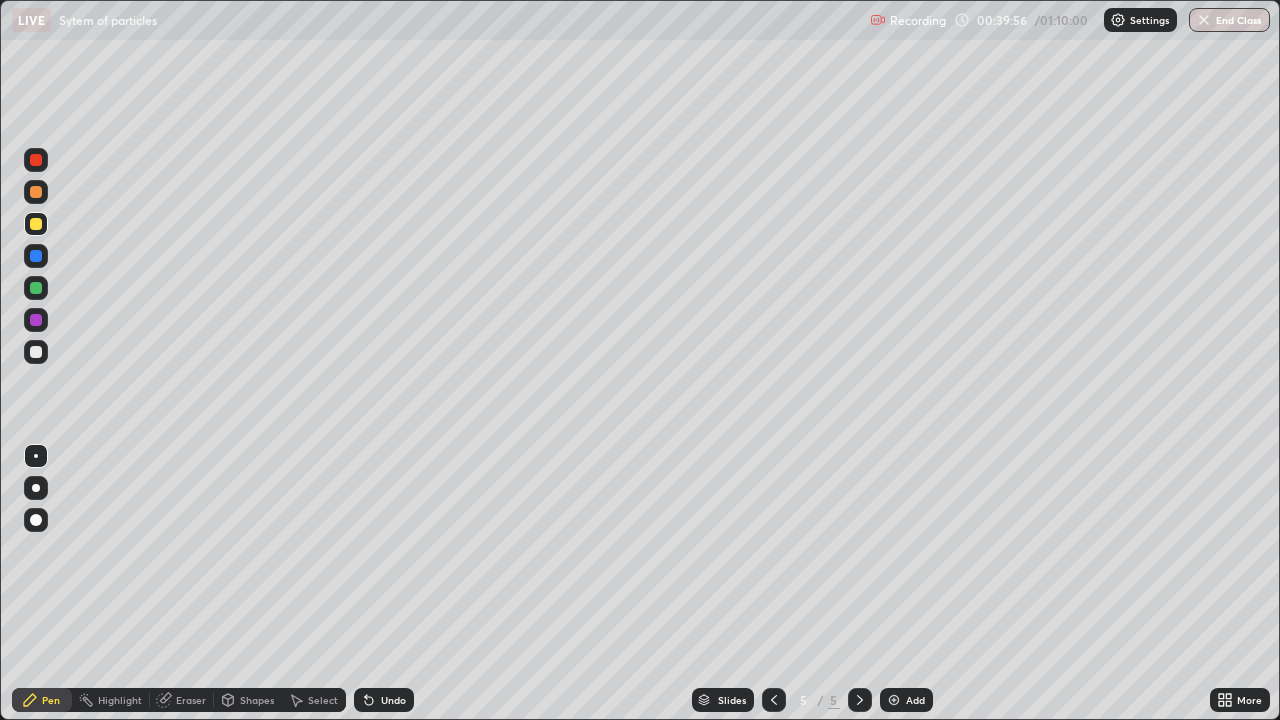 click at bounding box center [36, 352] 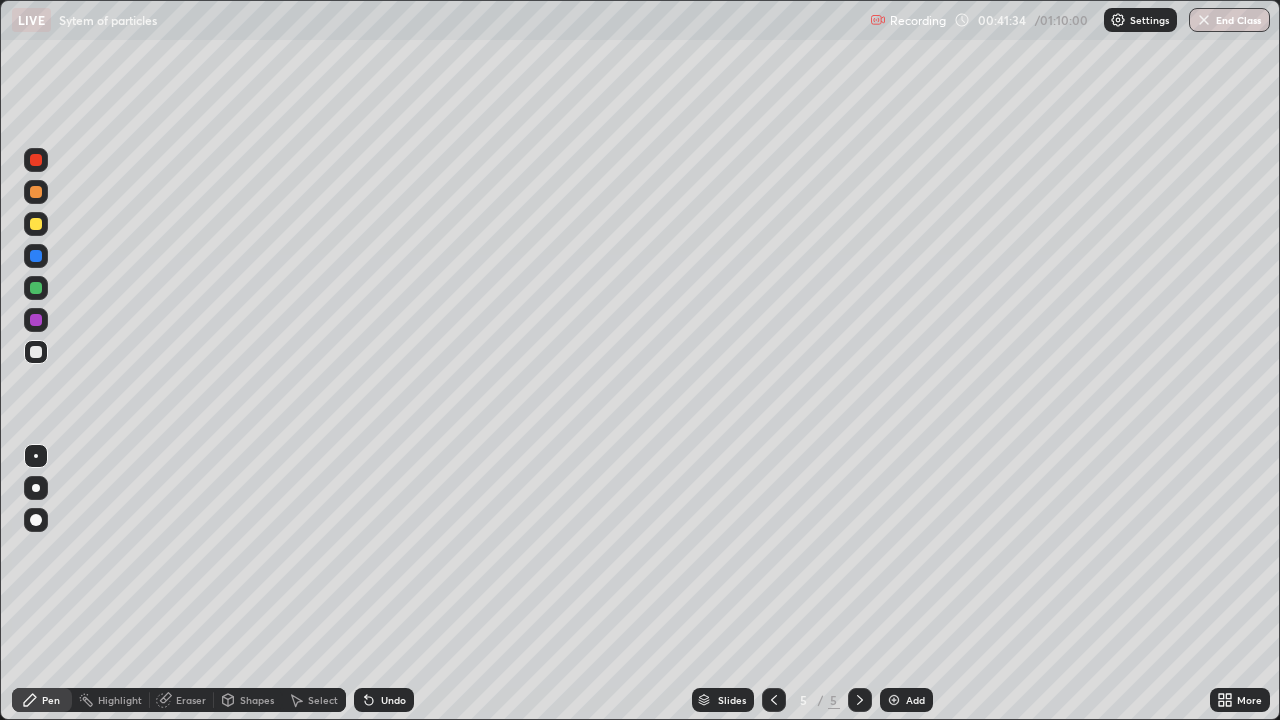 click on "Select" at bounding box center [323, 700] 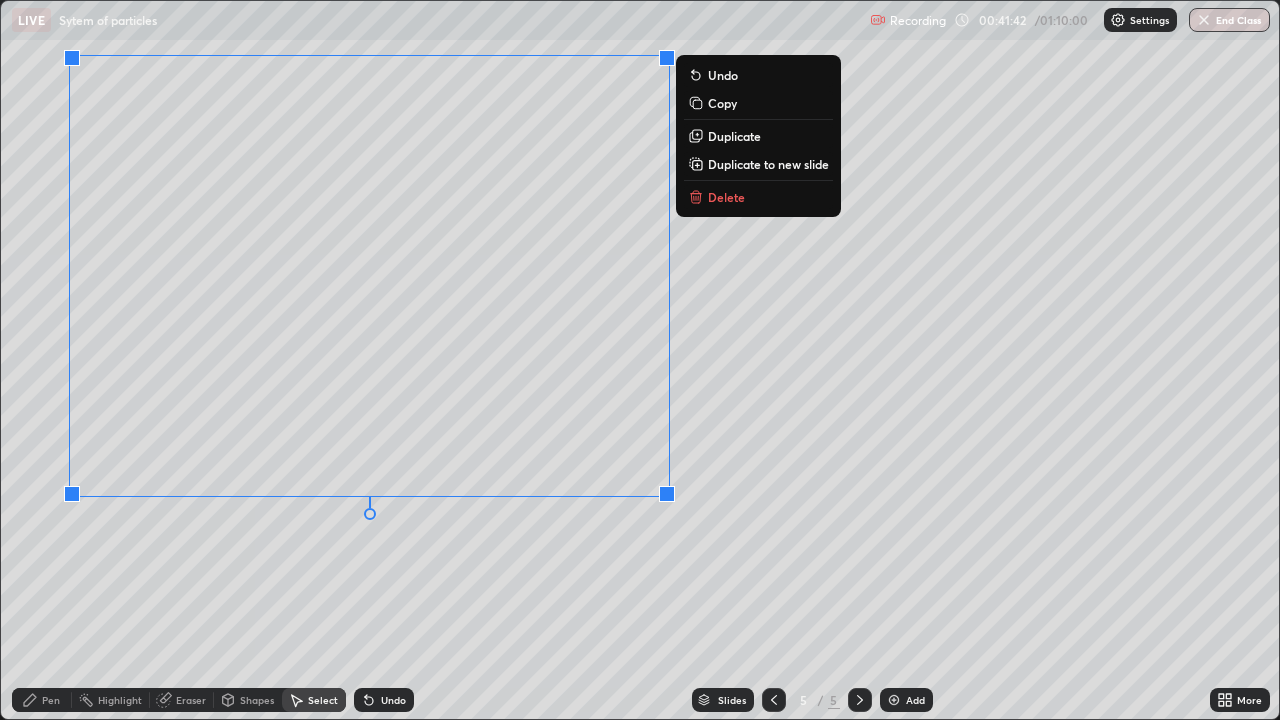 click on "Delete" at bounding box center (726, 197) 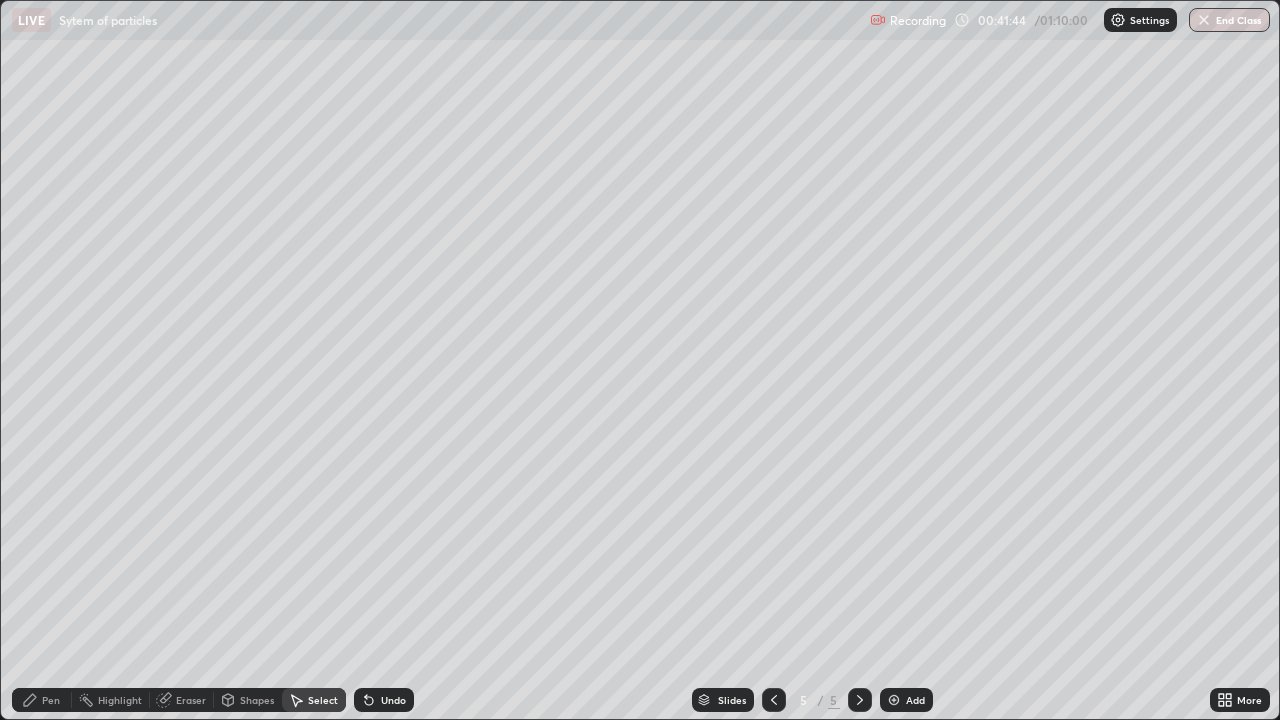 click on "Pen" at bounding box center [51, 700] 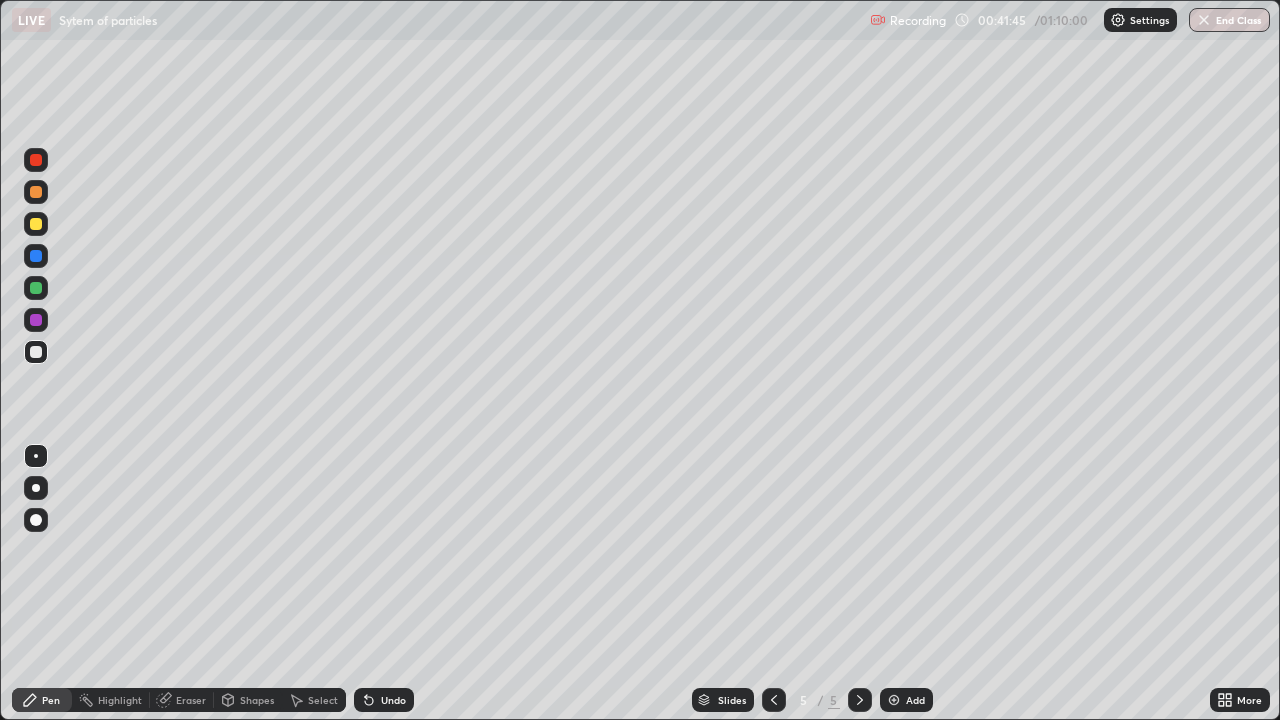 click on "Eraser" at bounding box center [191, 700] 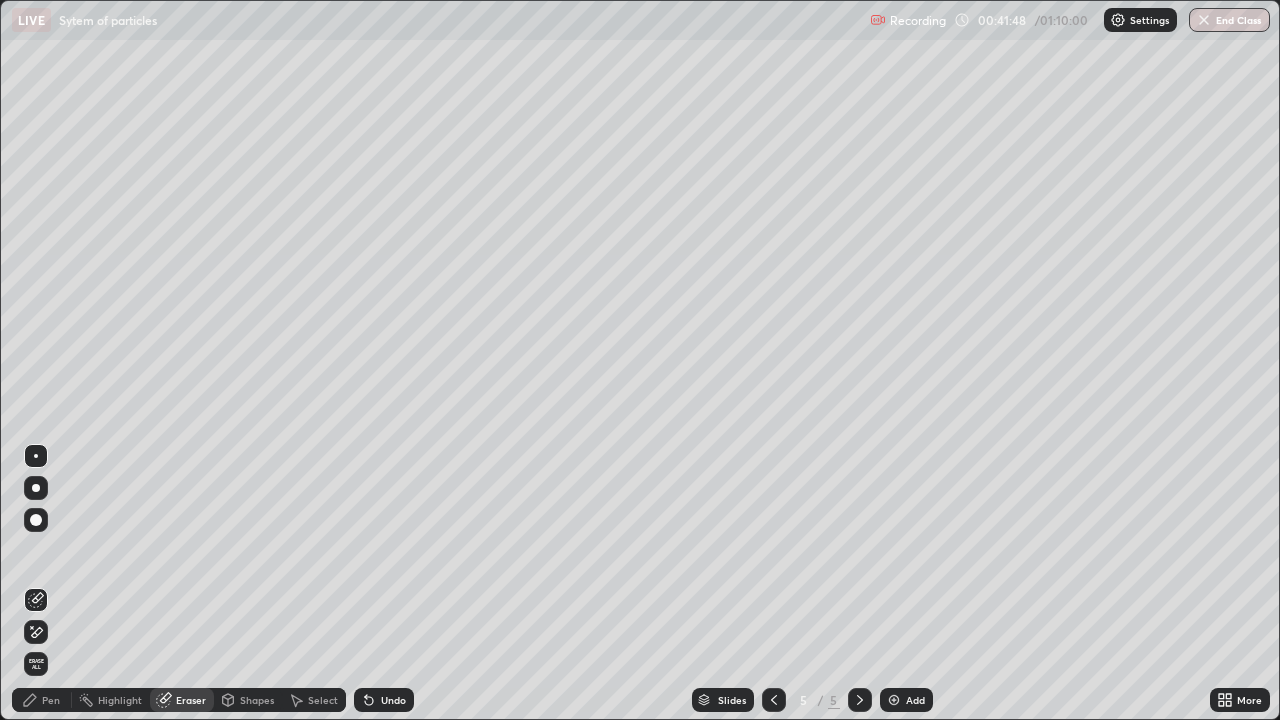 click on "Pen" at bounding box center (51, 700) 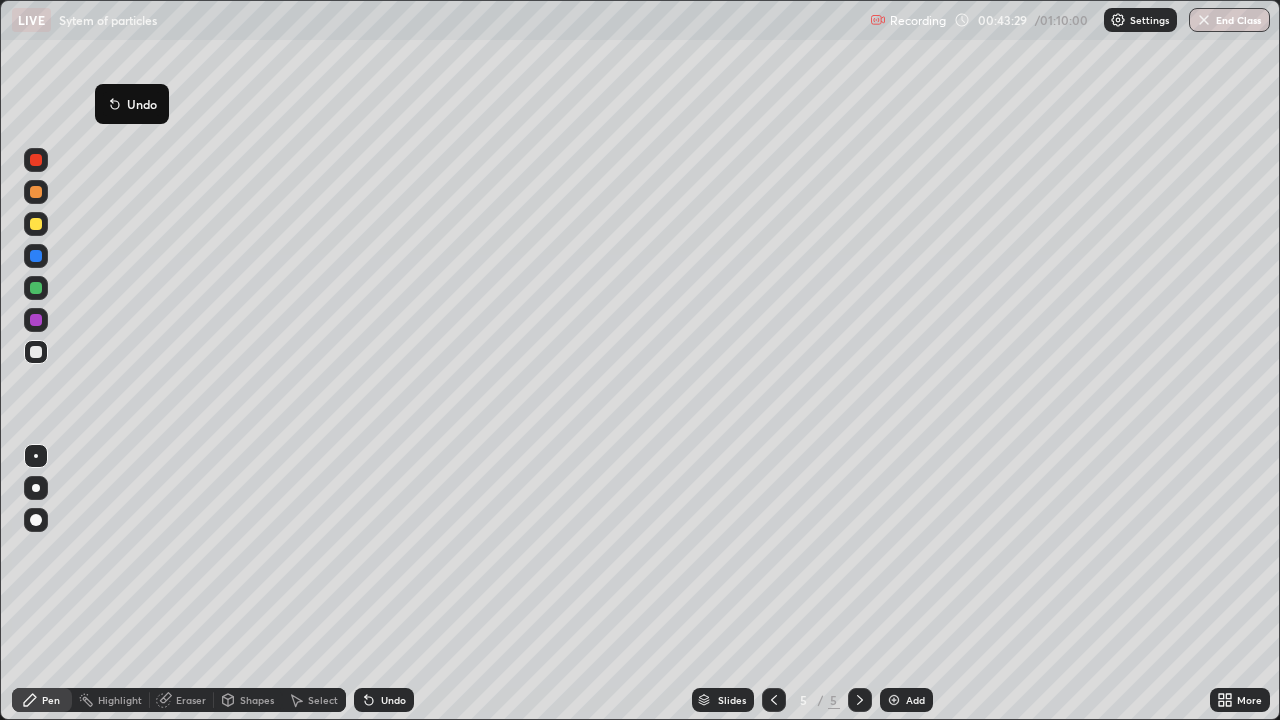 click on "Undo" at bounding box center (132, 104) 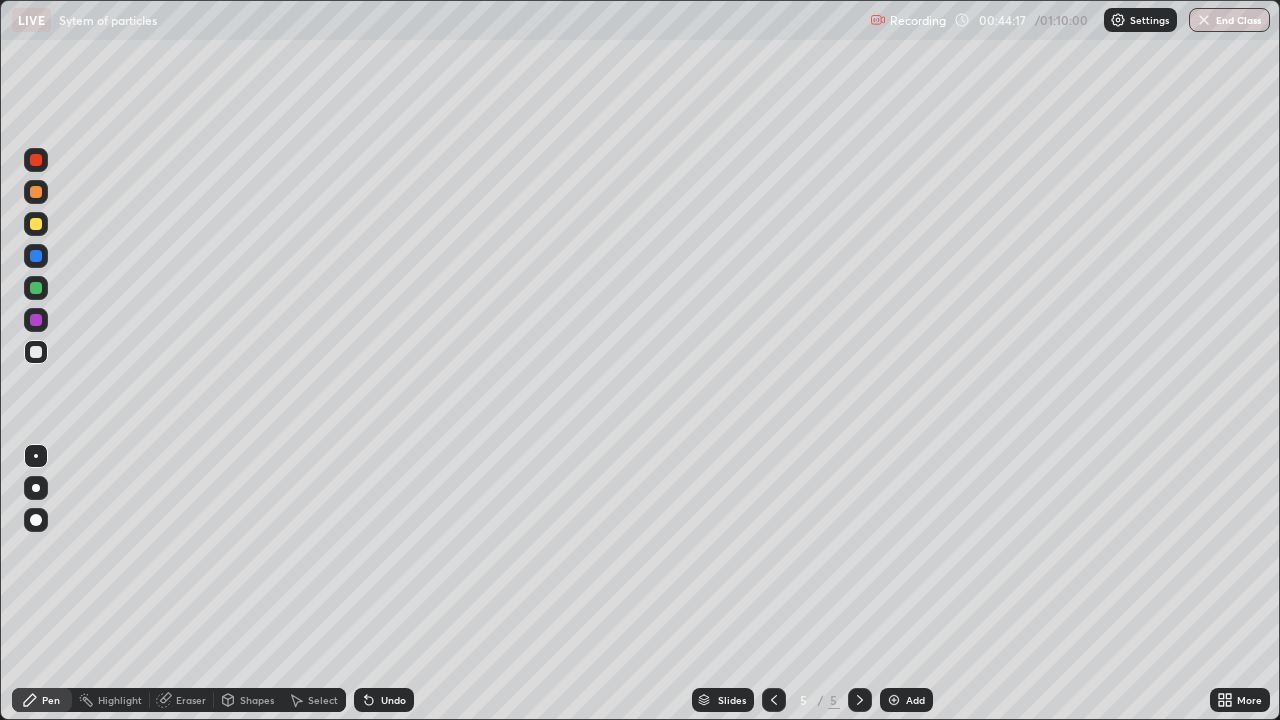 click on "Undo" at bounding box center (384, 700) 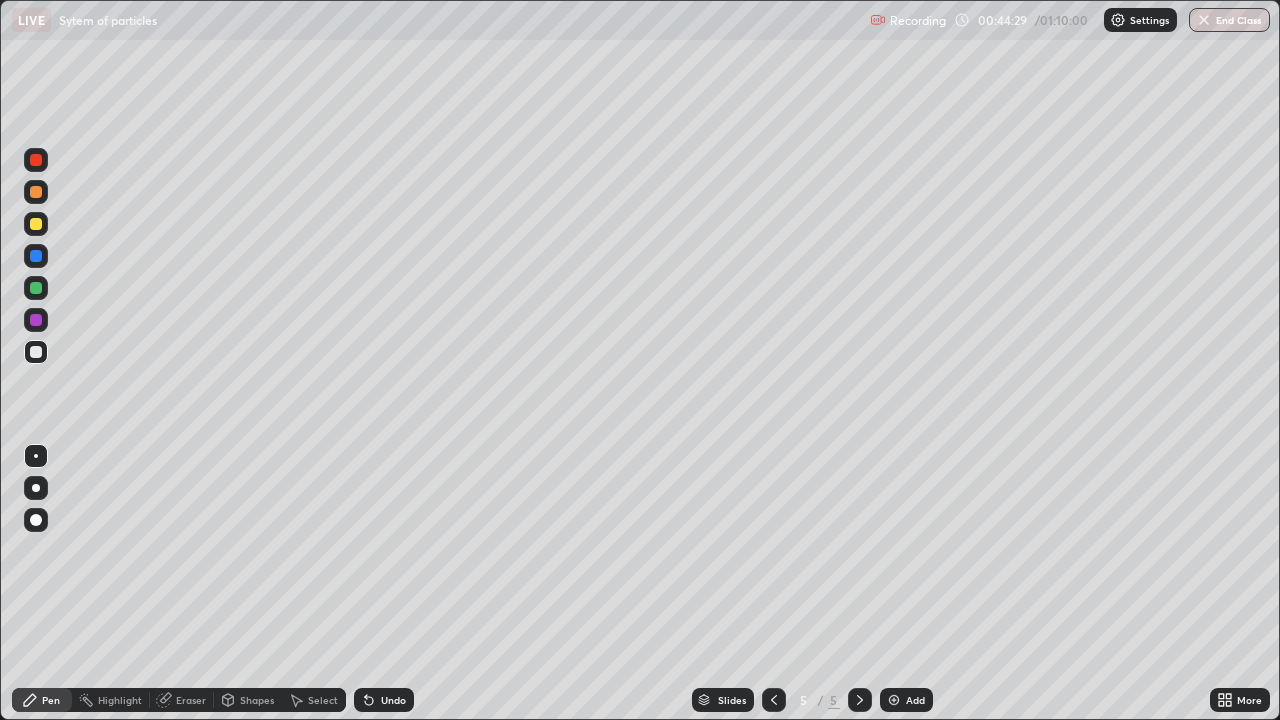 click on "Eraser" at bounding box center (191, 700) 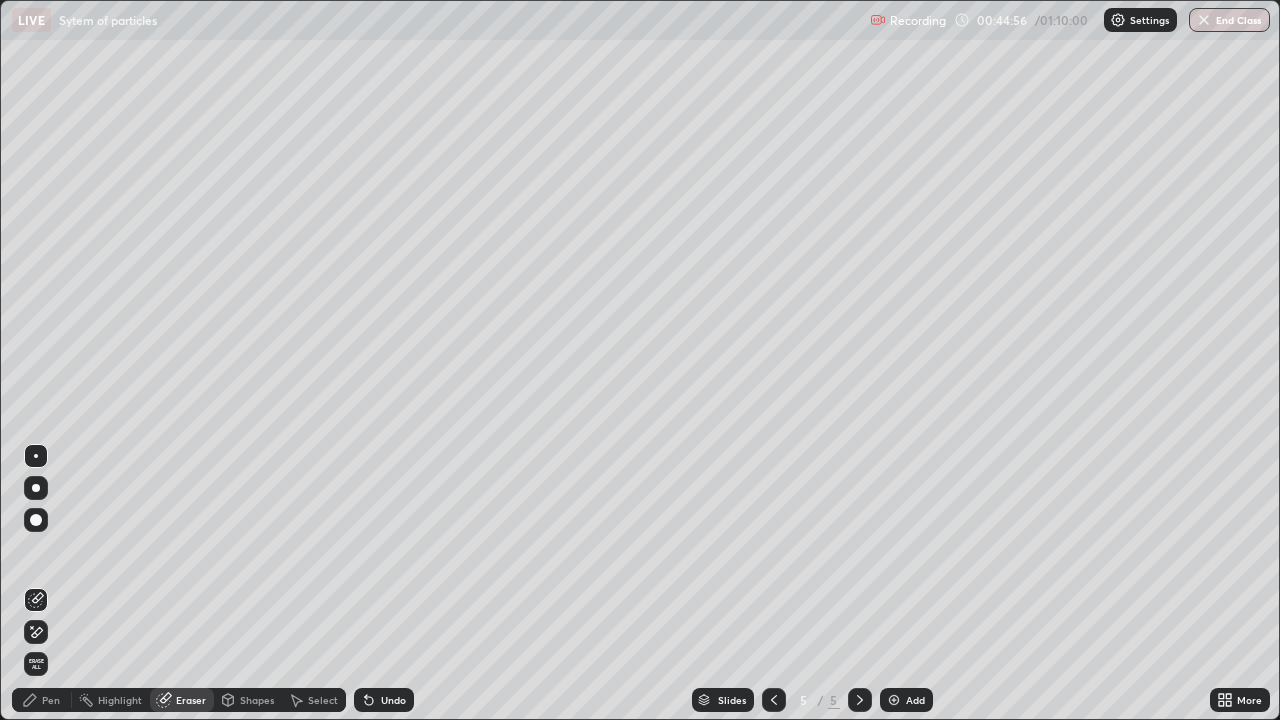 click on "Pen" at bounding box center [51, 700] 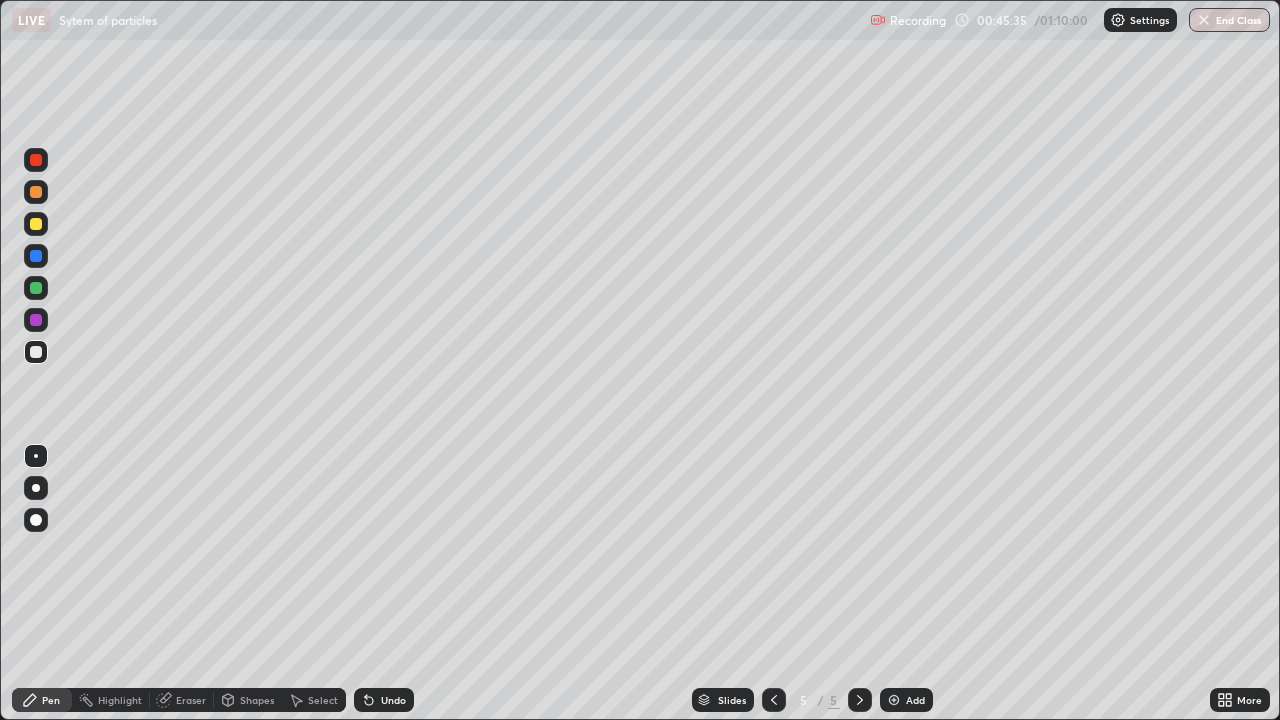 click on "Undo" at bounding box center (384, 700) 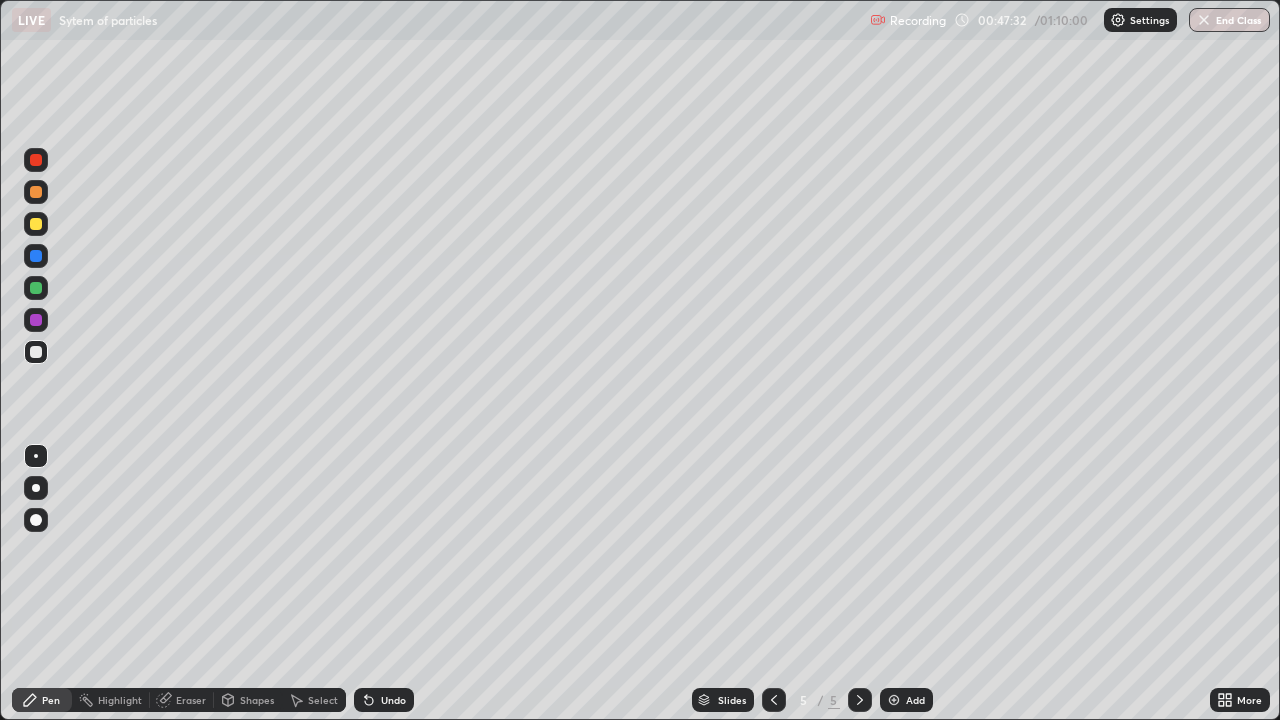 click on "Select" at bounding box center [323, 700] 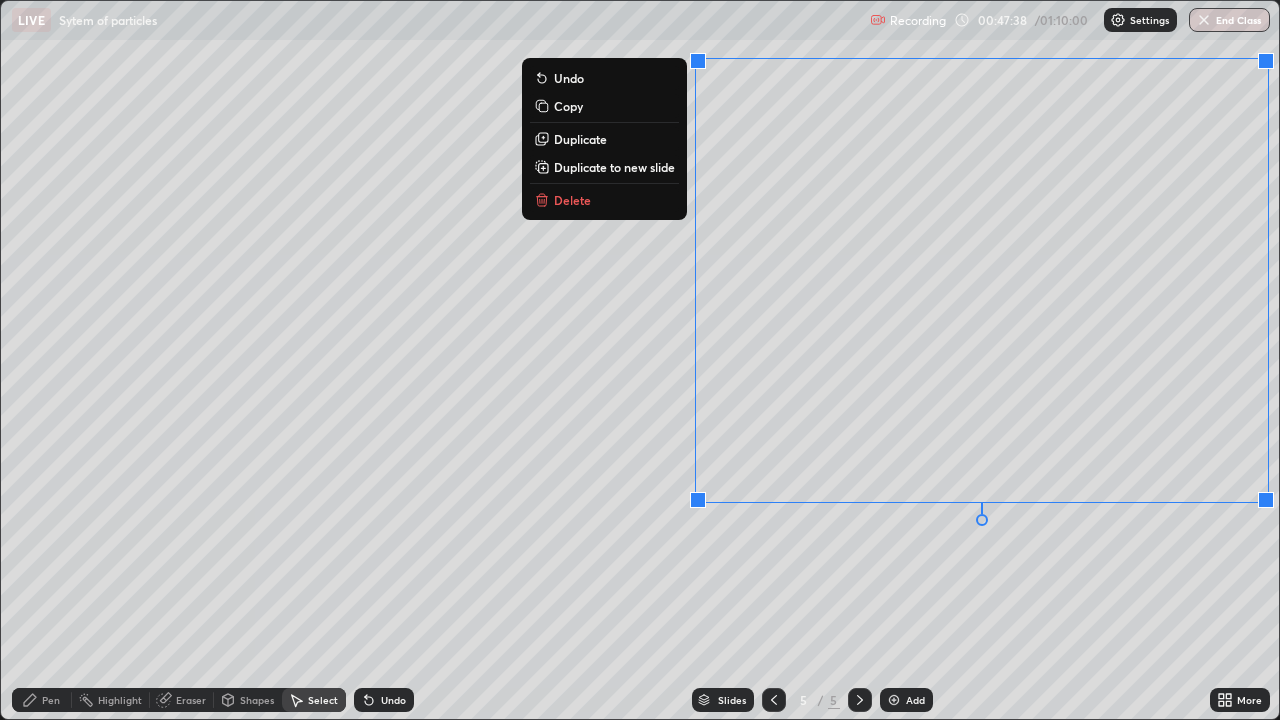 click on "Delete" at bounding box center (572, 200) 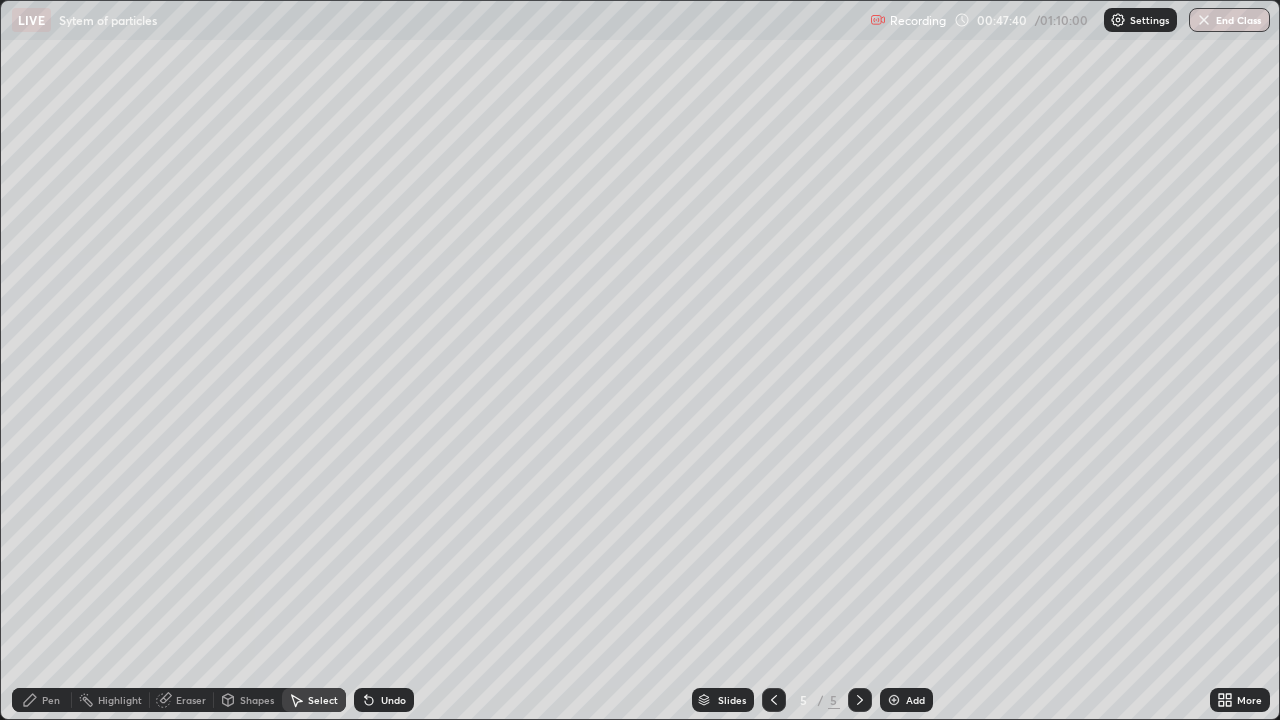 click on "Pen" at bounding box center (51, 700) 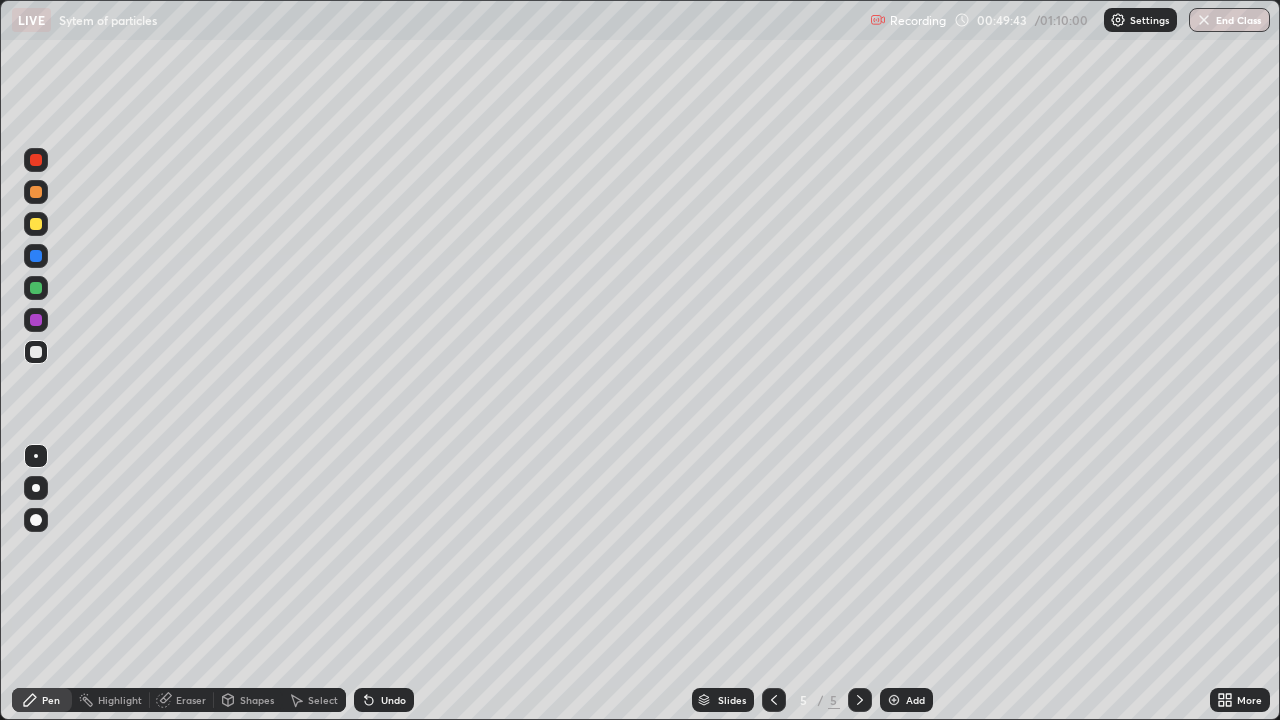 click on "Select" at bounding box center [314, 700] 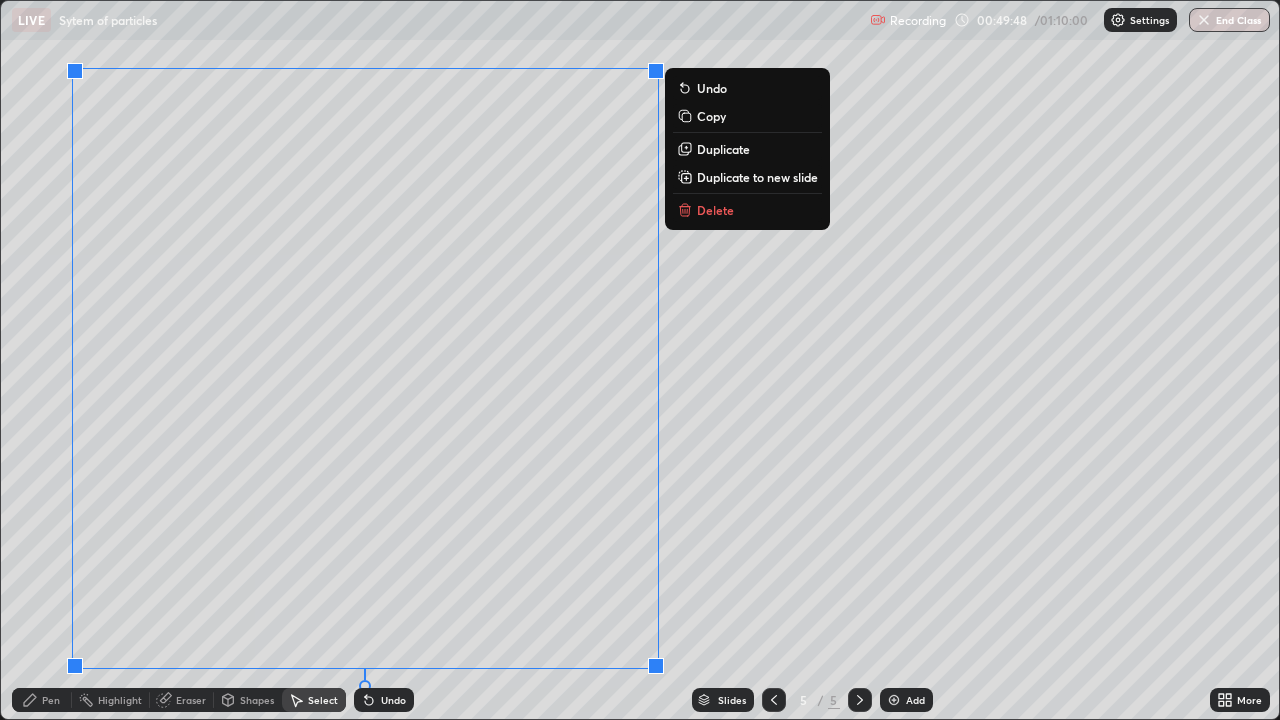 click on "Delete" at bounding box center (715, 210) 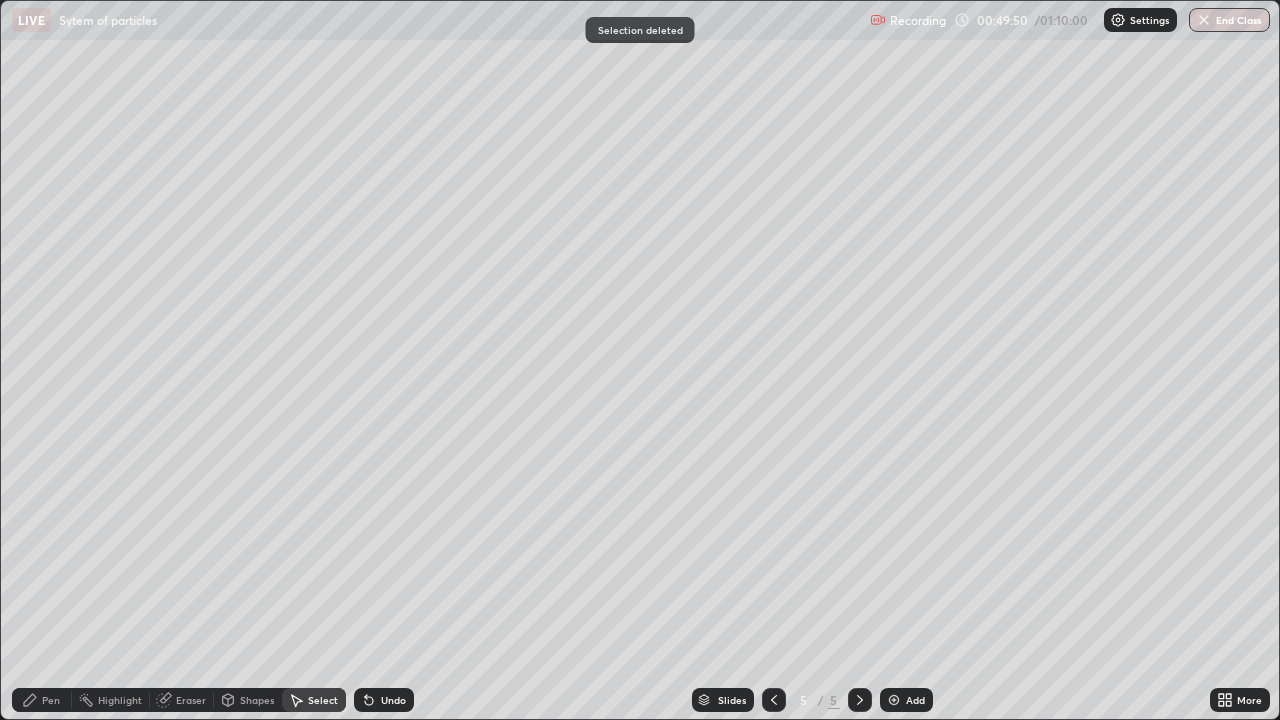 click on "Pen" at bounding box center (51, 700) 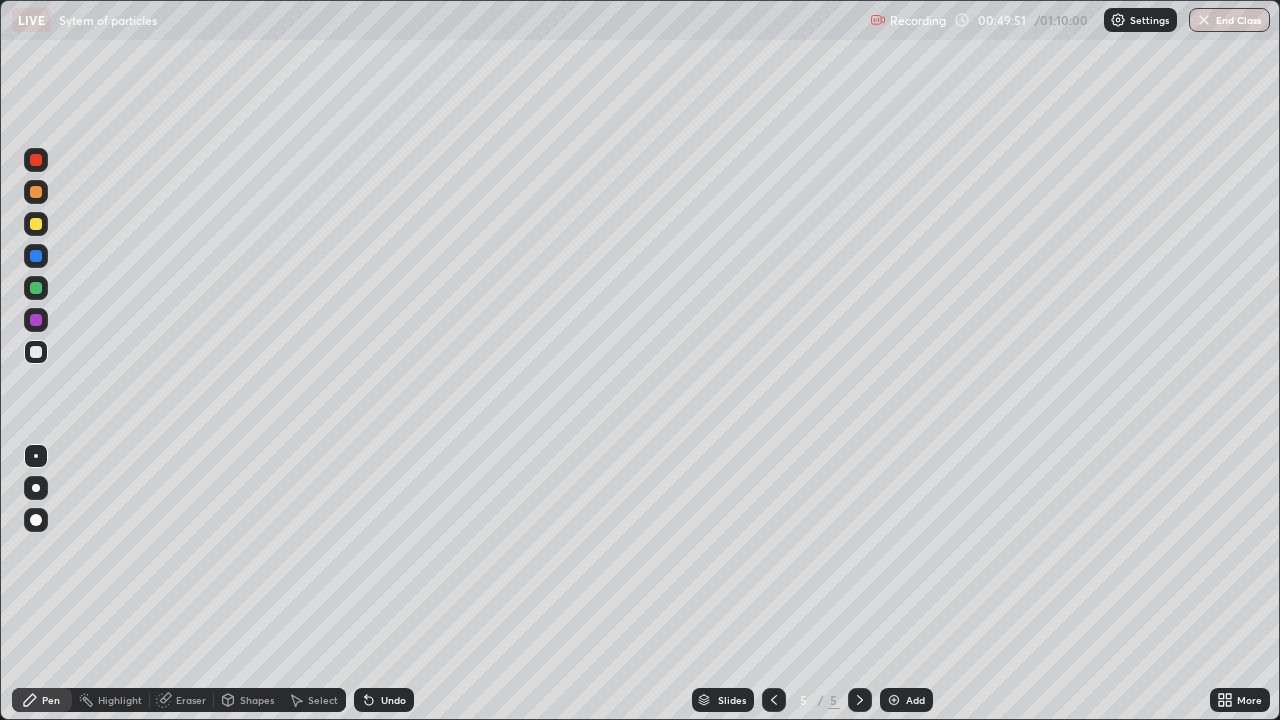 click on "Eraser" at bounding box center (191, 700) 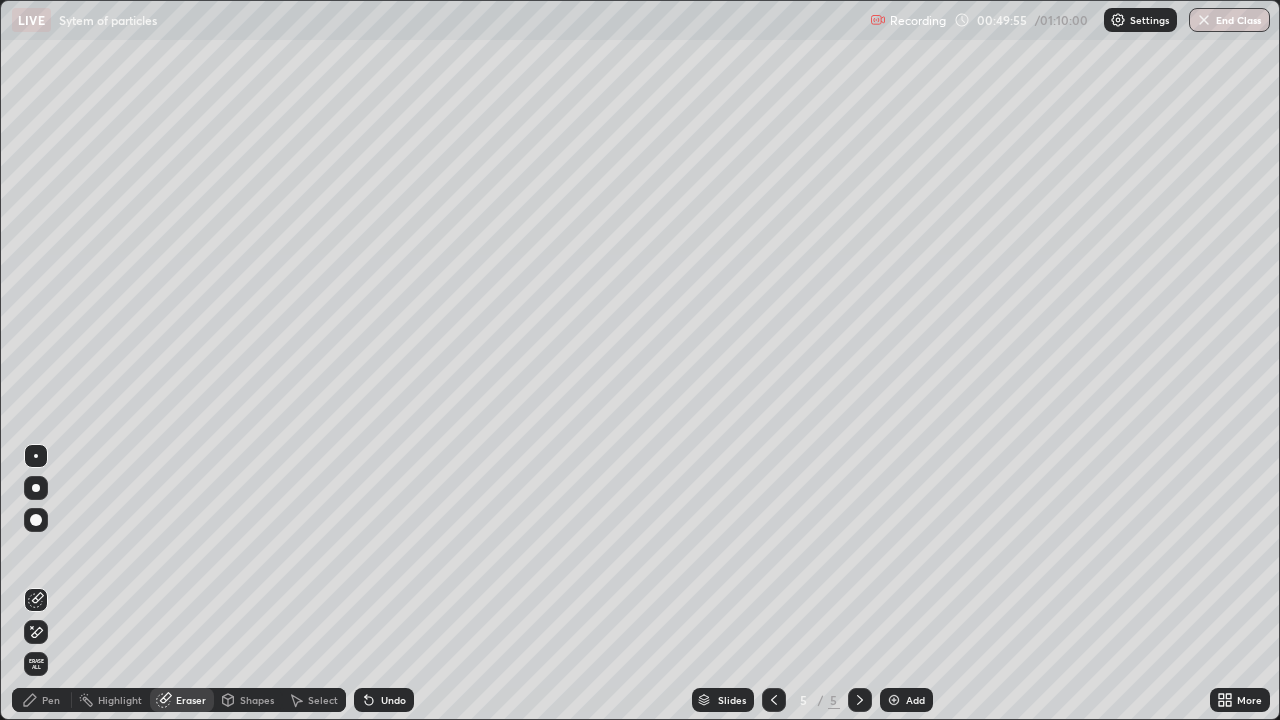 click on "Pen" at bounding box center (42, 700) 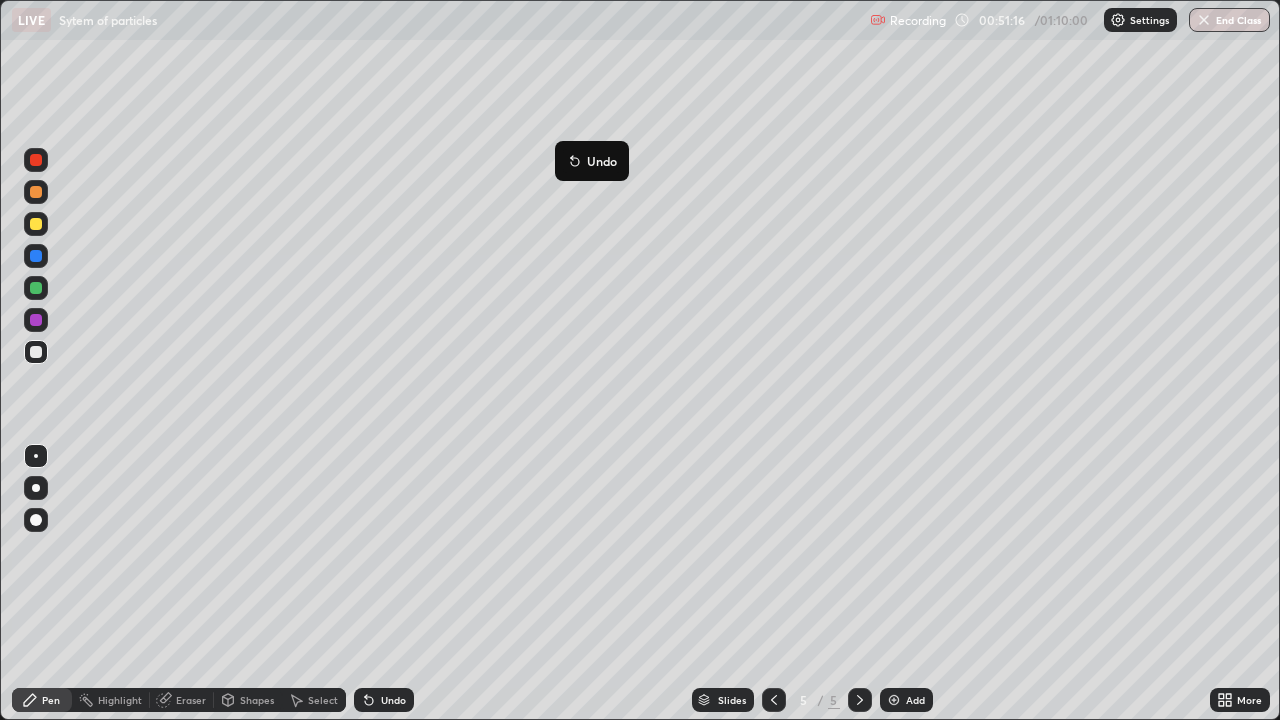click on "Undo" at bounding box center [592, 161] 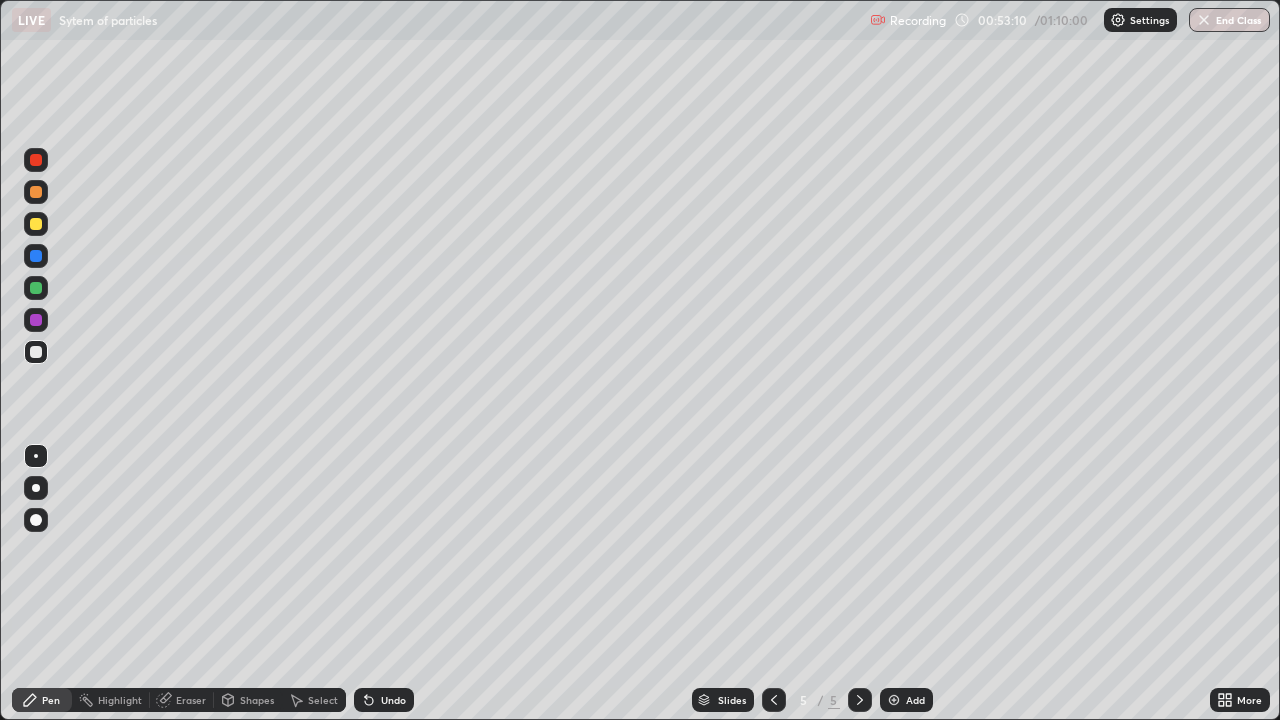 click on "Select" at bounding box center [323, 700] 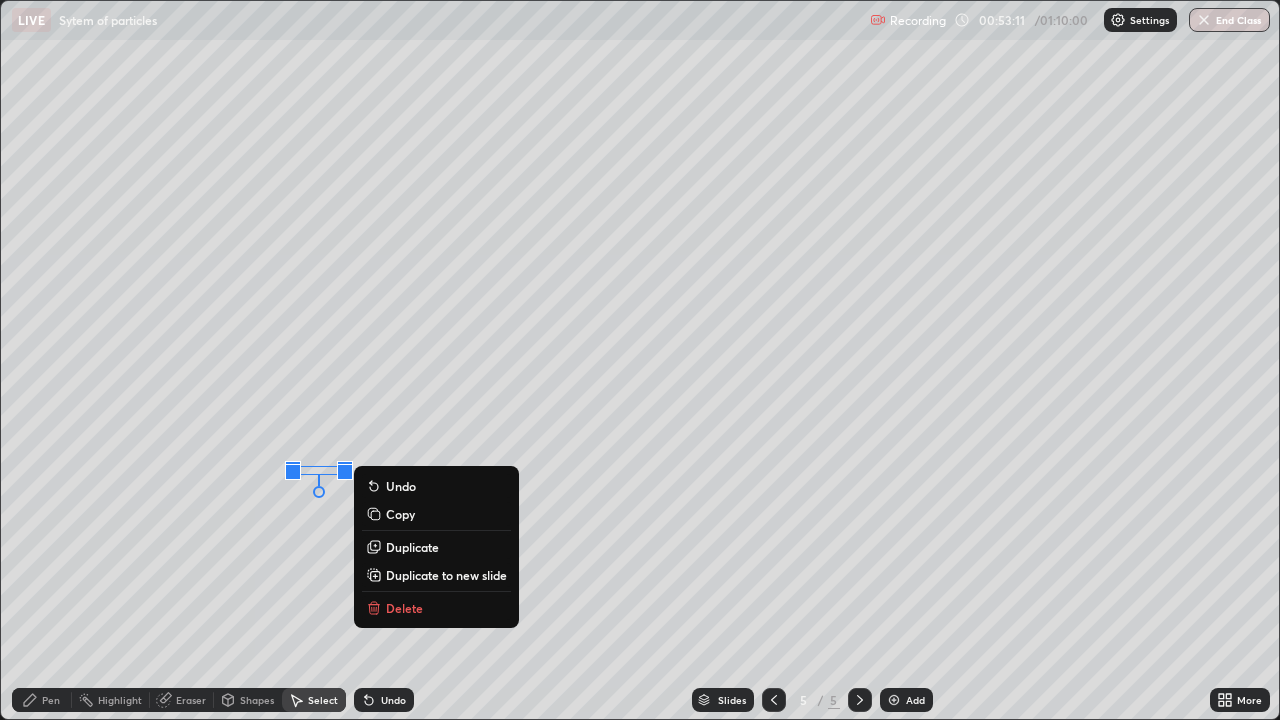 click on "Delete" at bounding box center (404, 608) 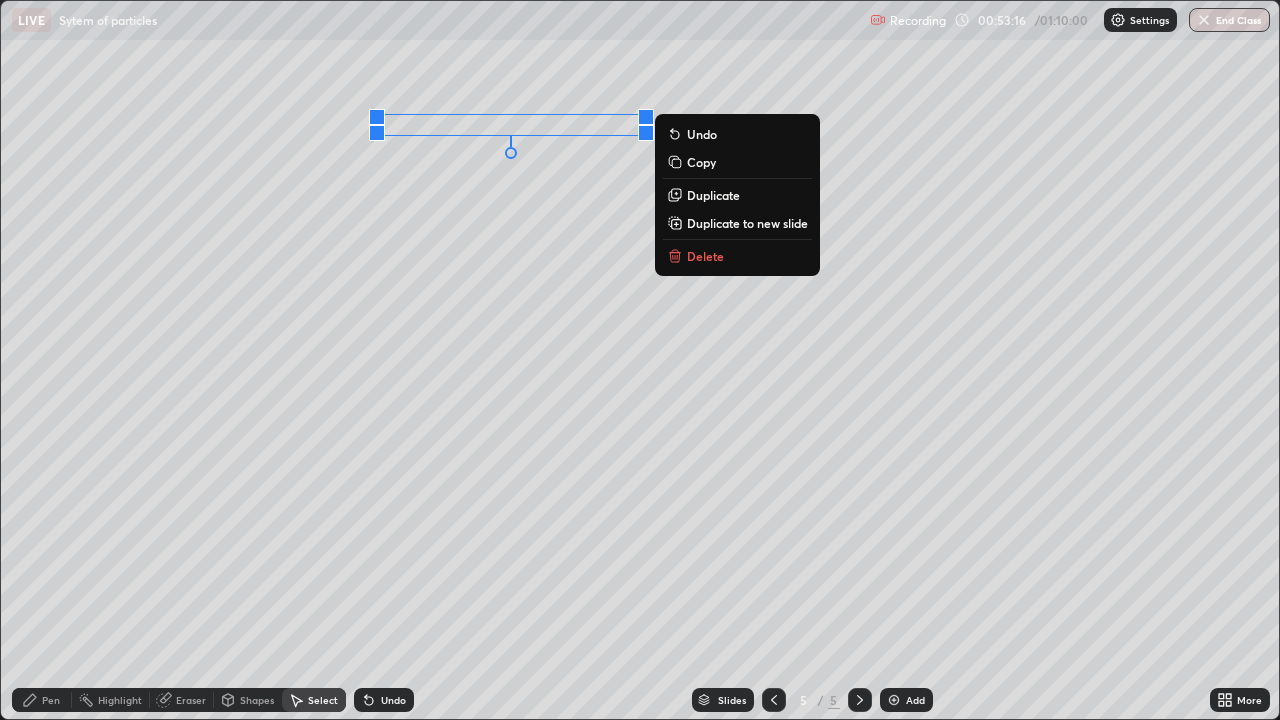click on "Undo" at bounding box center (393, 700) 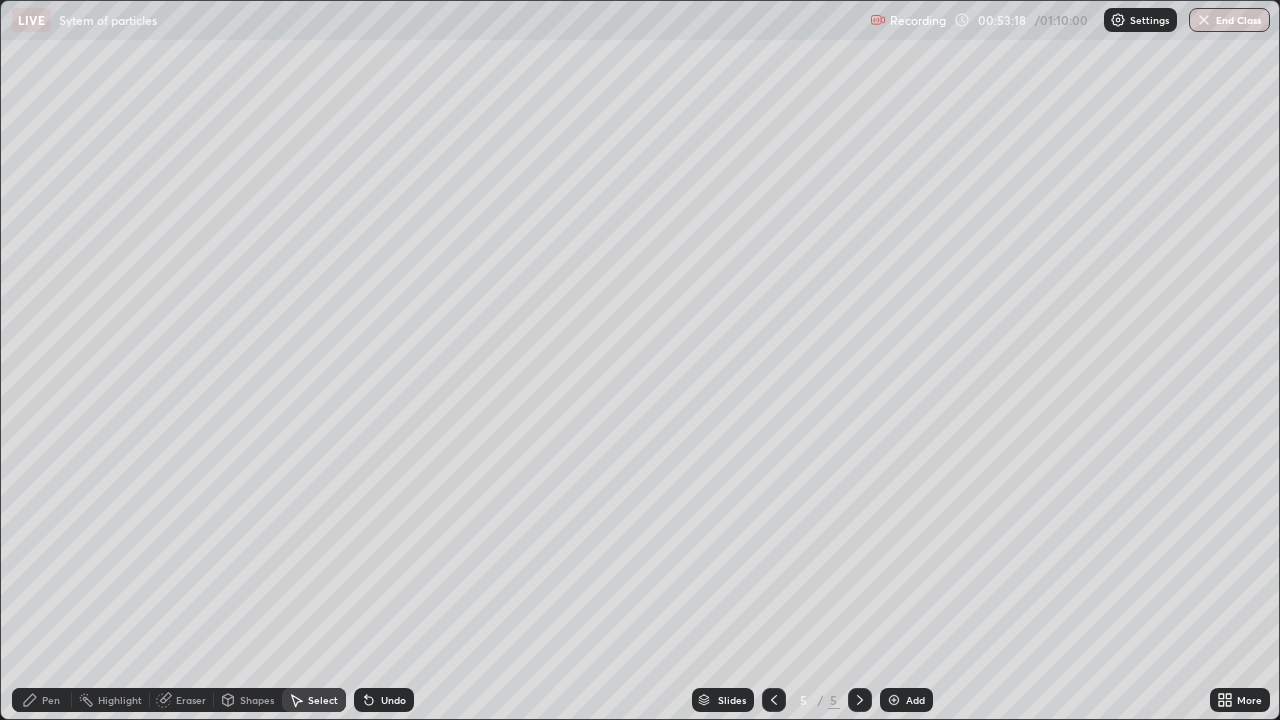 click on "Pen" at bounding box center [42, 700] 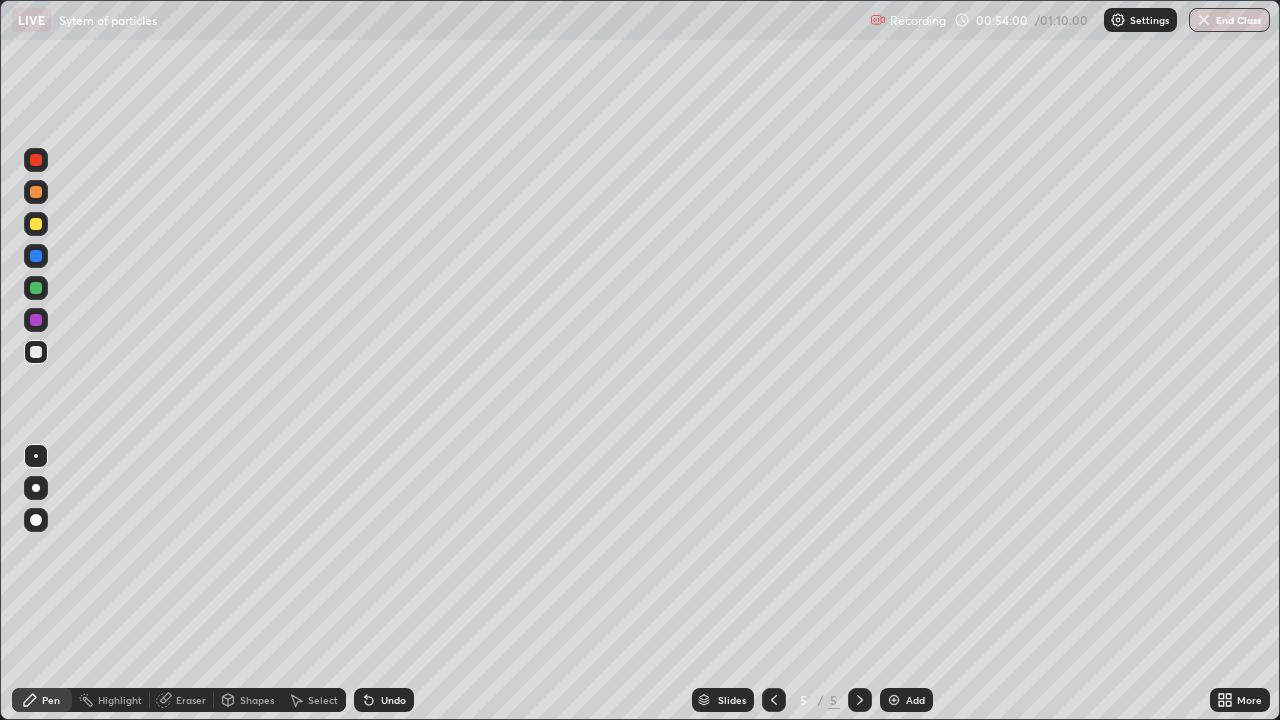 click on "Eraser" at bounding box center (191, 700) 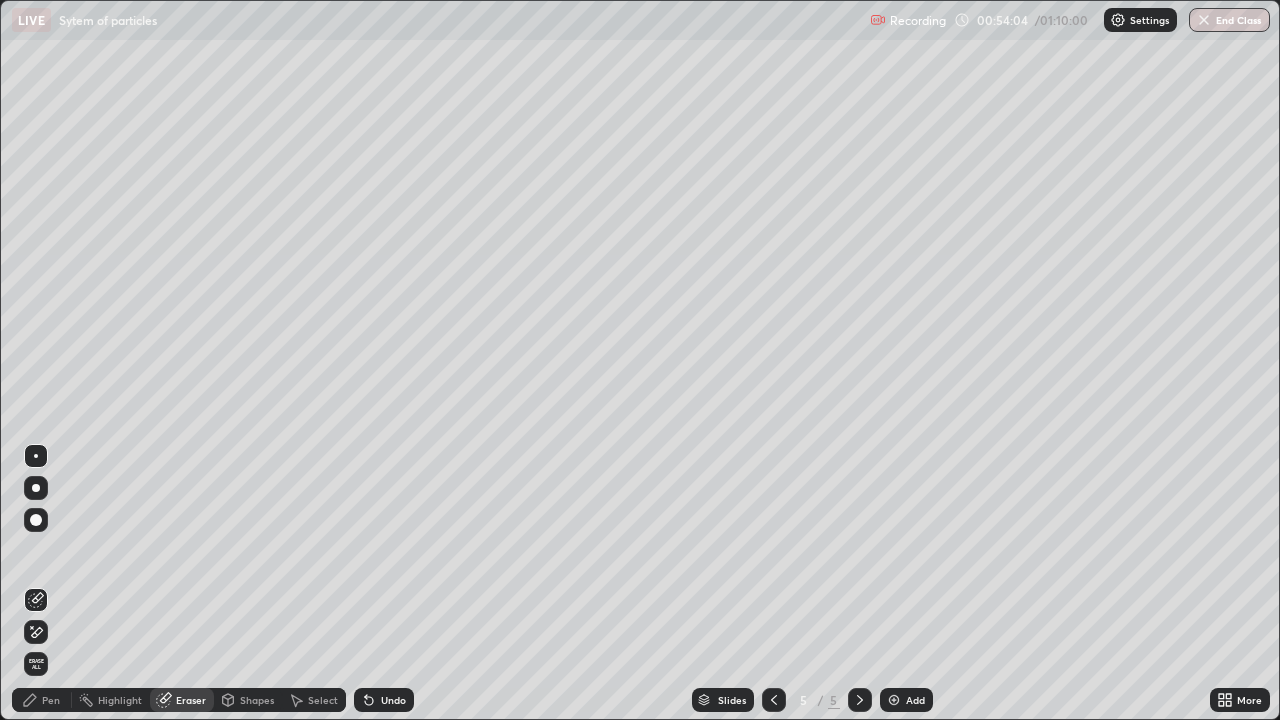 click on "Pen" at bounding box center [51, 700] 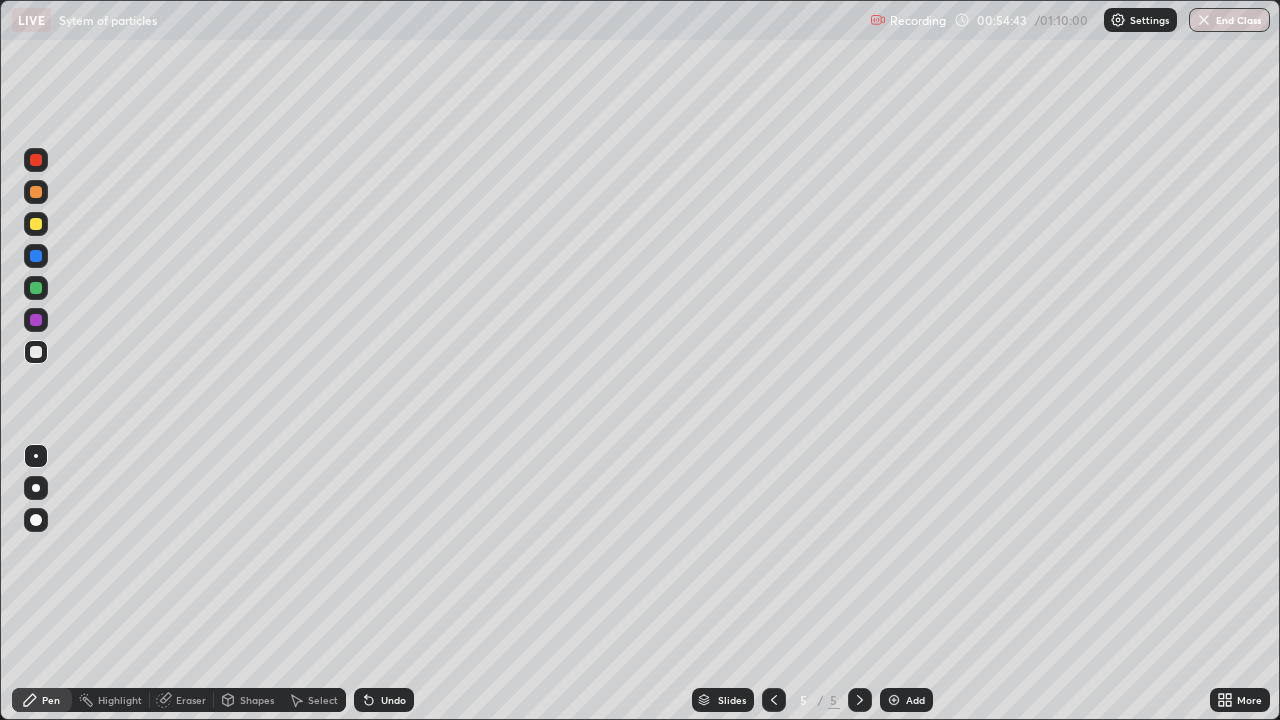 click 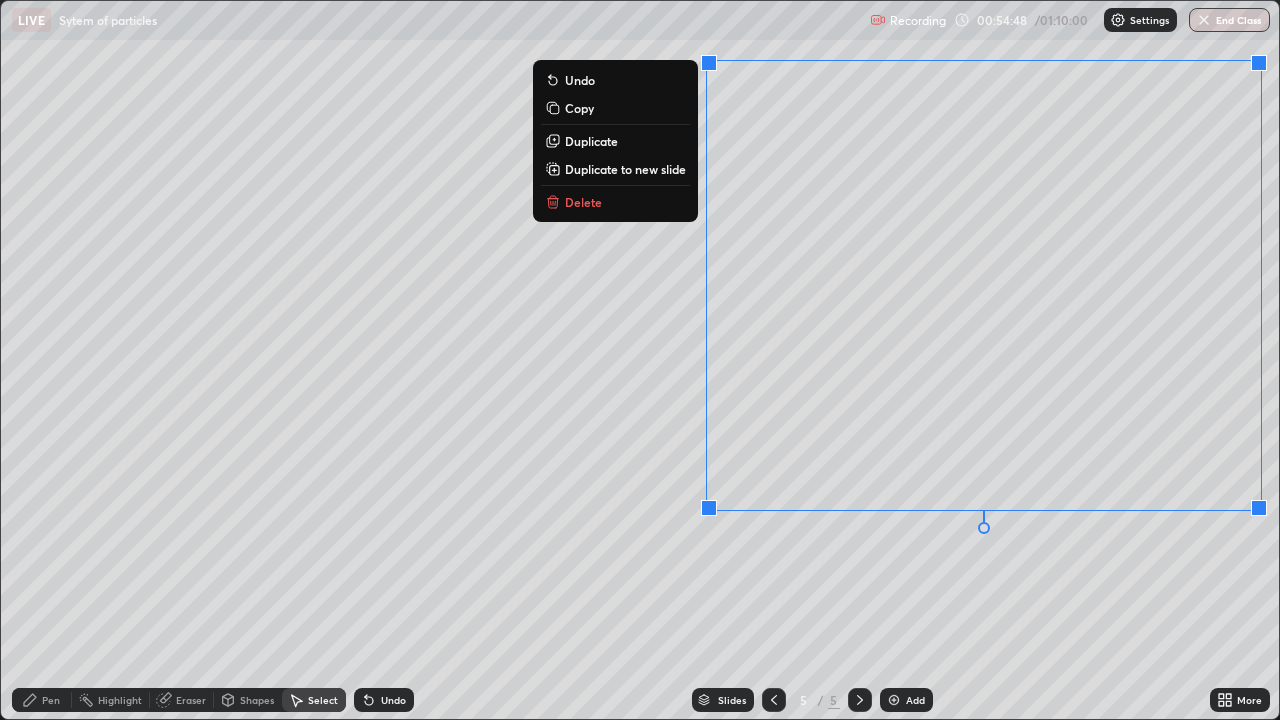 click on "Delete" at bounding box center [583, 202] 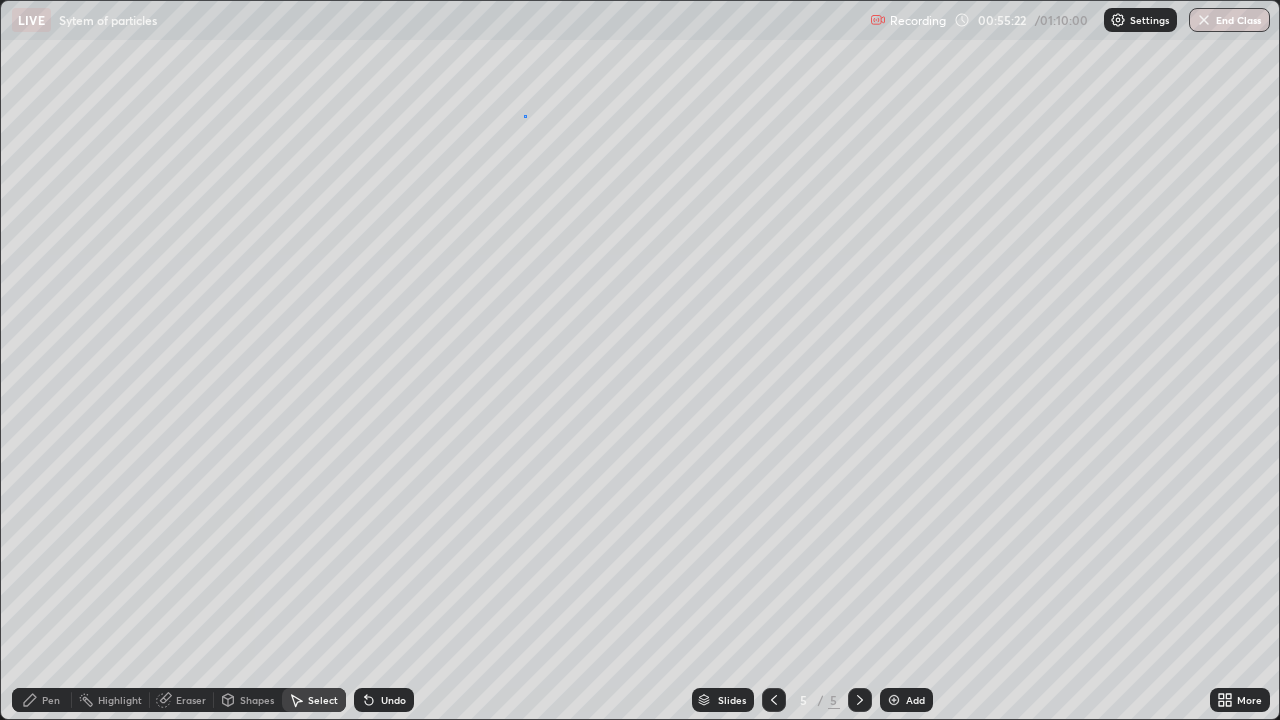 click on "0 ° Undo Copy Duplicate Duplicate to new slide Delete" at bounding box center [640, 360] 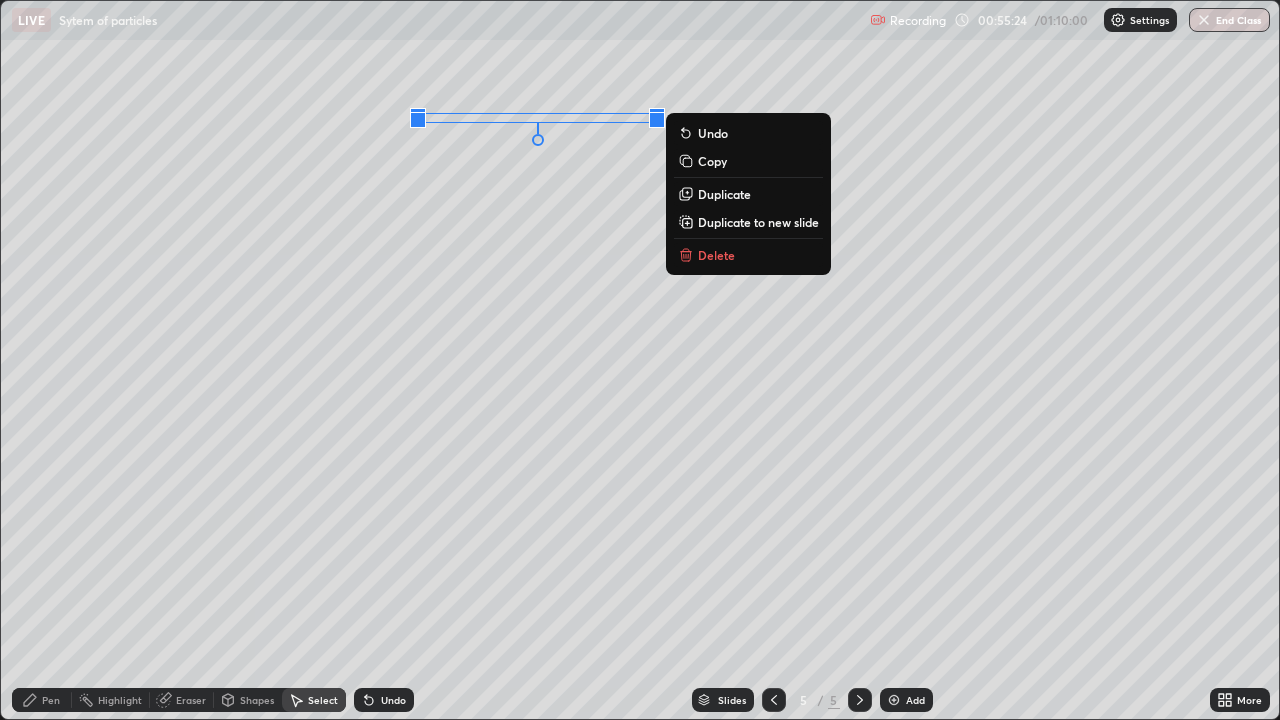 click on "Undo" at bounding box center [393, 700] 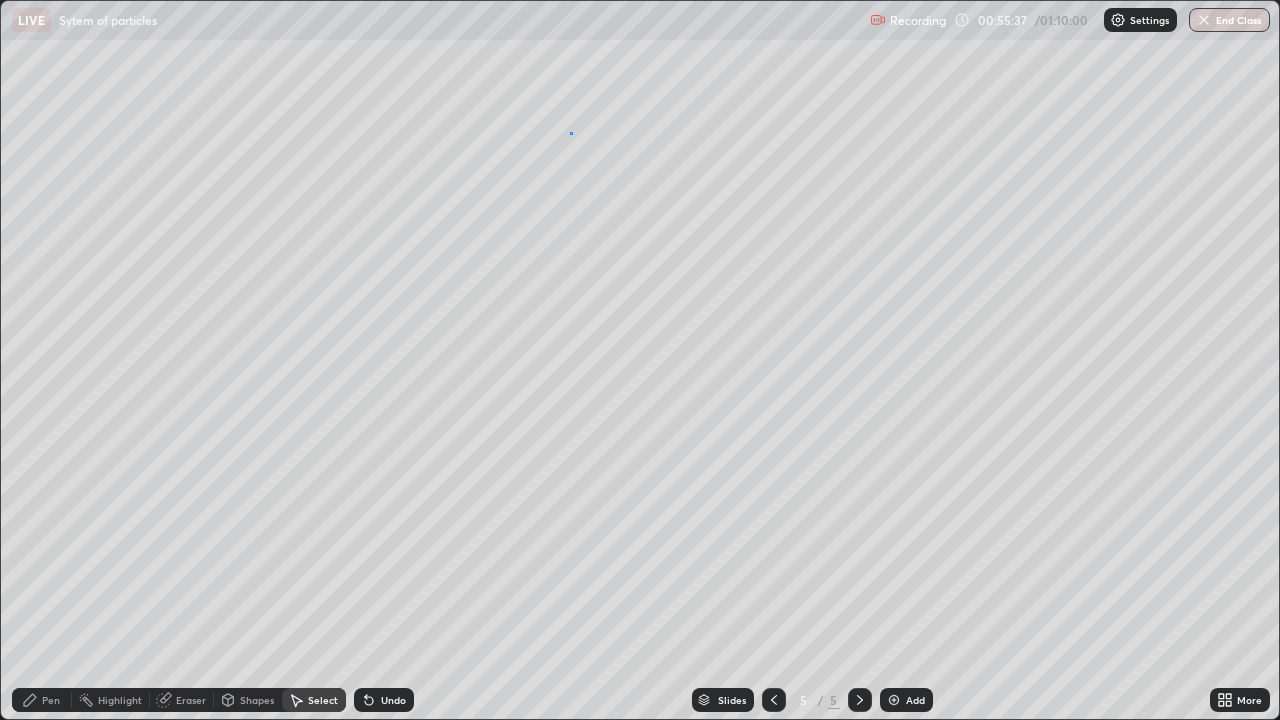 click at bounding box center [0, 0] 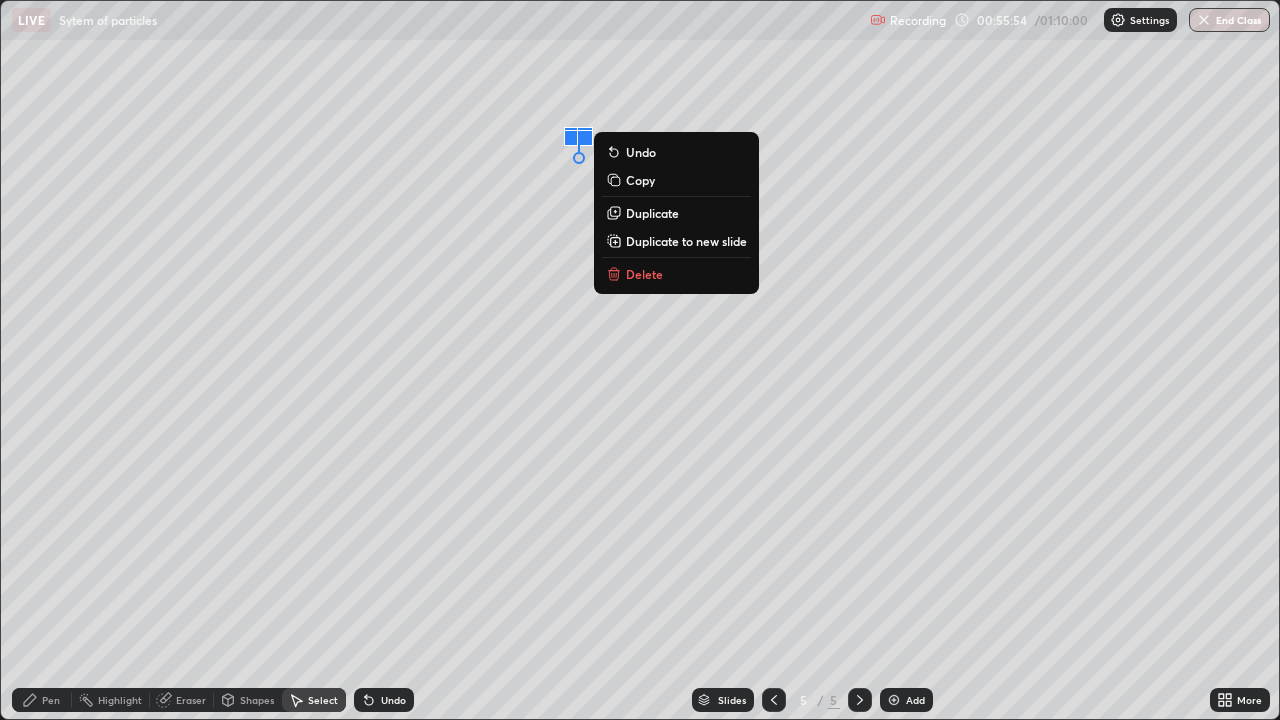 click on "0 ° Undo Copy Duplicate Duplicate to new slide Delete" at bounding box center [640, 360] 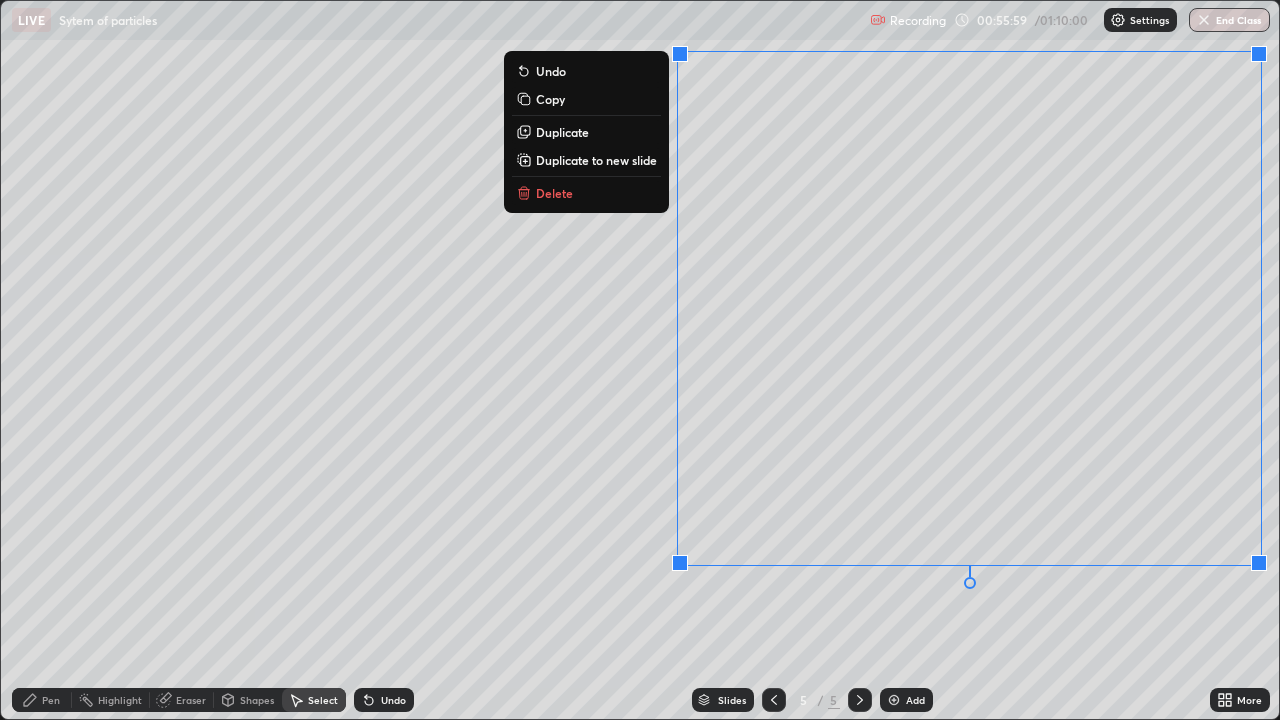 click 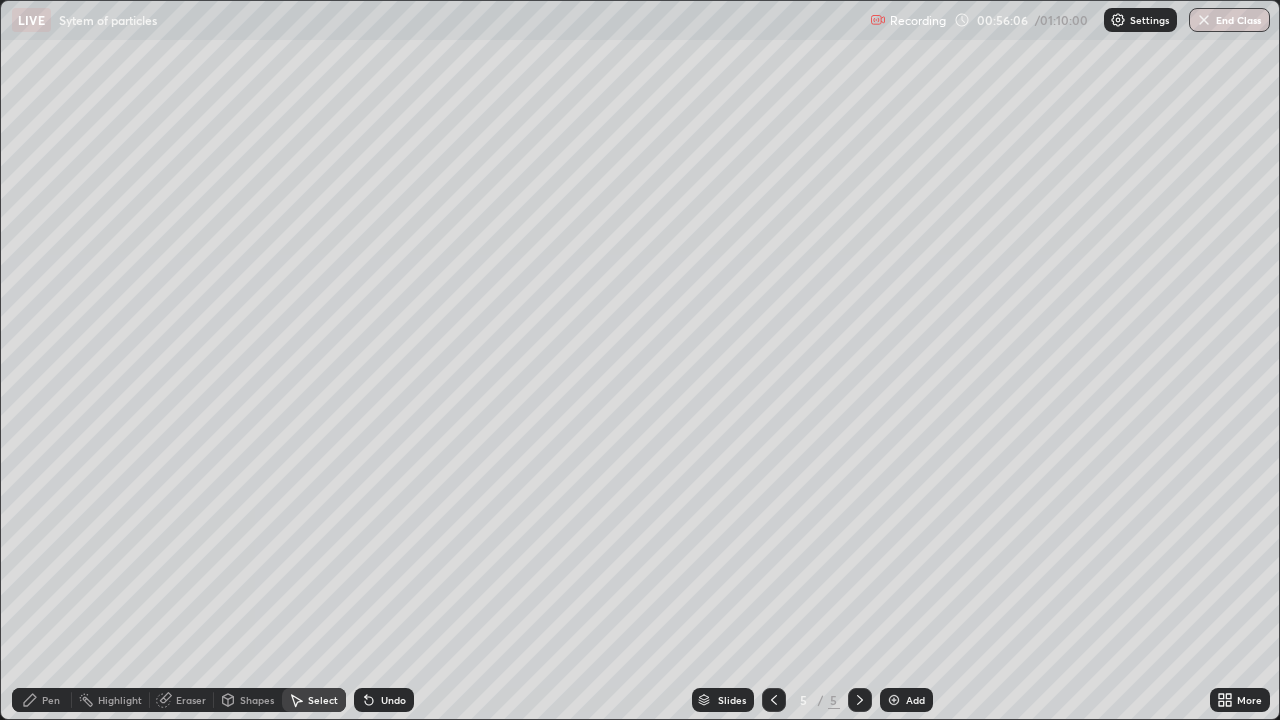 click on "Pen" at bounding box center (51, 700) 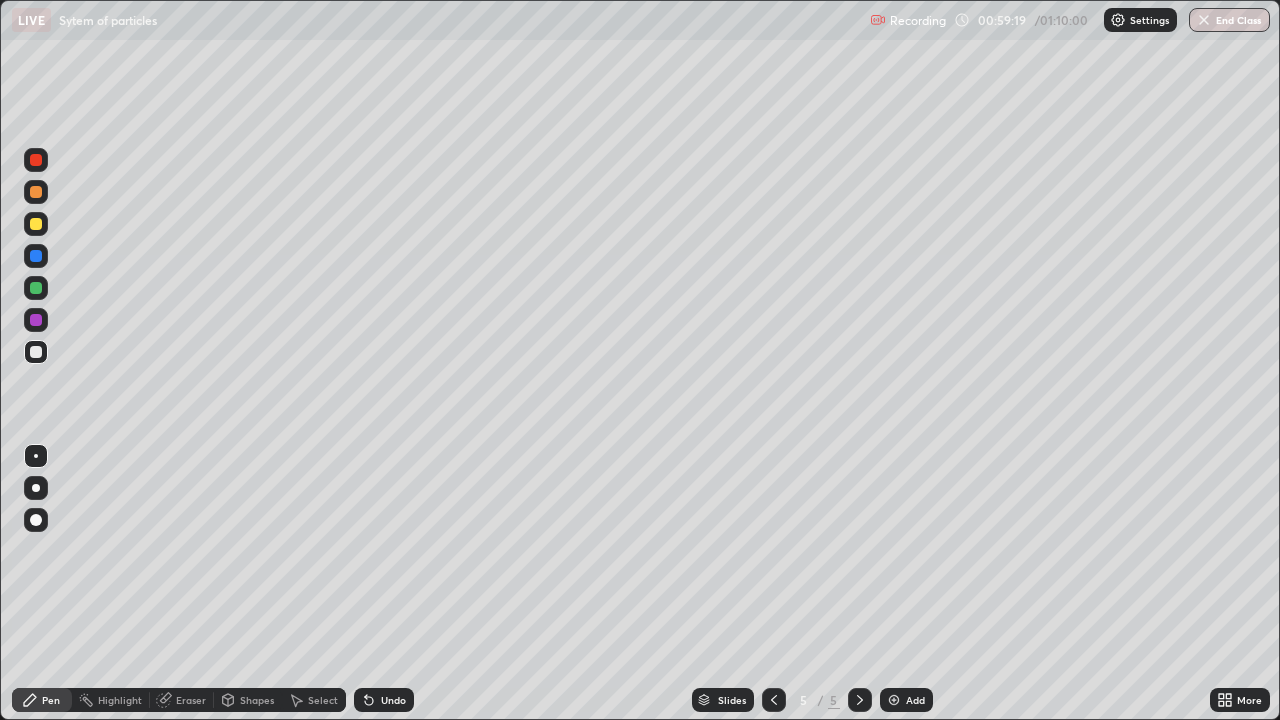 click on "Select" at bounding box center [323, 700] 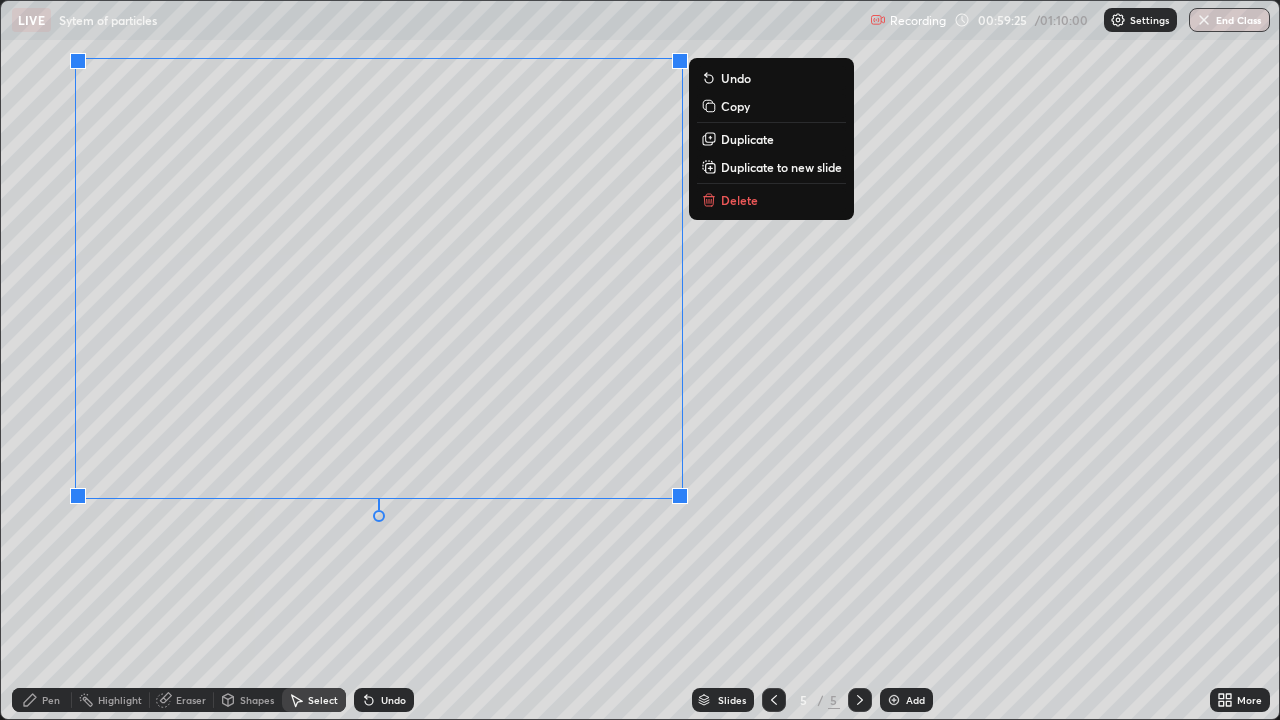 click on "Delete" at bounding box center [739, 200] 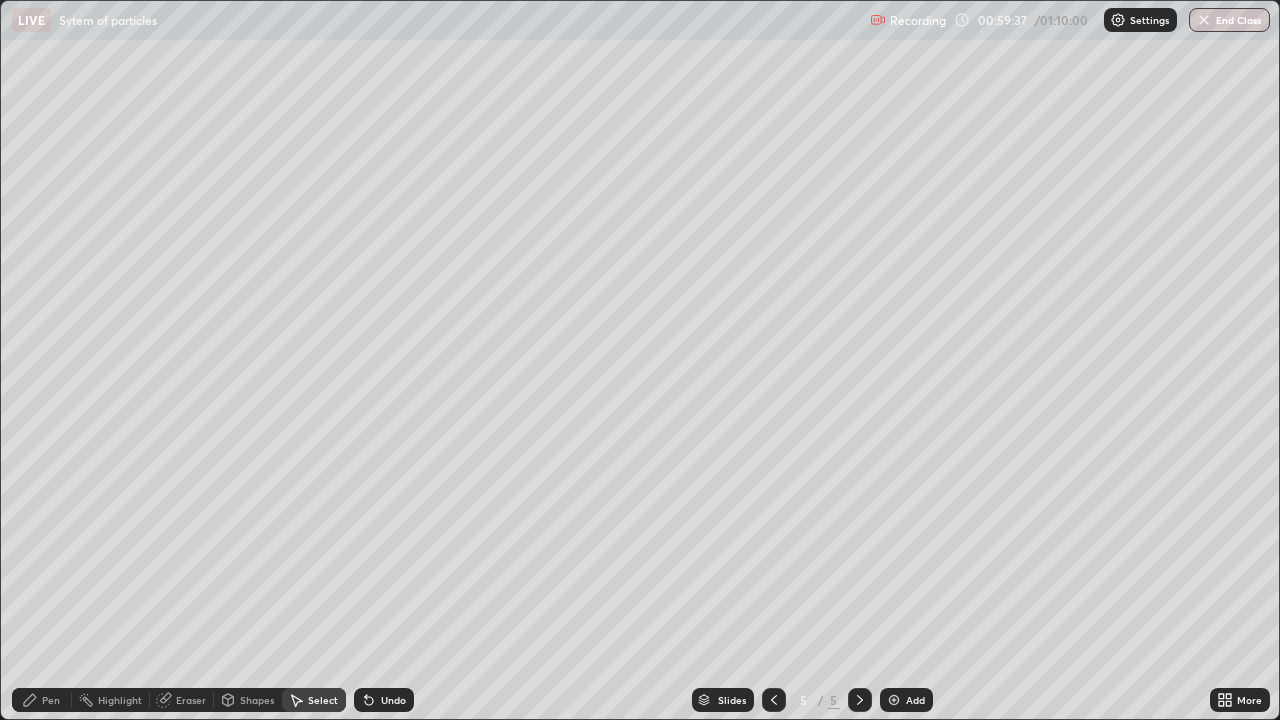 click on "Pen" at bounding box center [51, 700] 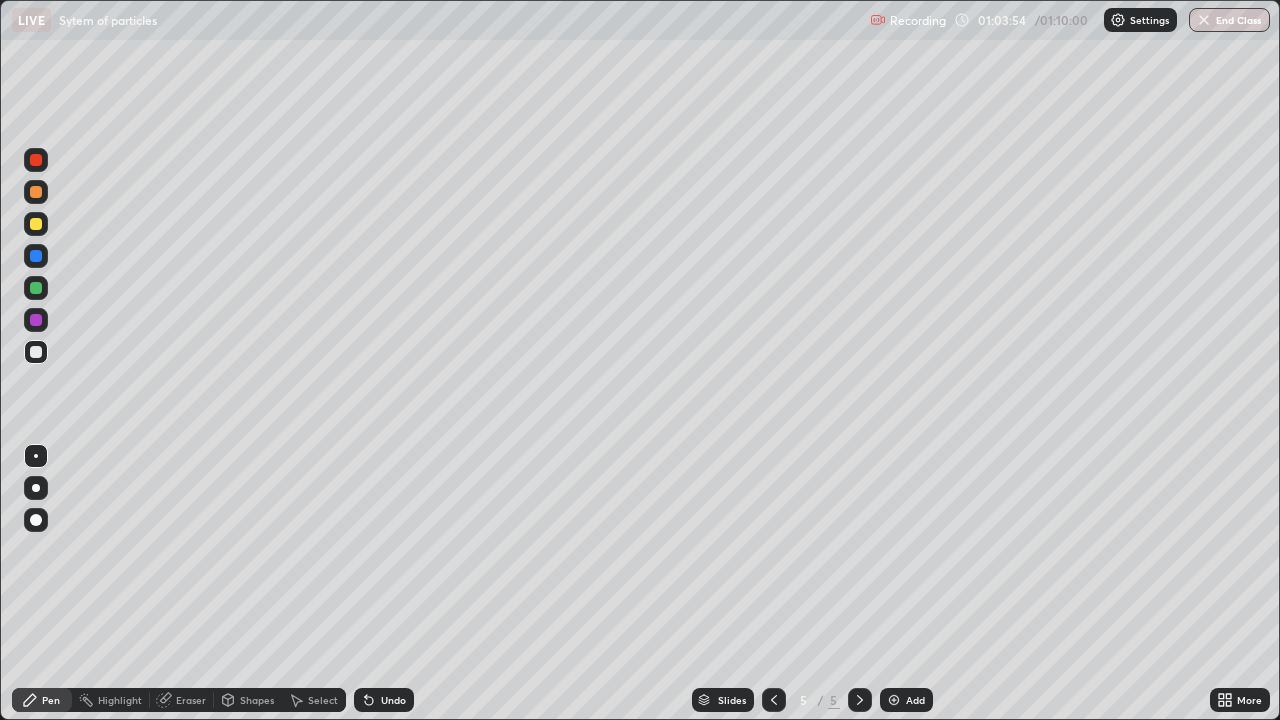 click on "Undo" at bounding box center [384, 700] 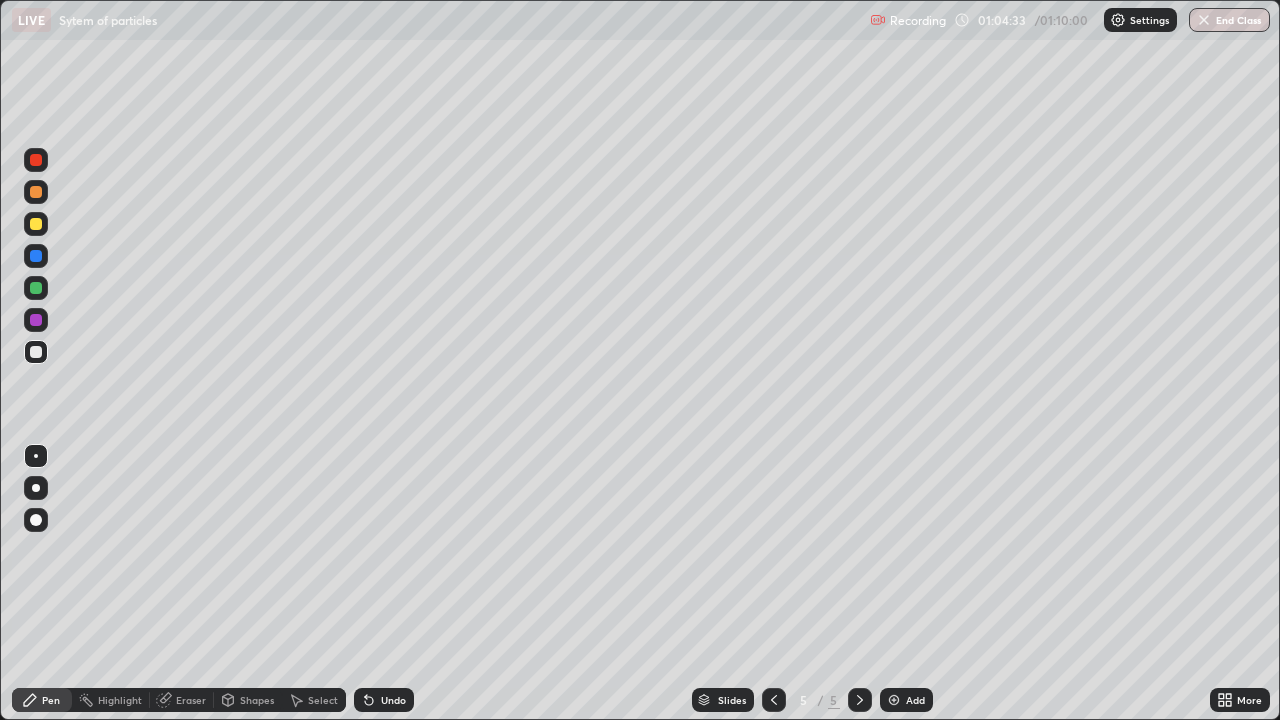 click at bounding box center [36, 288] 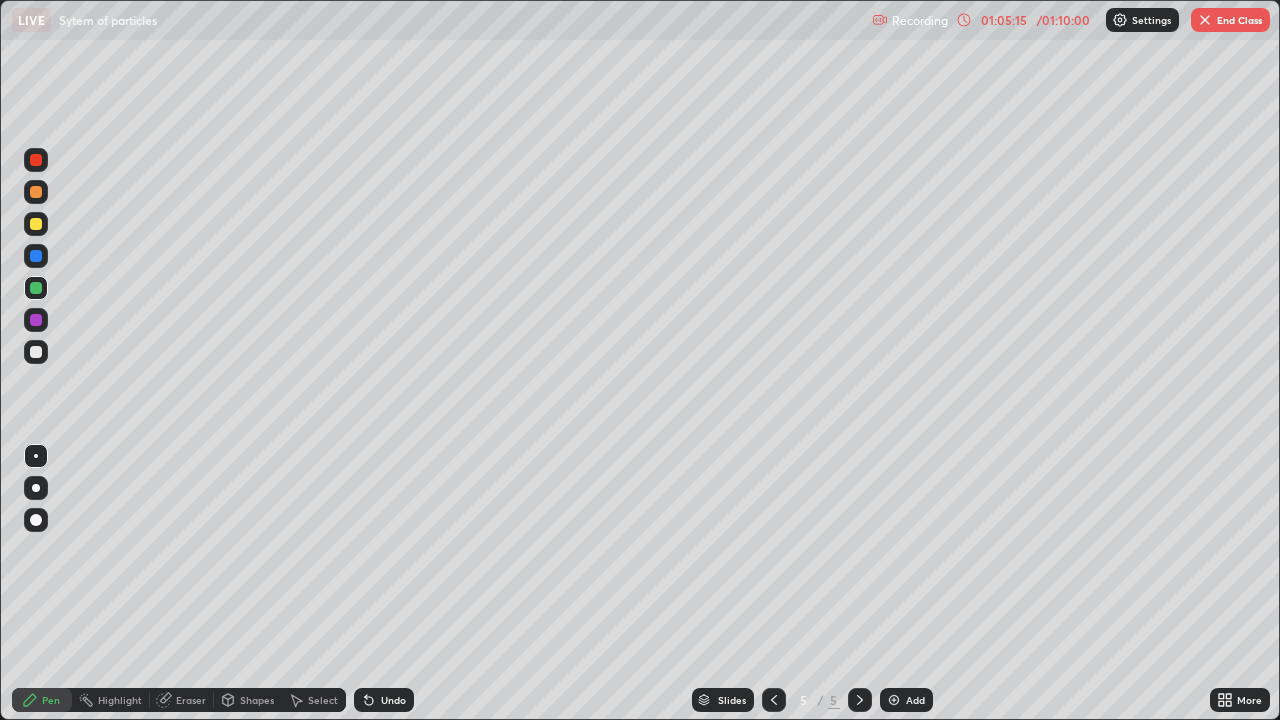 click on "Select" at bounding box center (314, 700) 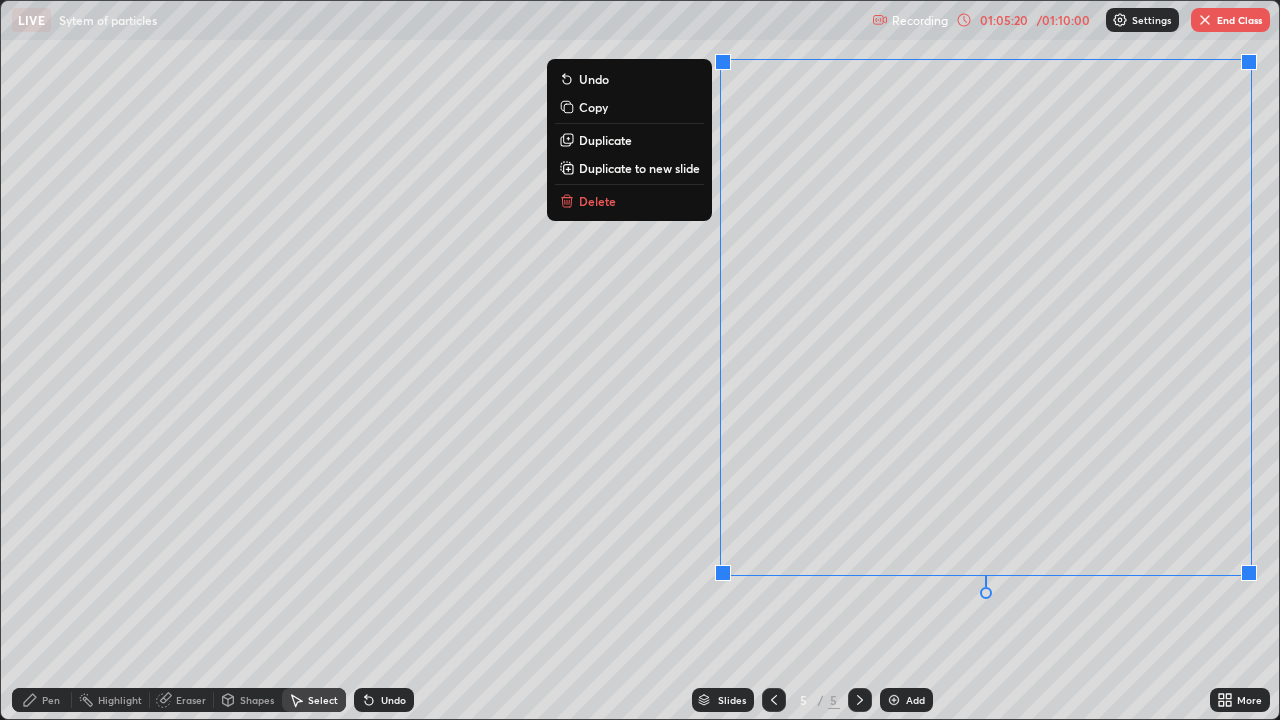 click on "Delete" at bounding box center (629, 201) 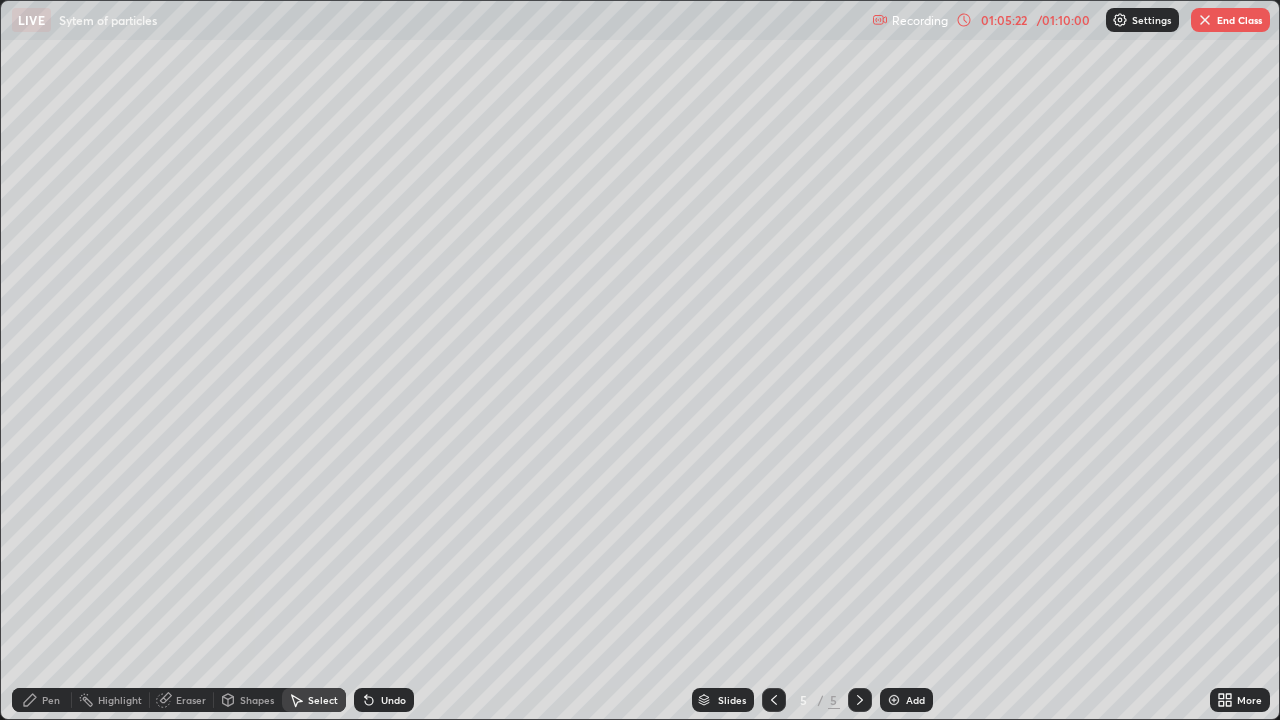 click on "Pen" at bounding box center (51, 700) 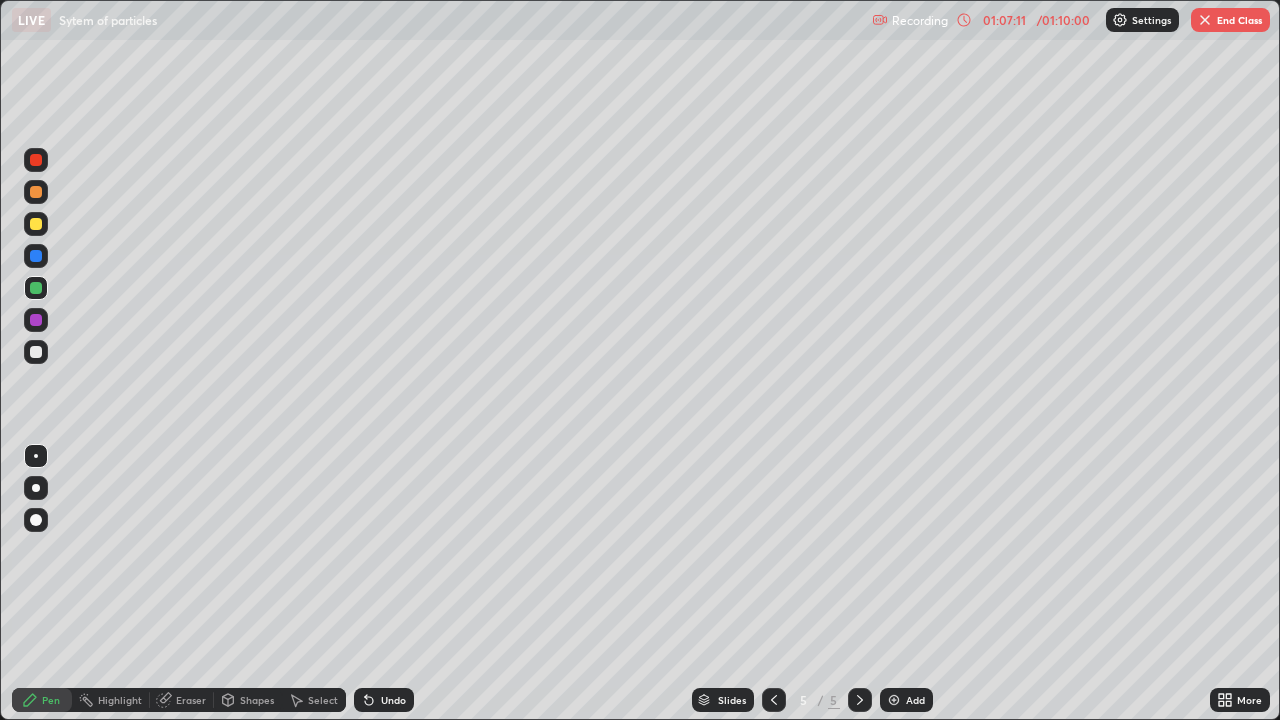 click at bounding box center (36, 352) 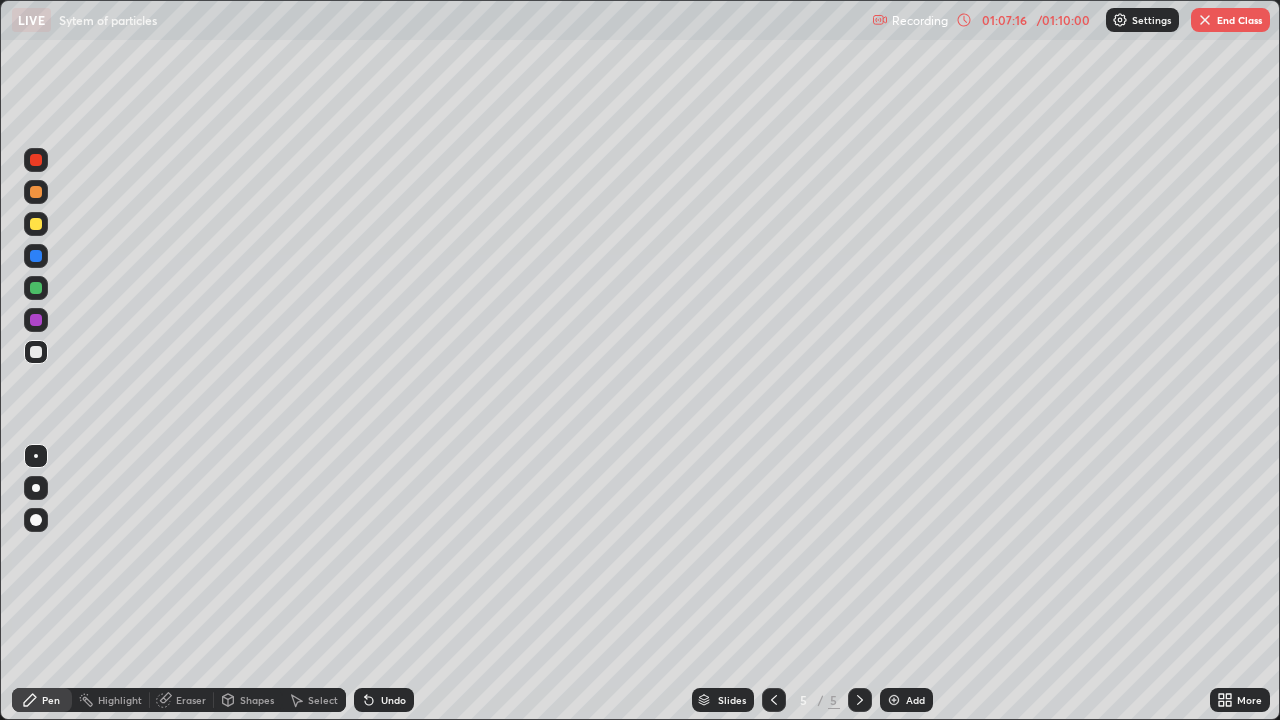 click at bounding box center (36, 288) 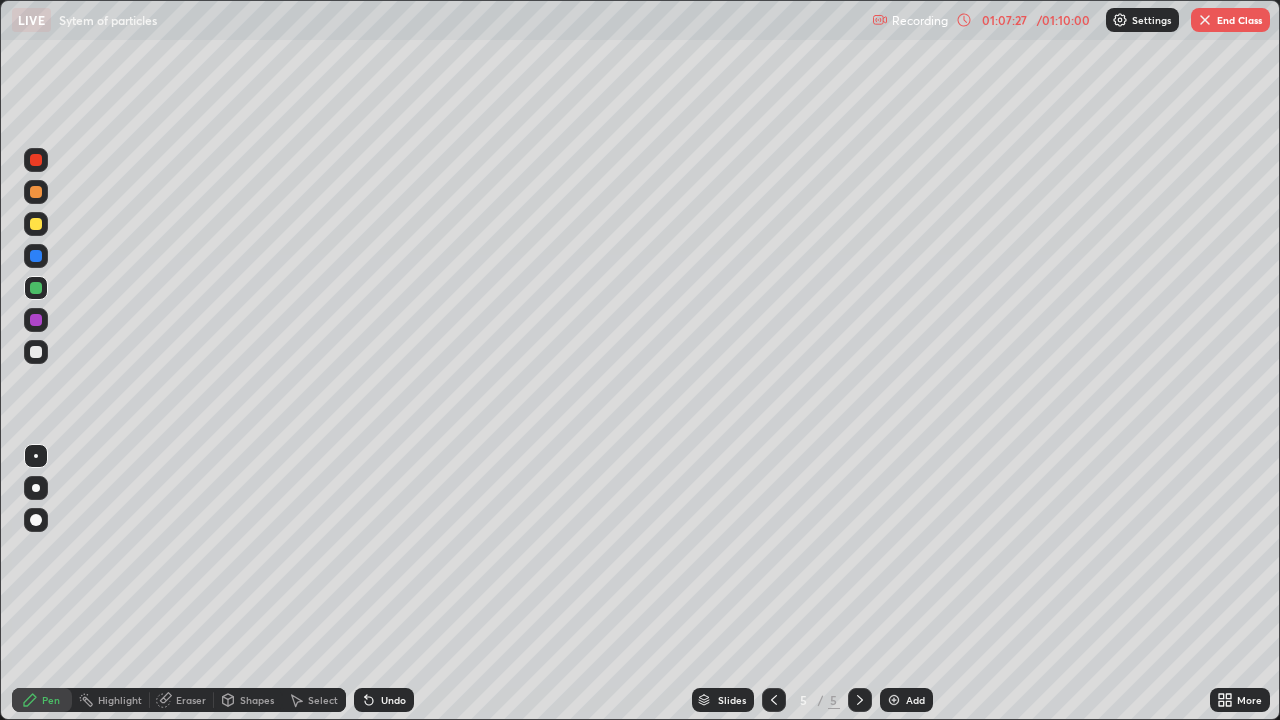 click on "Undo" at bounding box center (393, 700) 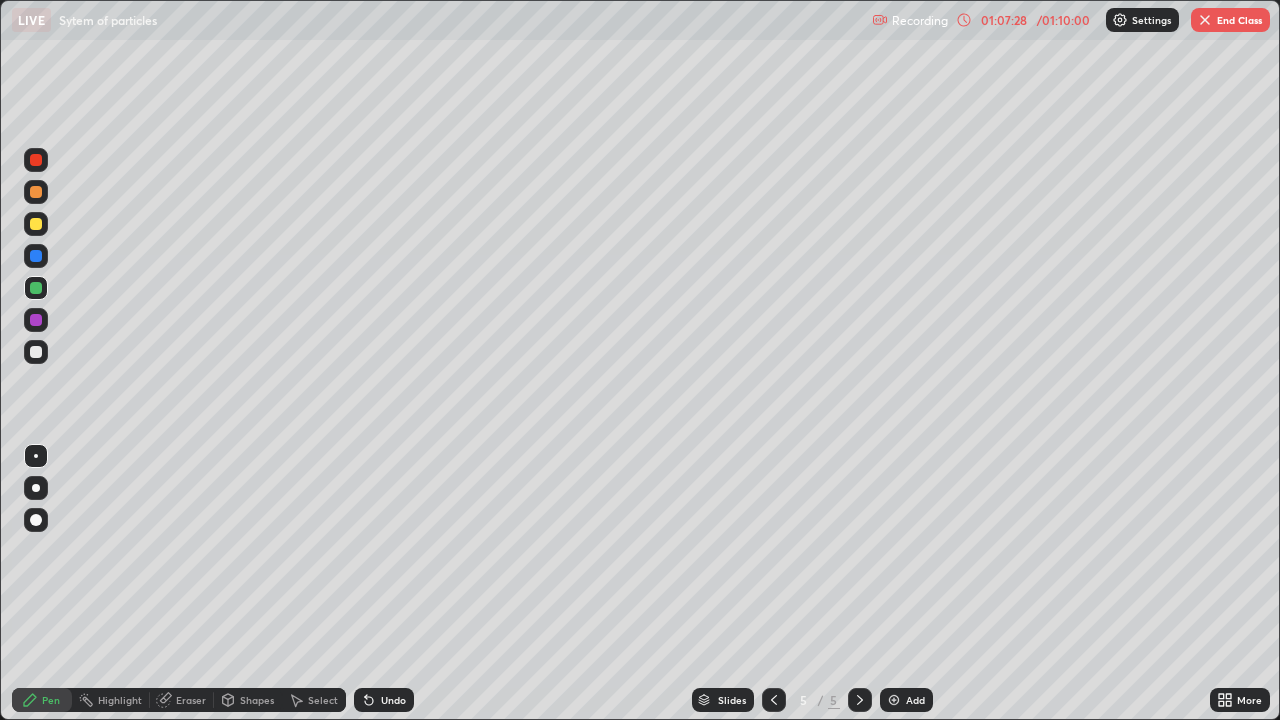 click on "Undo" at bounding box center (393, 700) 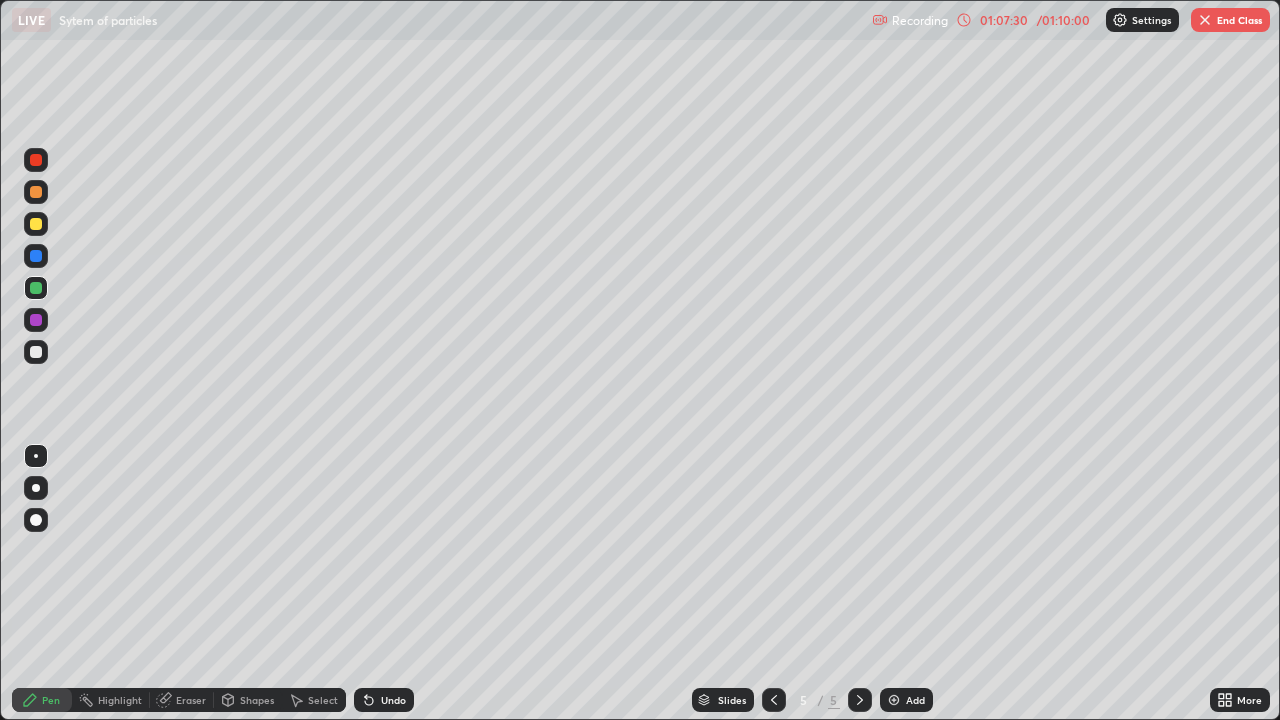 click on "Undo" at bounding box center [393, 700] 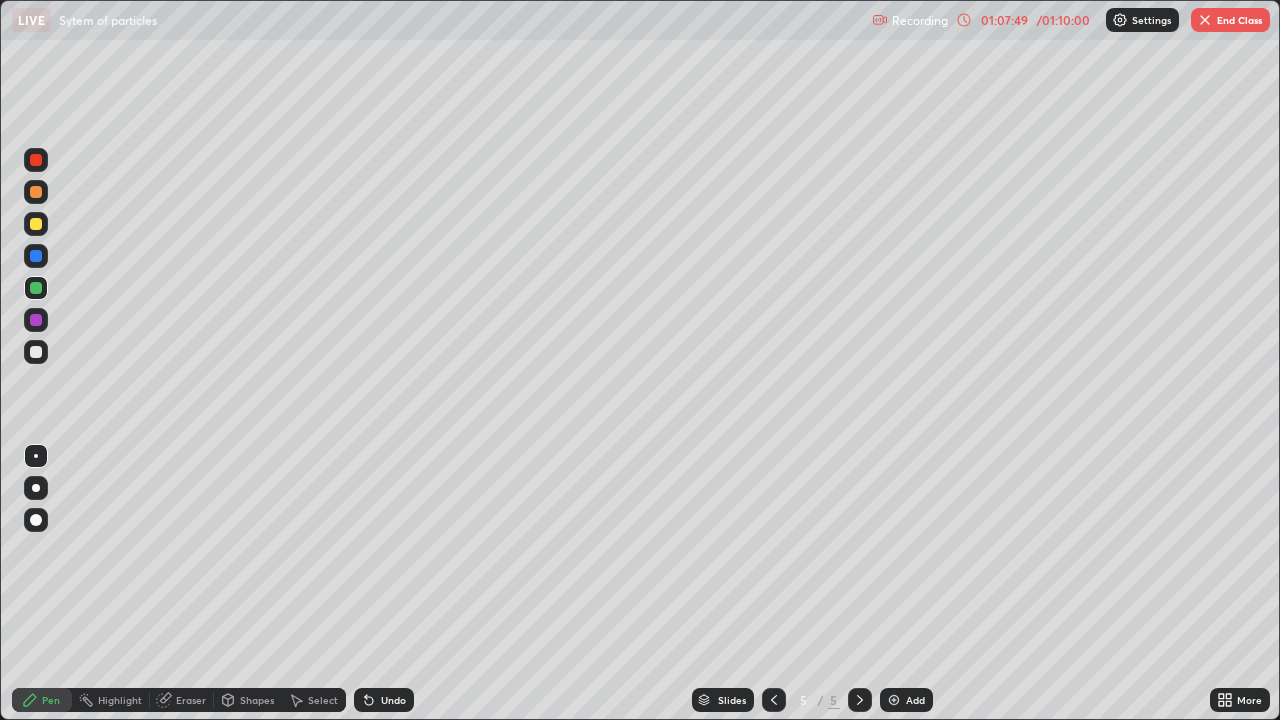 click on "Undo" at bounding box center [393, 700] 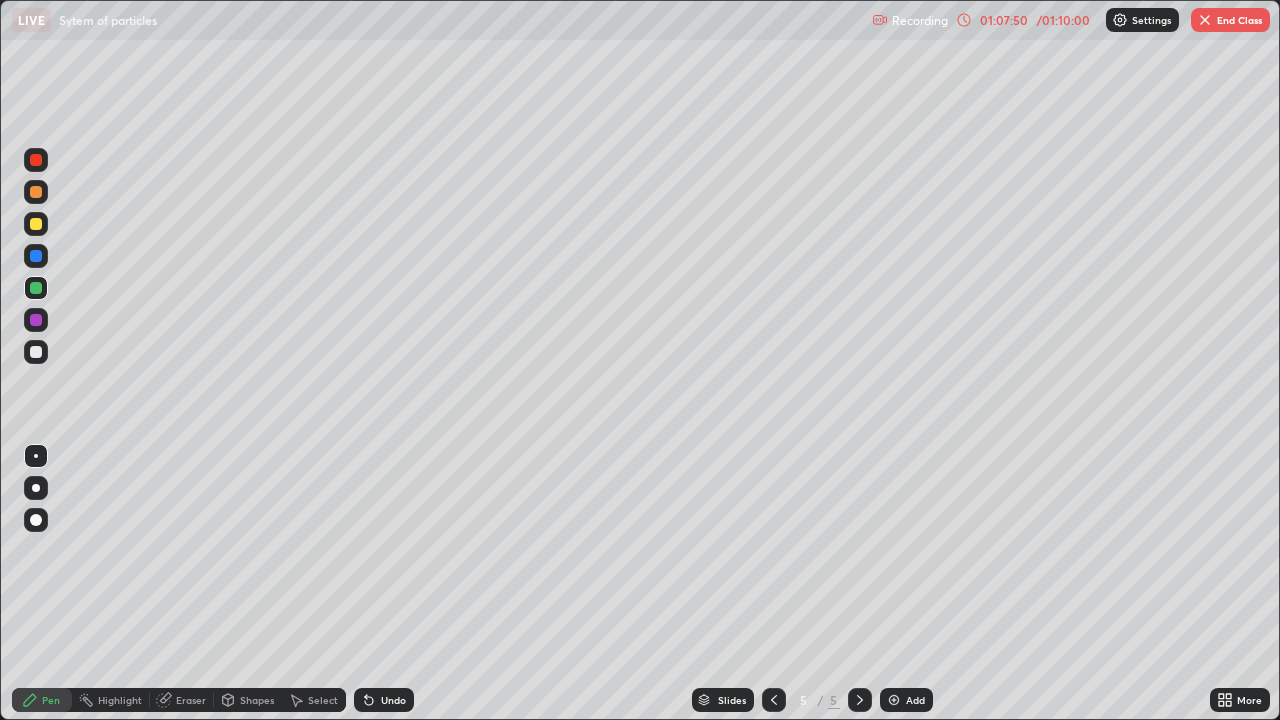 click on "Undo" at bounding box center [384, 700] 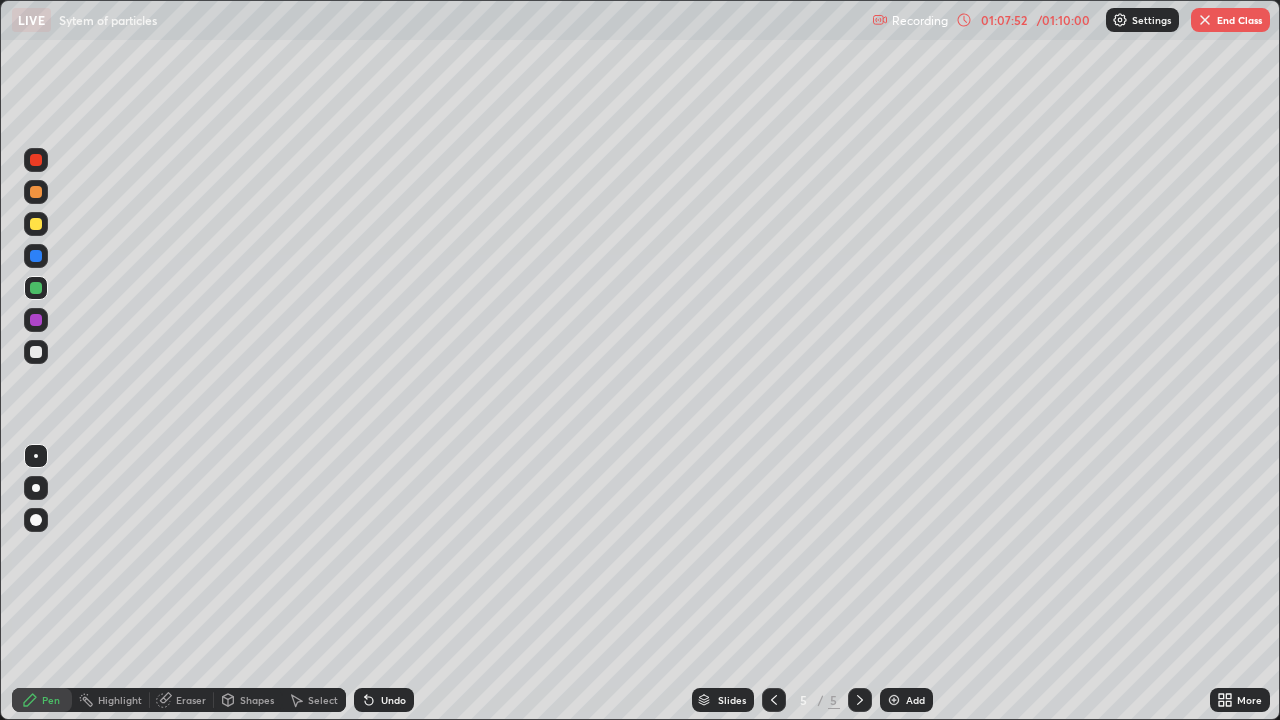 click on "Undo" at bounding box center (393, 700) 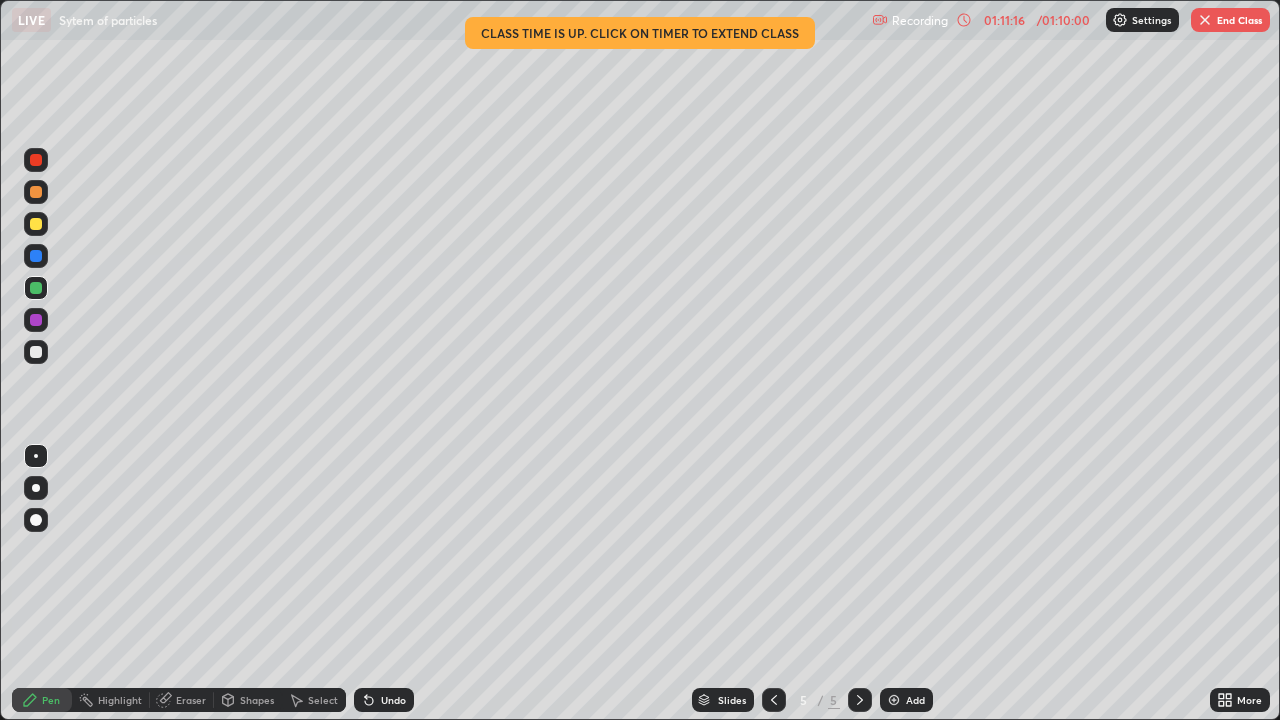 click 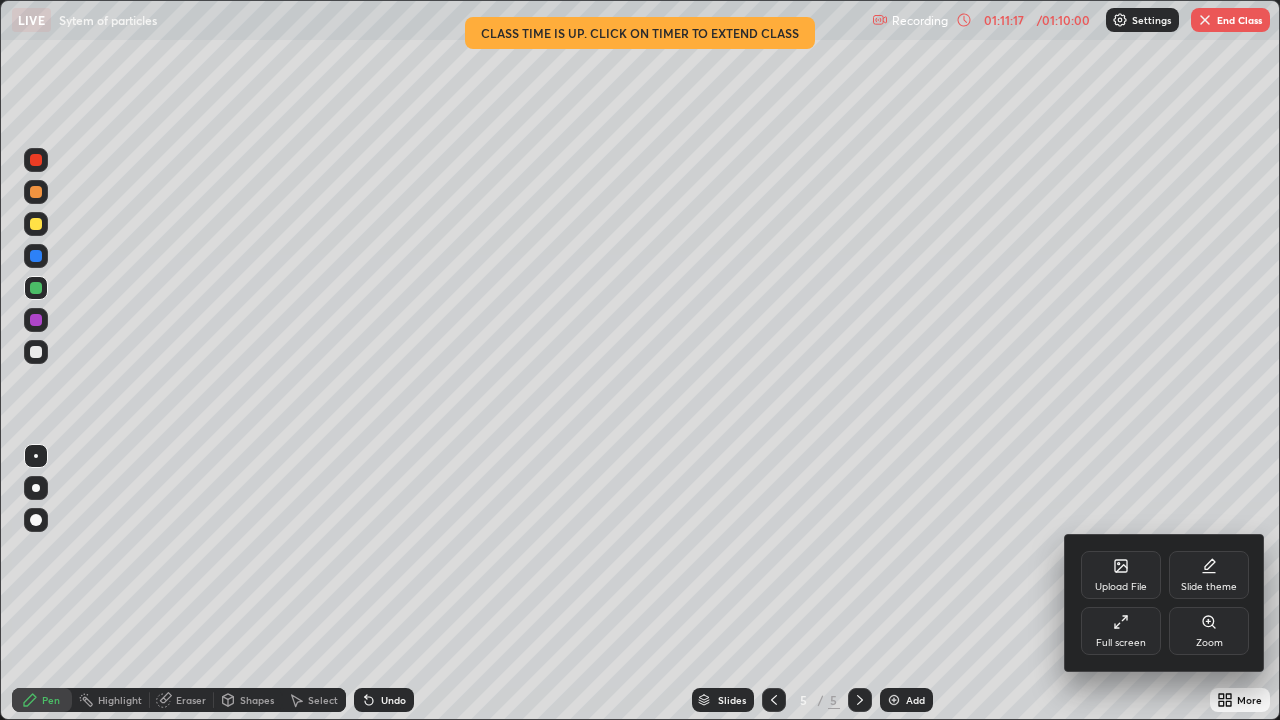 click on "Full screen" at bounding box center [1121, 631] 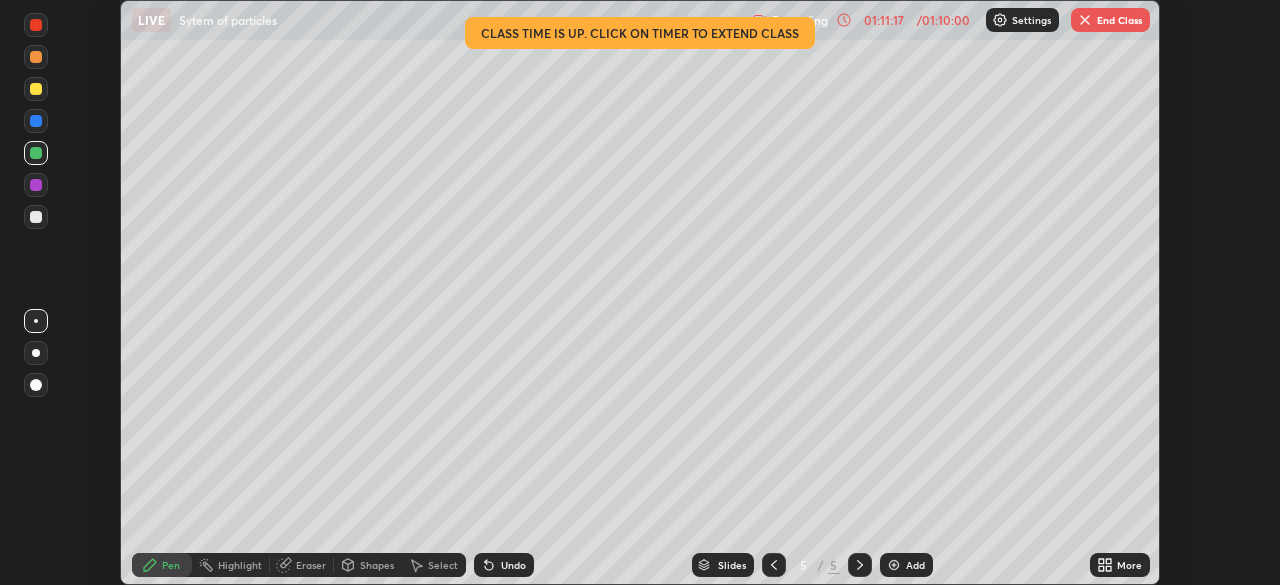 scroll, scrollTop: 585, scrollLeft: 1280, axis: both 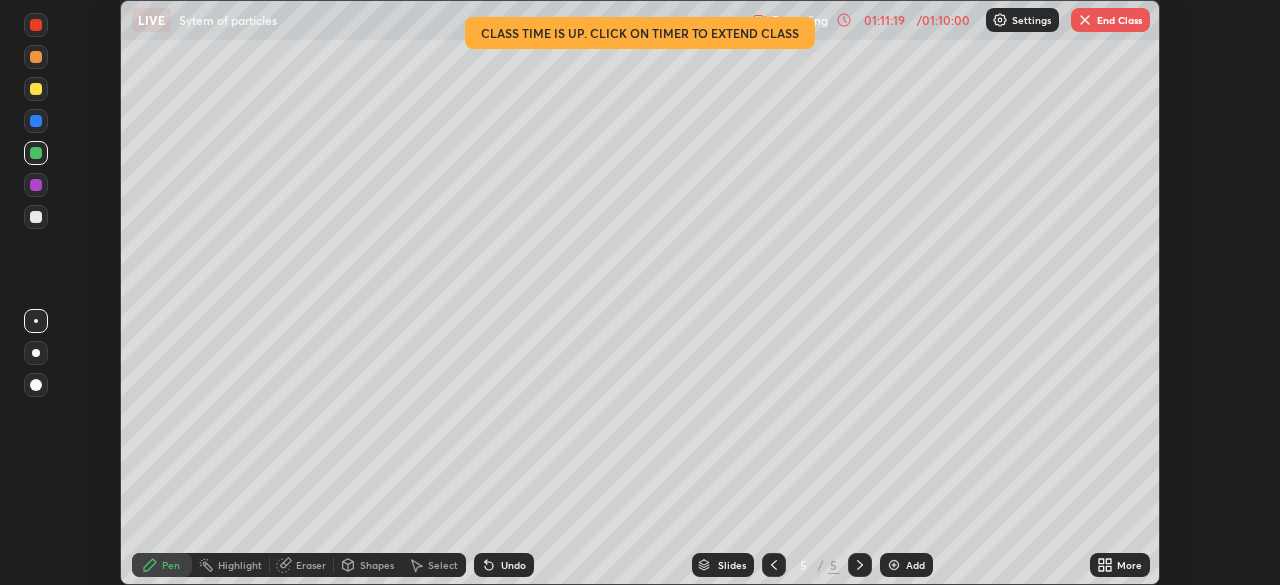 click on "End Class" at bounding box center [1110, 20] 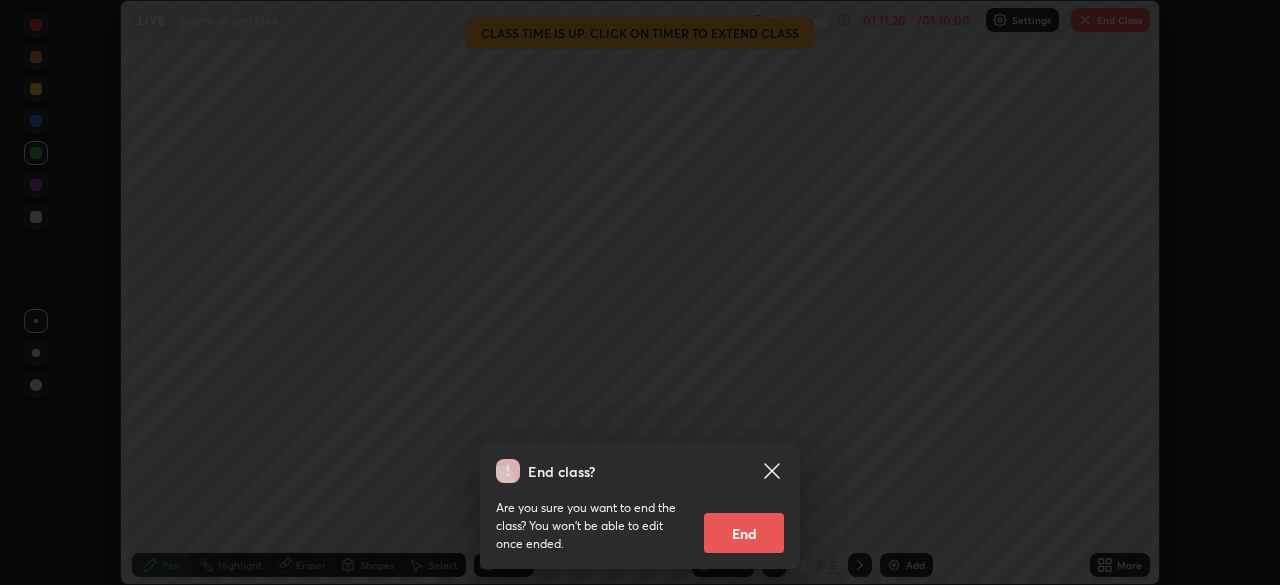 click on "End" at bounding box center [744, 533] 